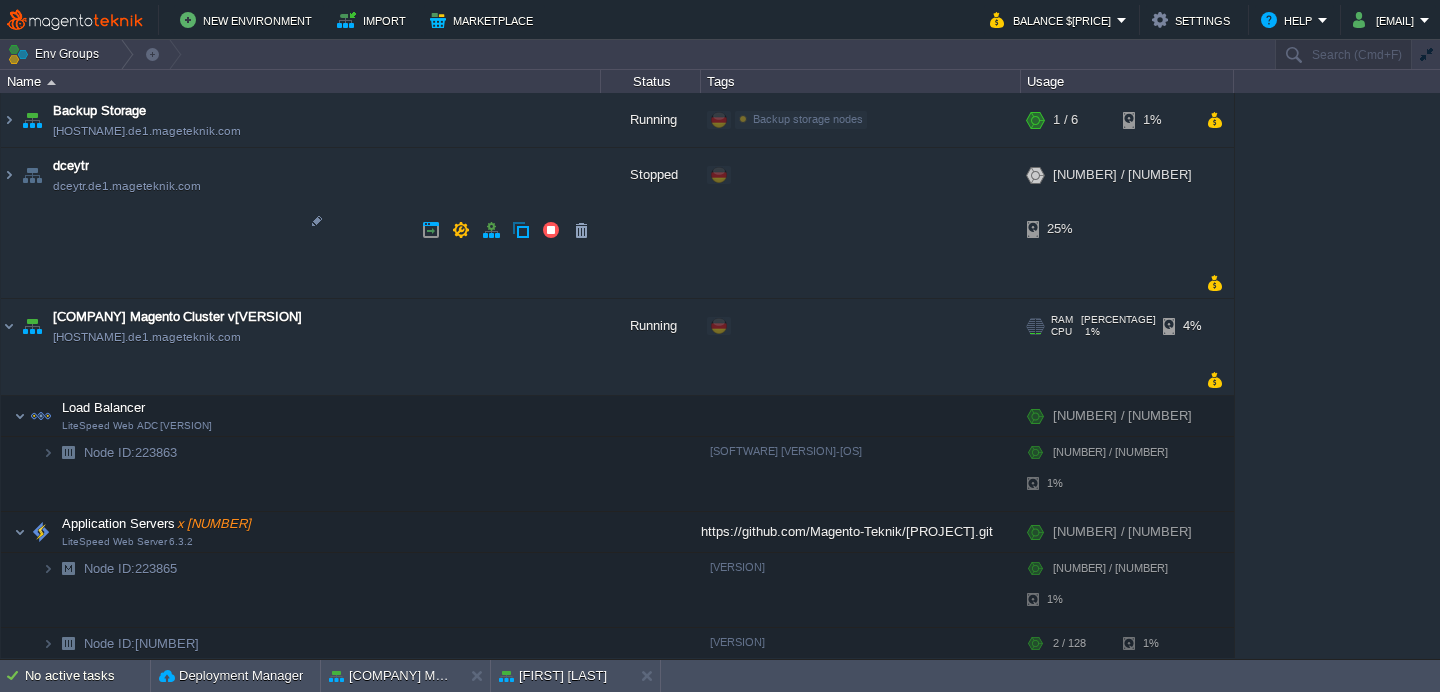 scroll, scrollTop: 0, scrollLeft: 0, axis: both 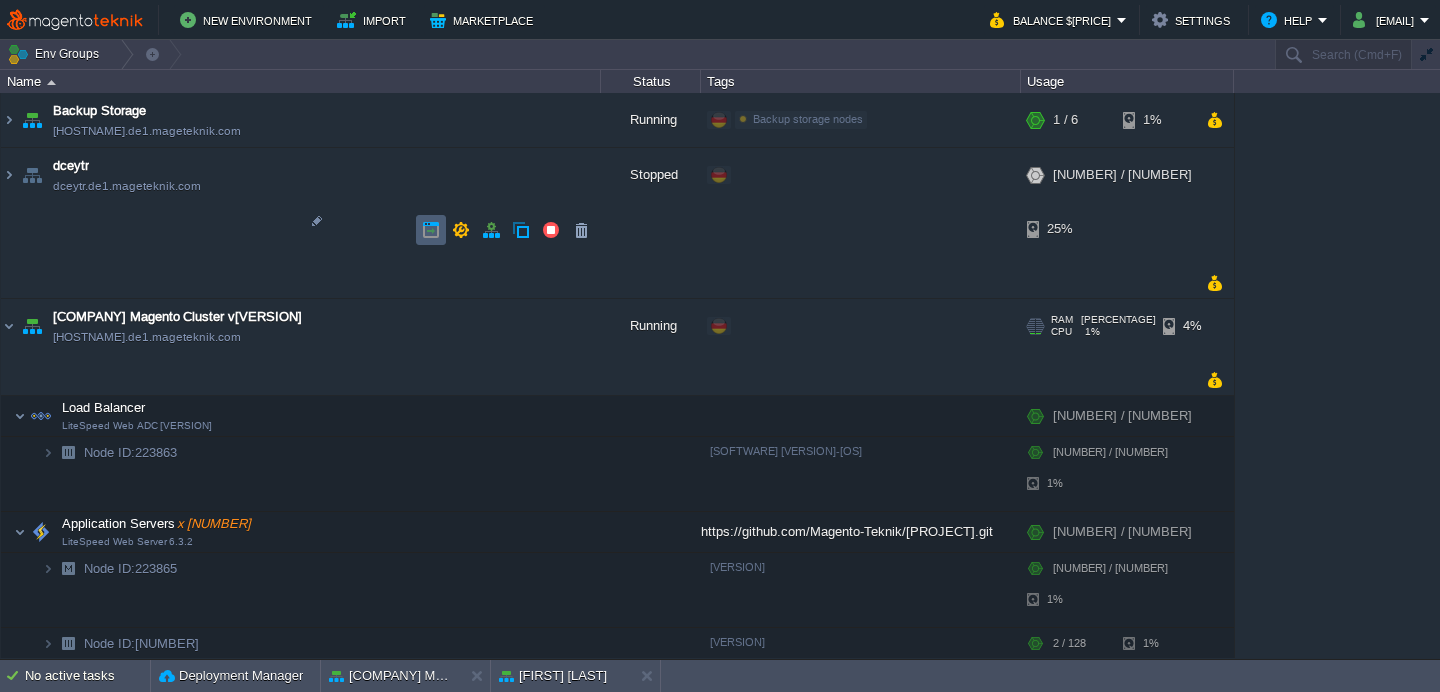 click at bounding box center (431, 230) 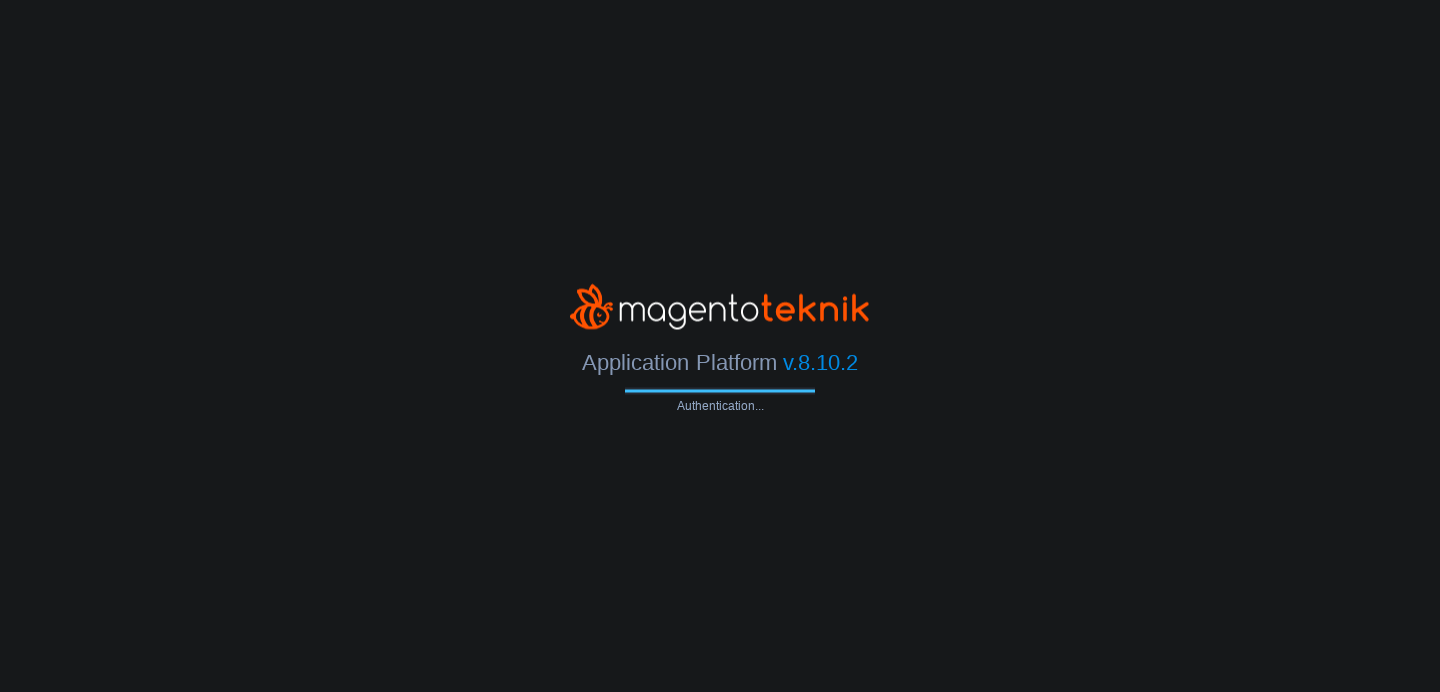 scroll, scrollTop: 0, scrollLeft: 0, axis: both 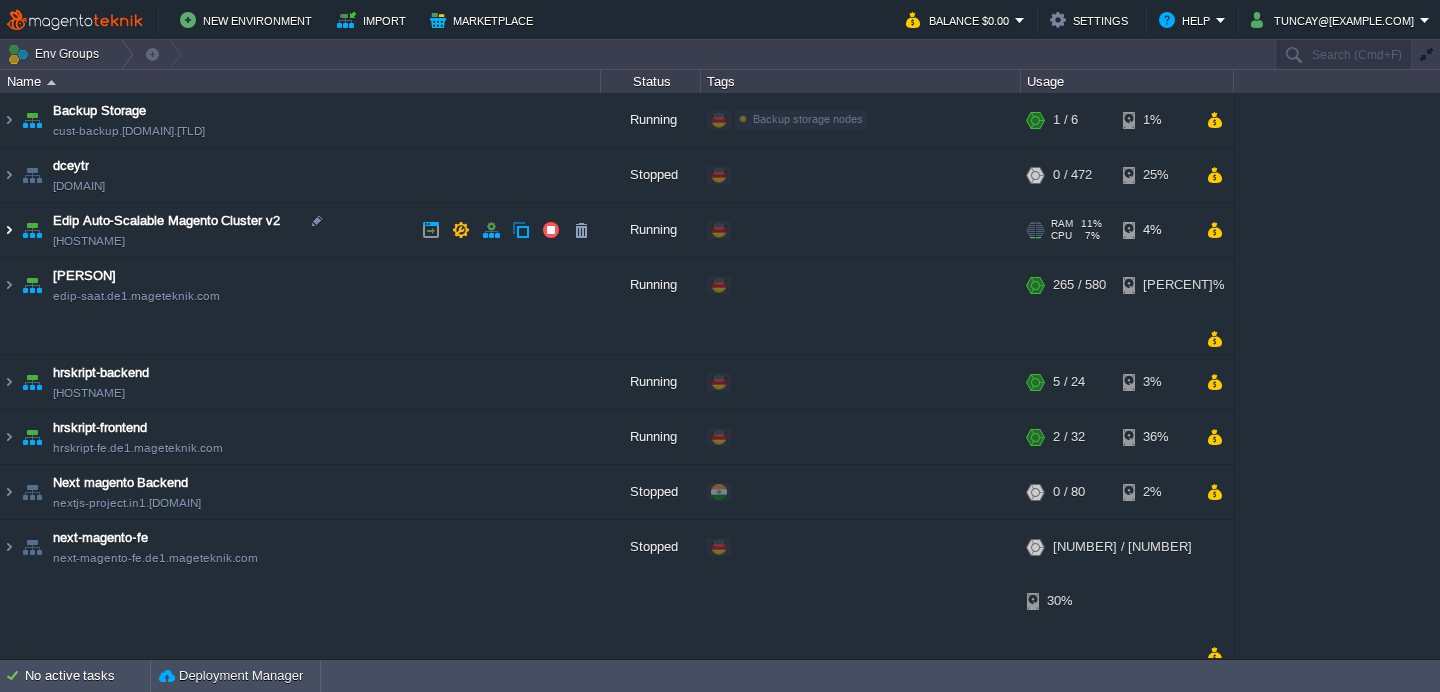 click at bounding box center (9, 230) 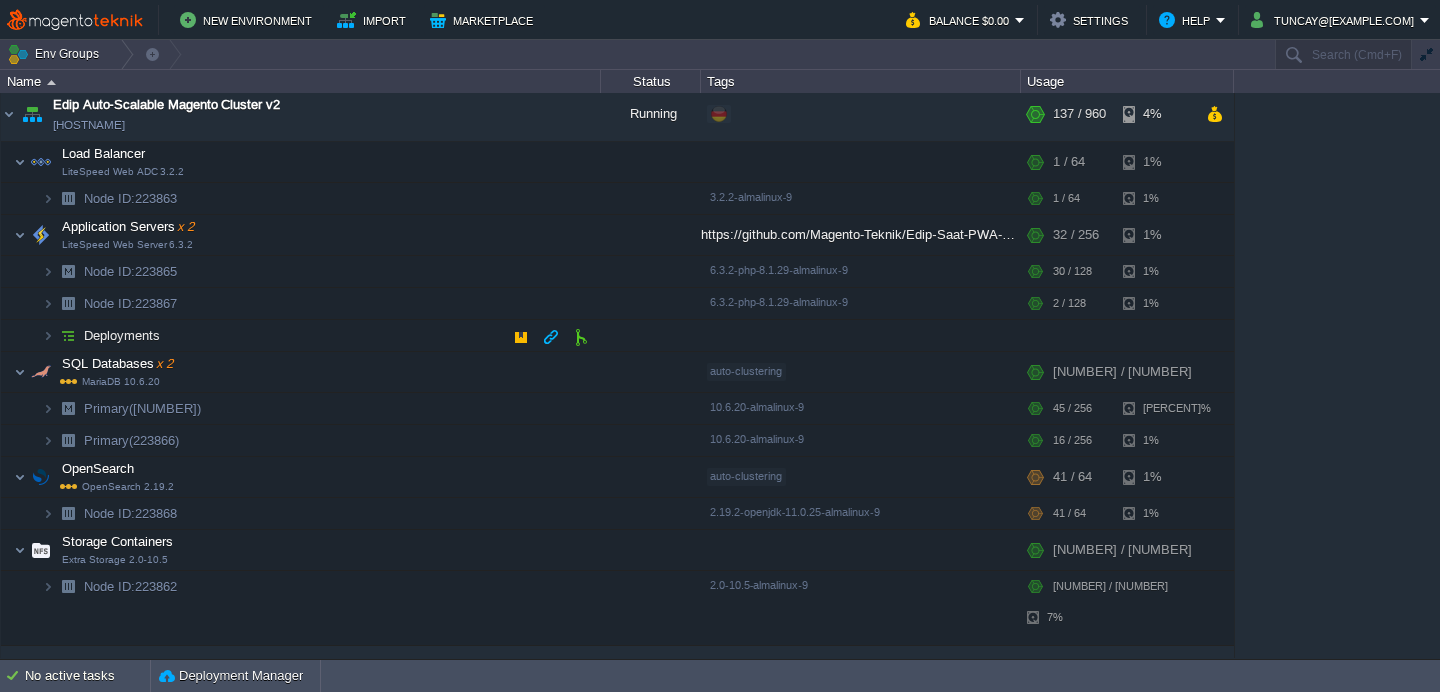 scroll, scrollTop: 0, scrollLeft: 0, axis: both 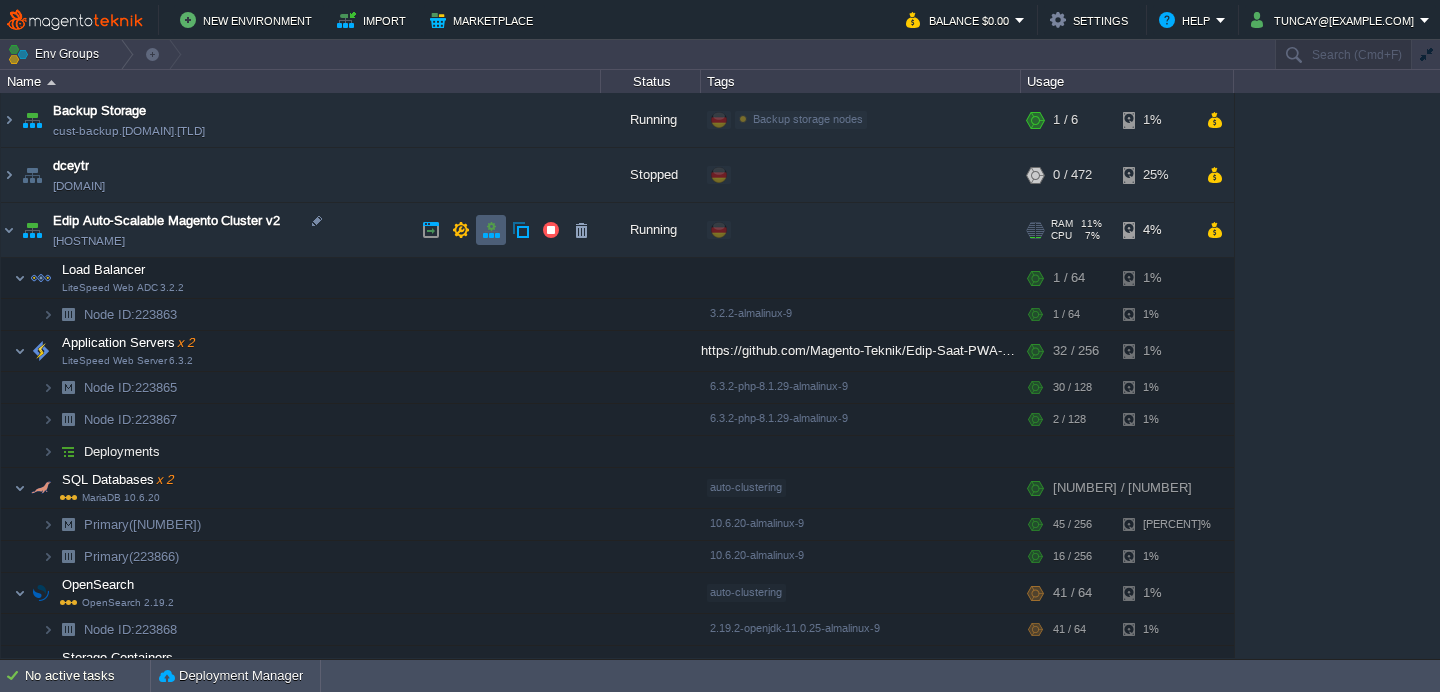 click at bounding box center (491, 230) 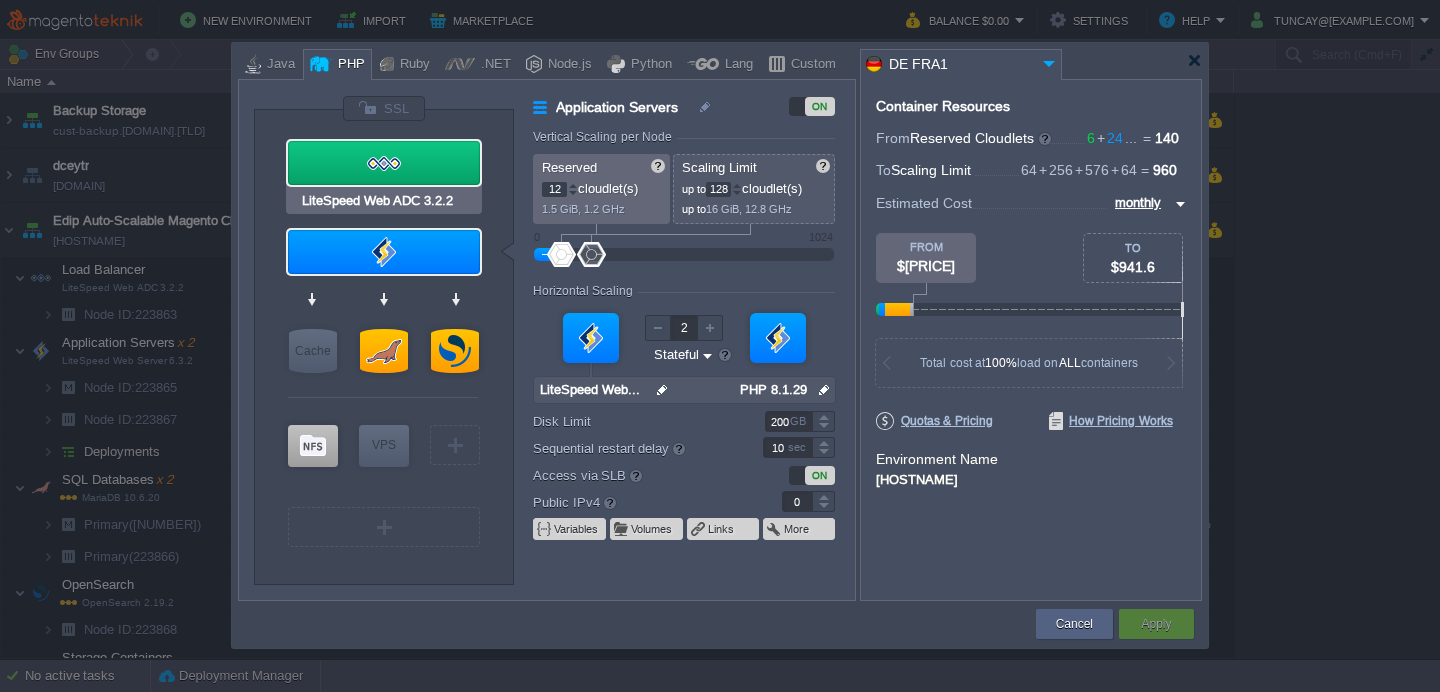 type on "LiteSpeed Web Server 6.3.2" 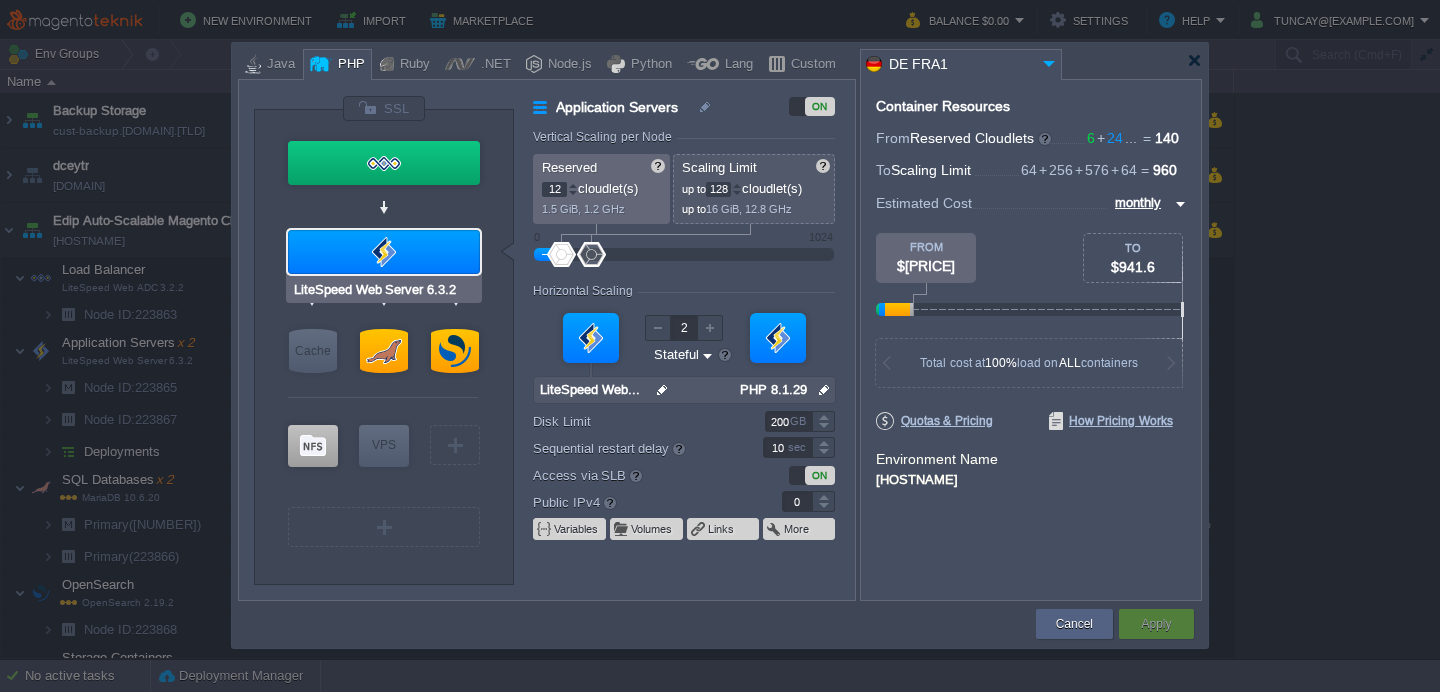 click at bounding box center (384, 252) 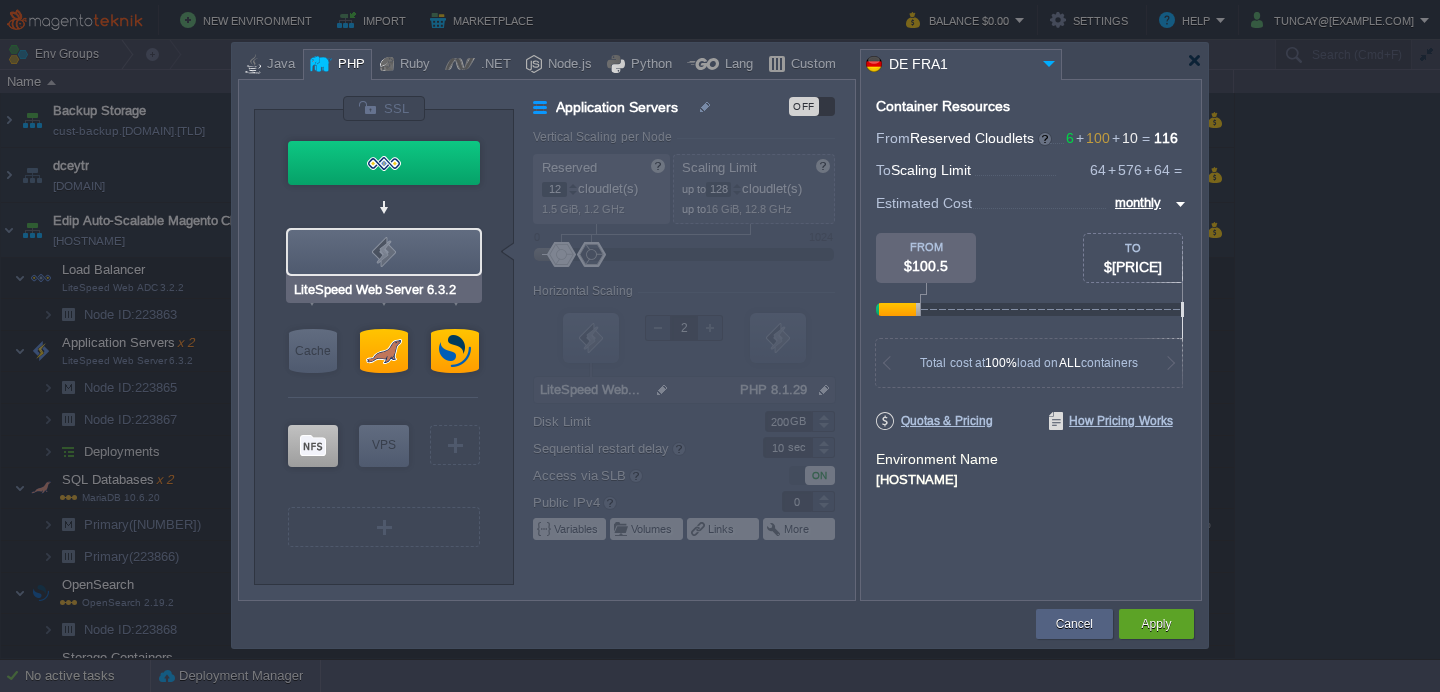 click at bounding box center [384, 252] 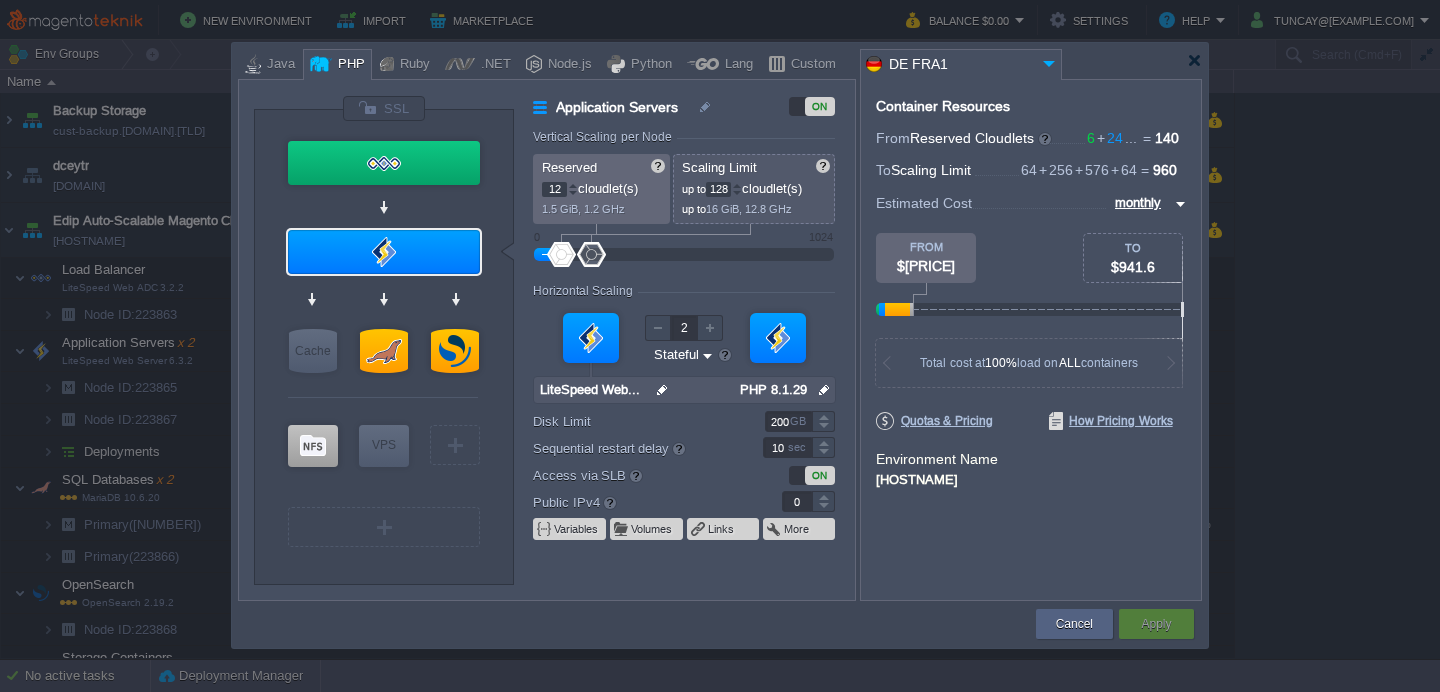 click on "12" at bounding box center [560, 189] 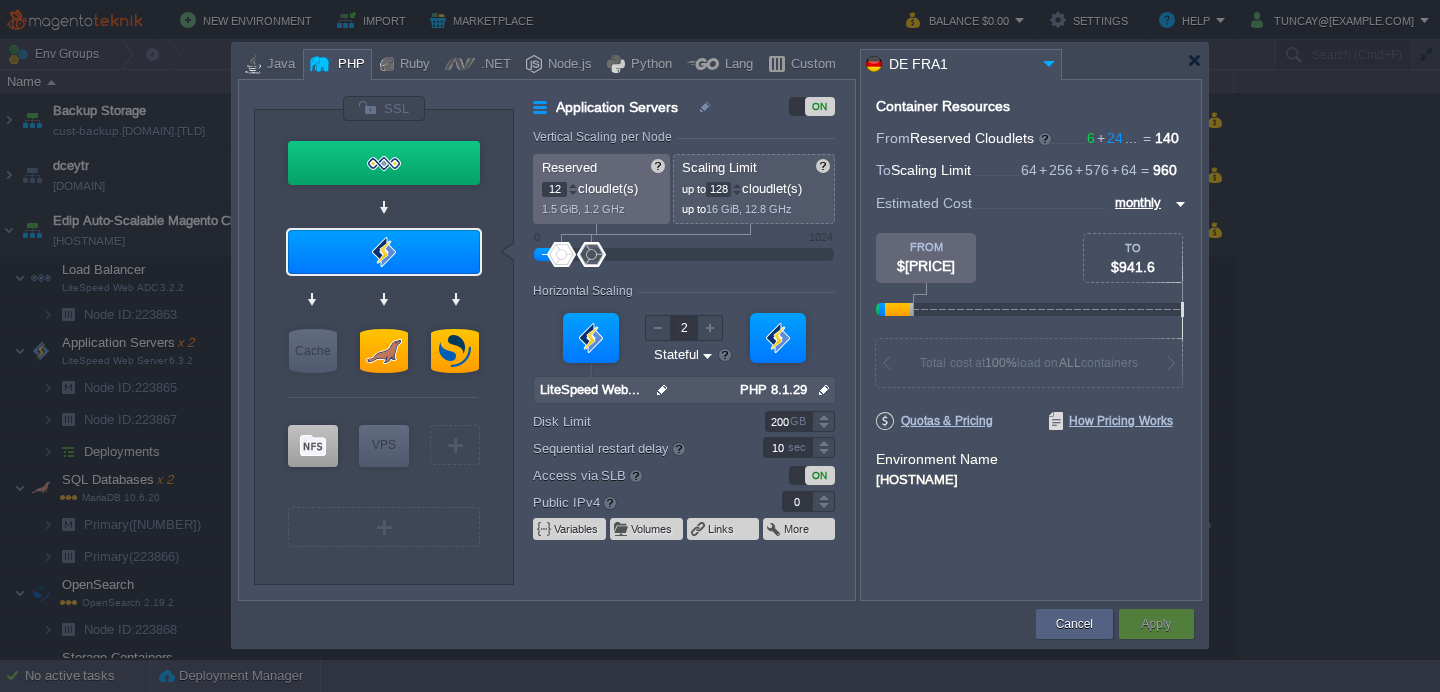 click on "12" at bounding box center [554, 189] 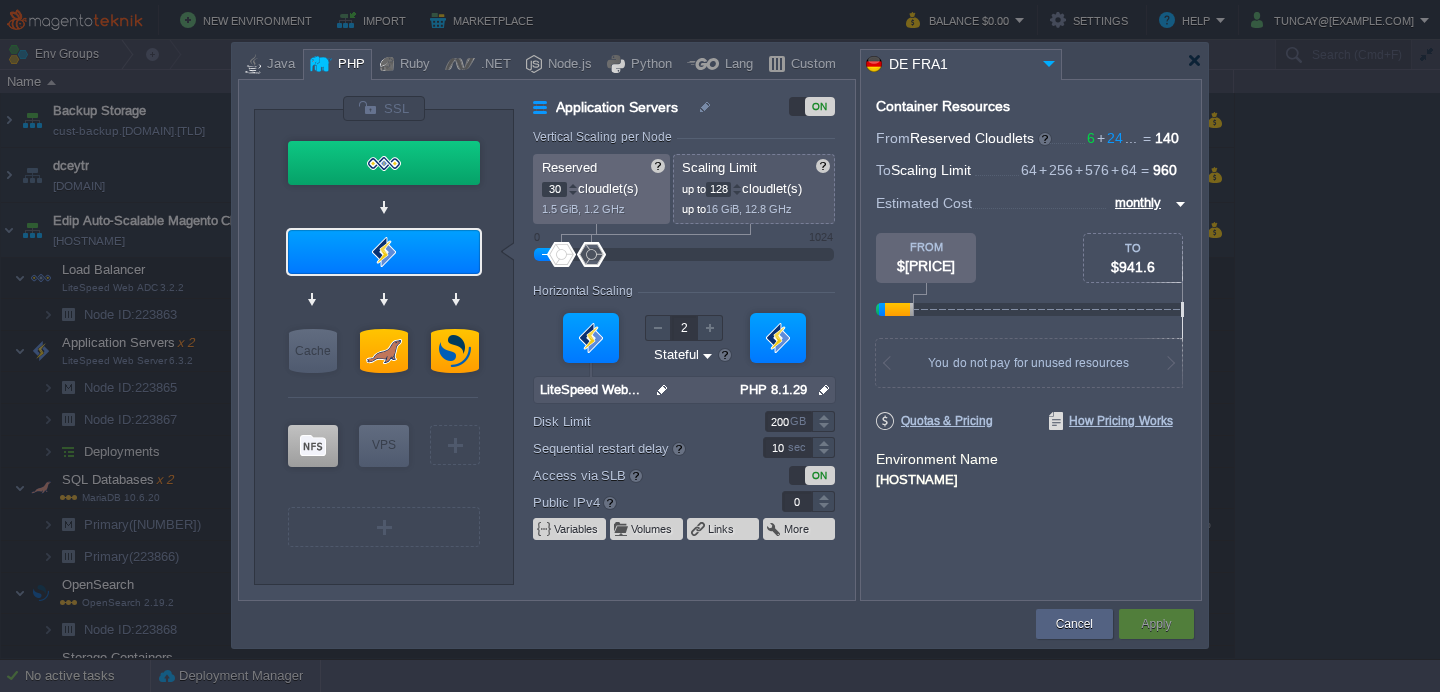 type on "30" 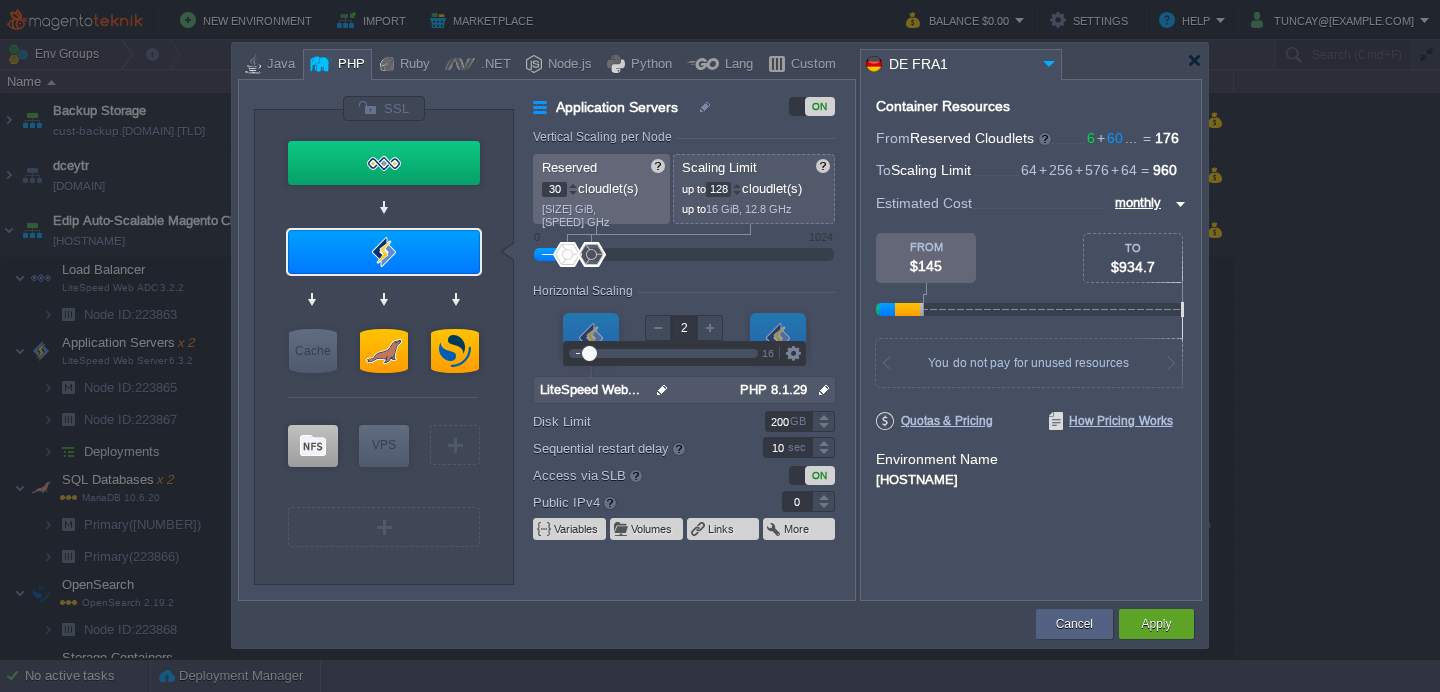 type on "MariaDB 10.6.20" 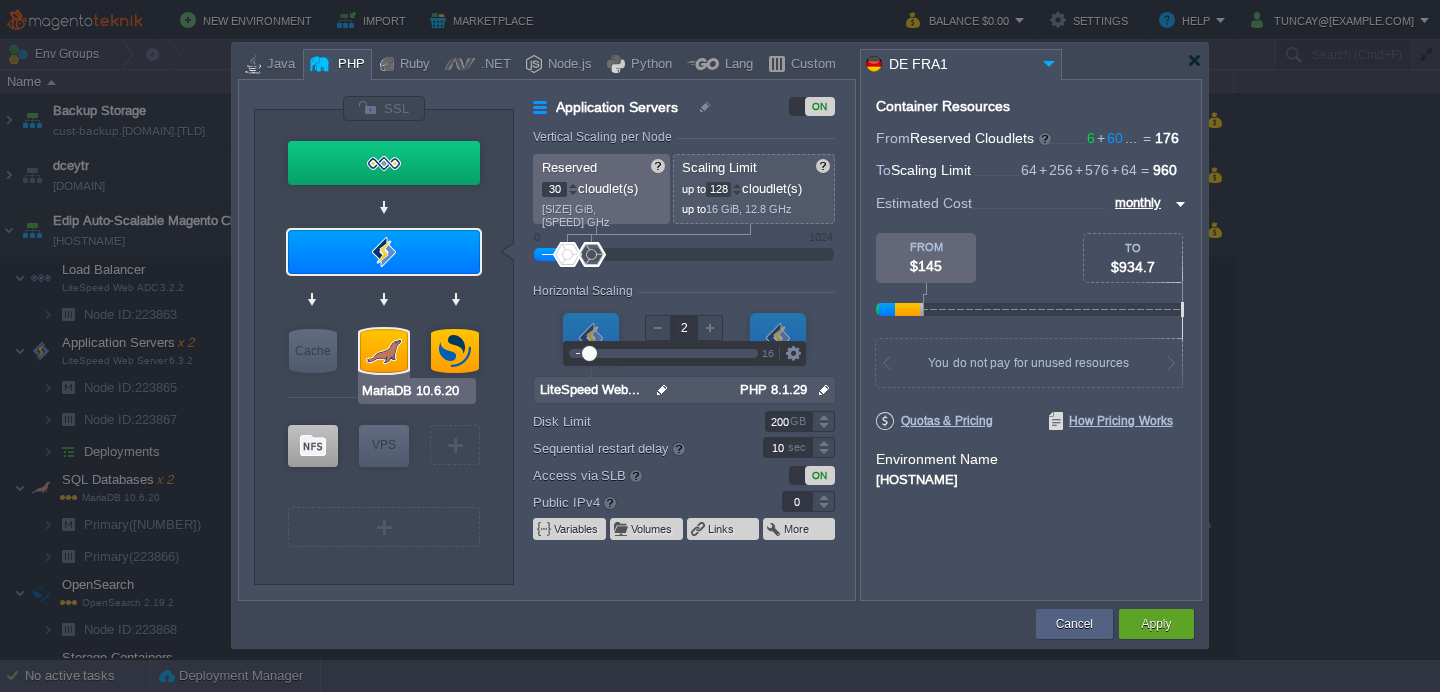 click at bounding box center (384, 351) 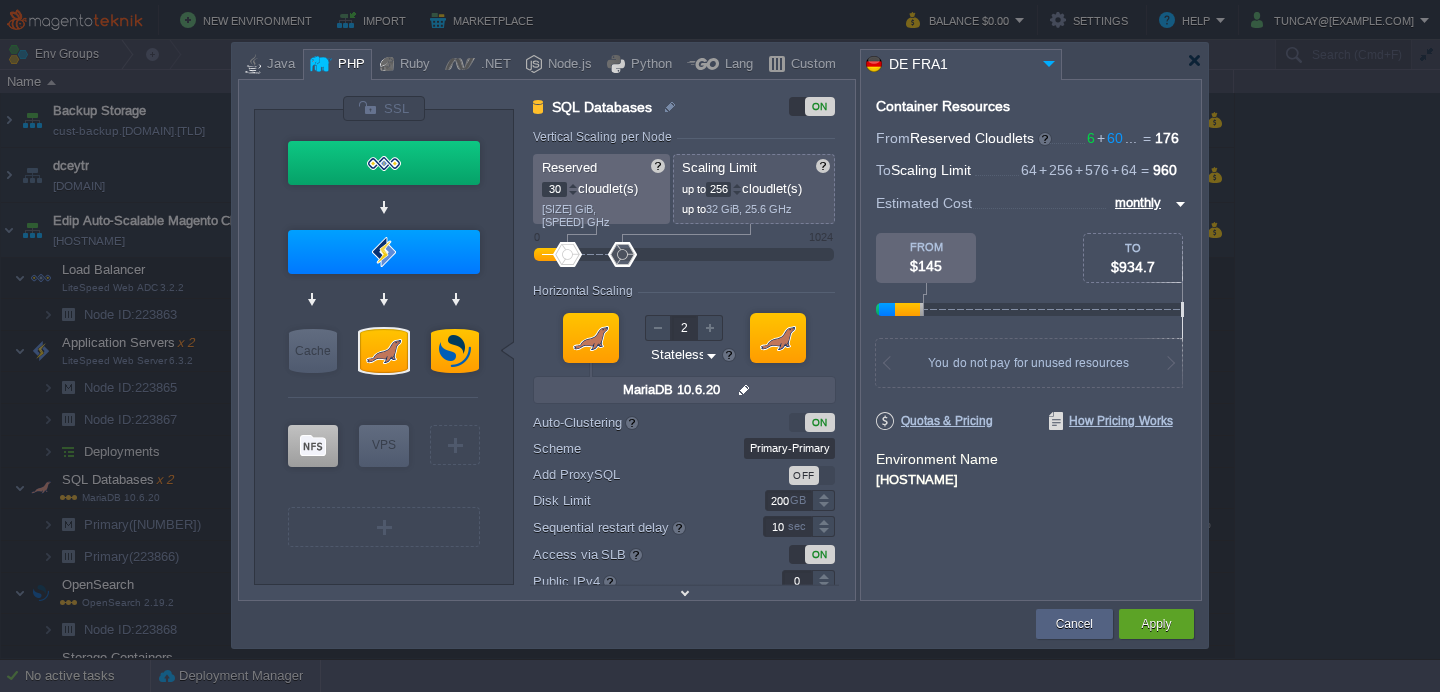 type on "LiteSpeed Web Server 6.3.2" 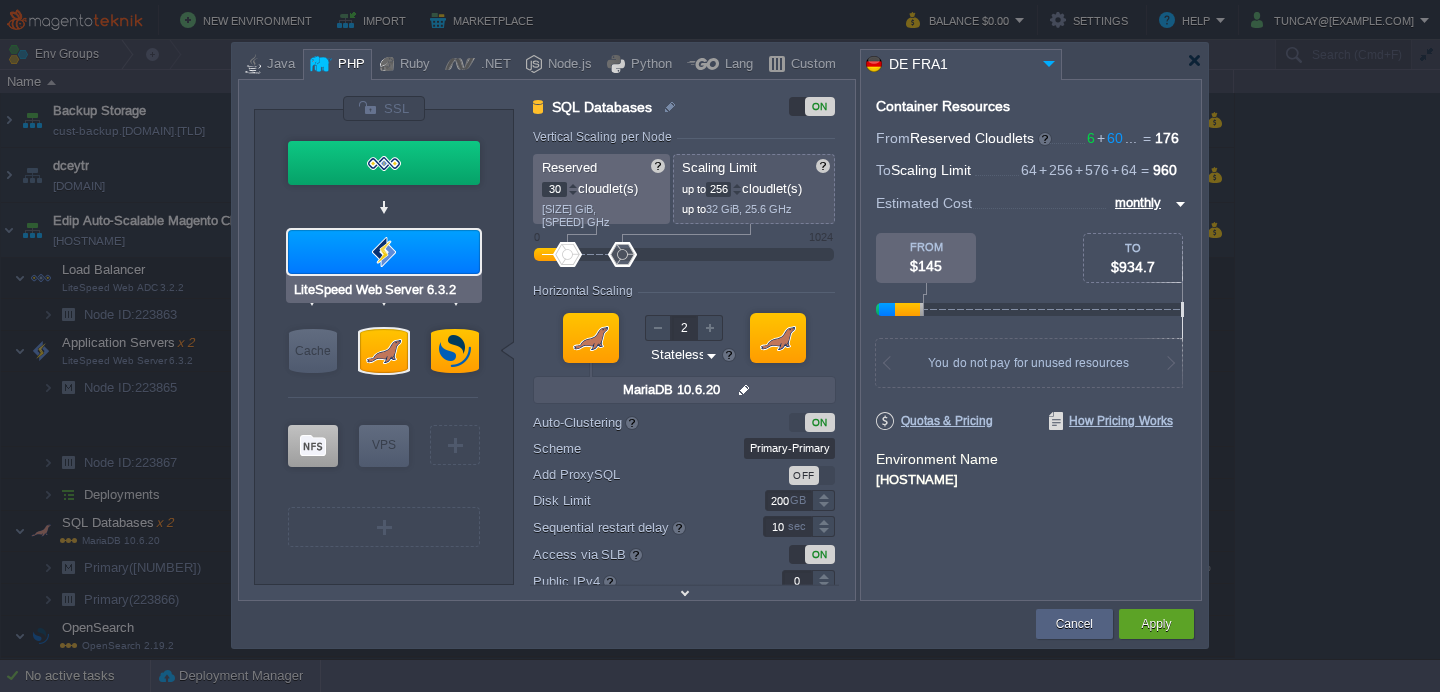 click at bounding box center (384, 252) 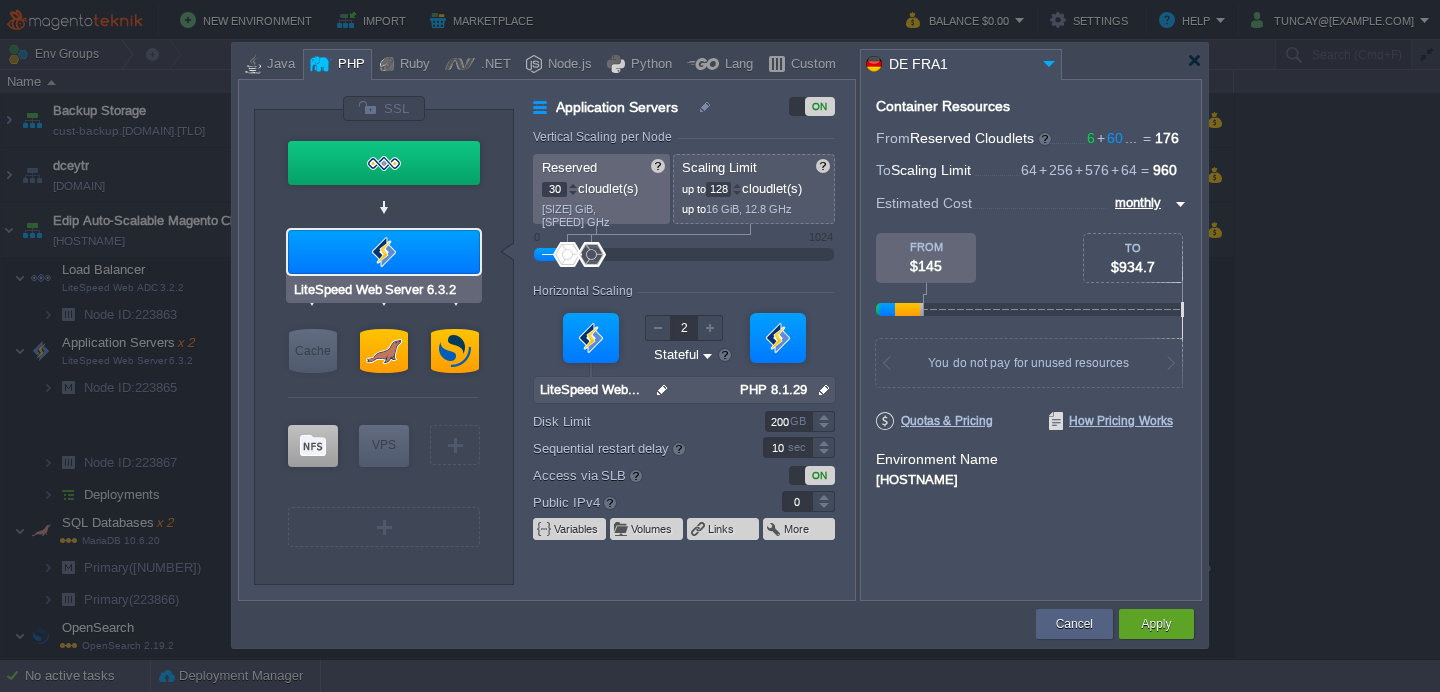 type on "MariaDB 10.6.20" 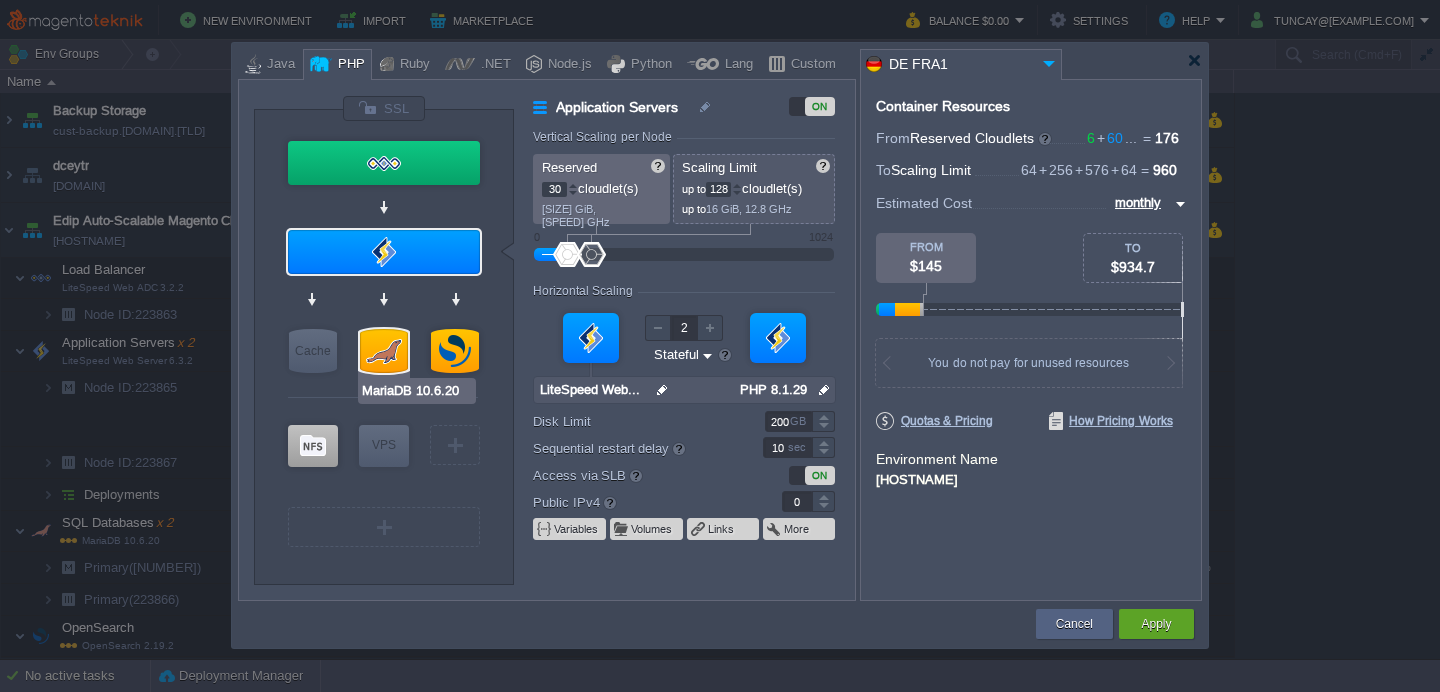click at bounding box center [384, 351] 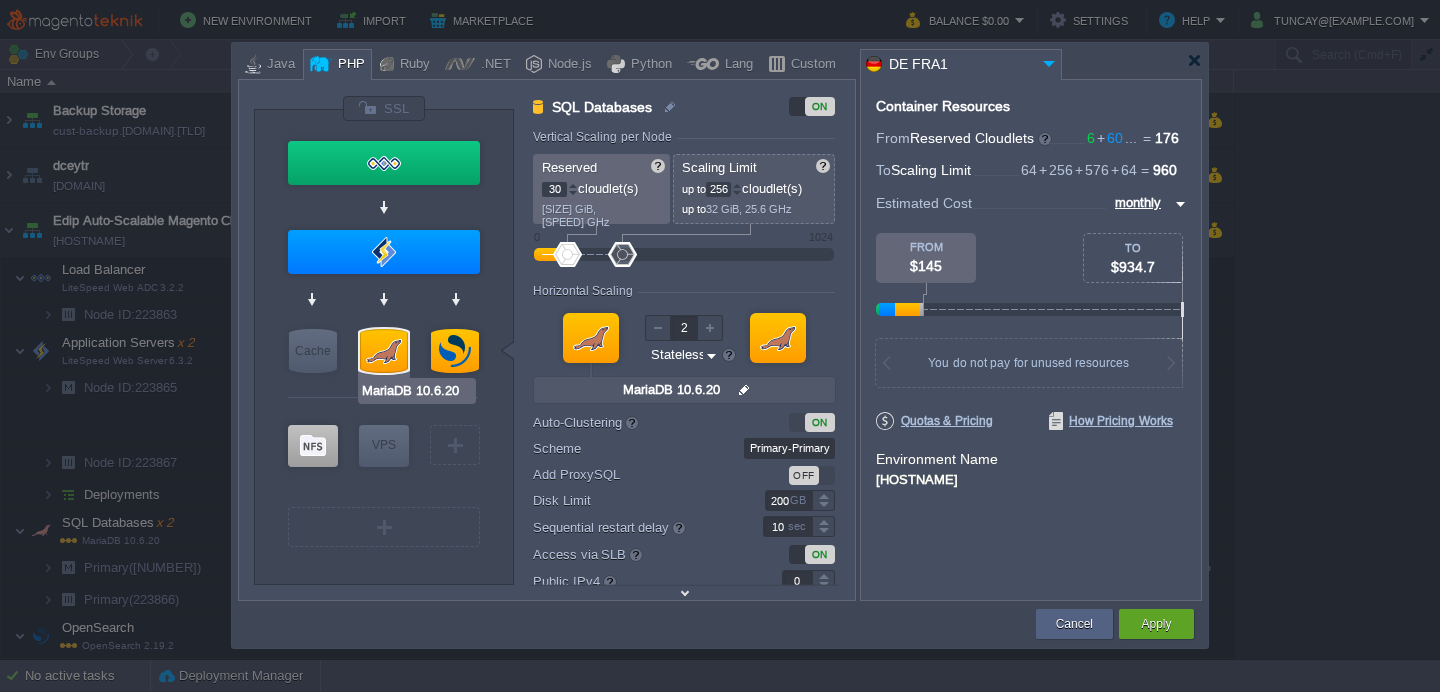 type on "LiteSpeed Web Server 6.3.2" 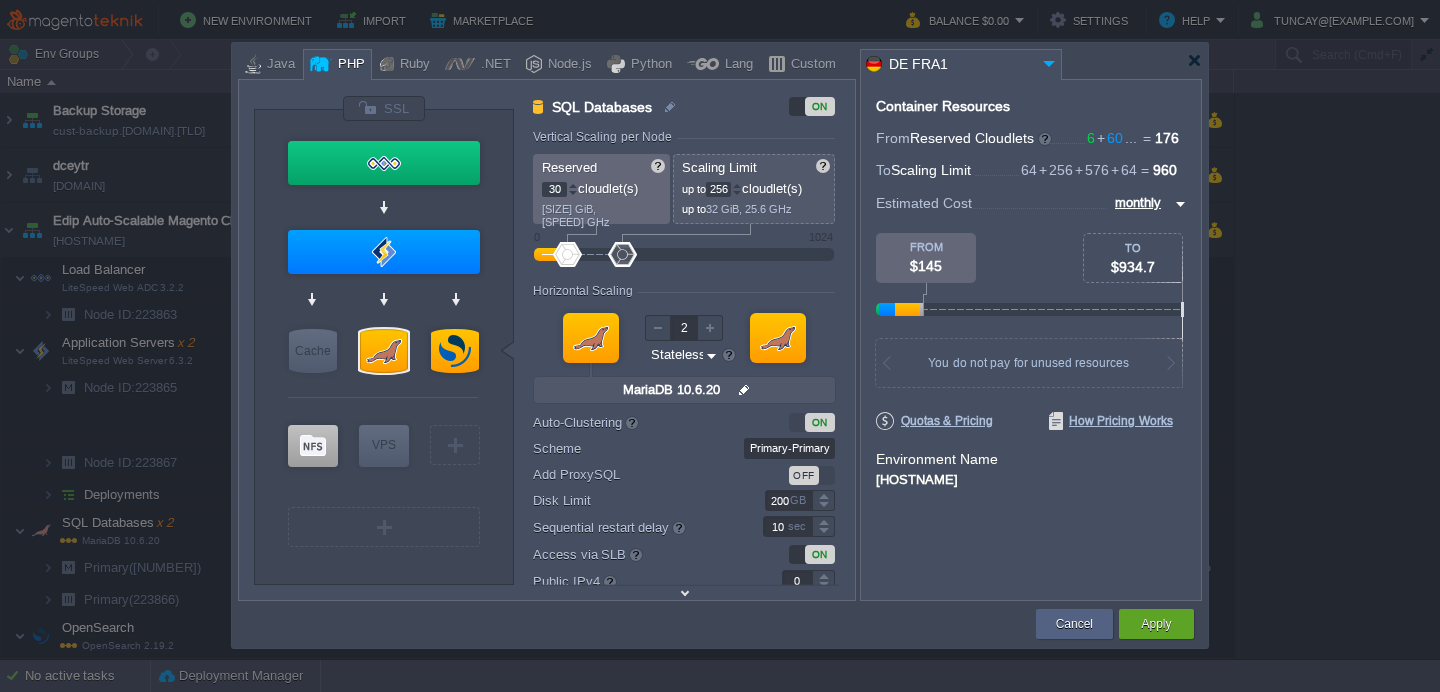 click on "30" at bounding box center [554, 189] 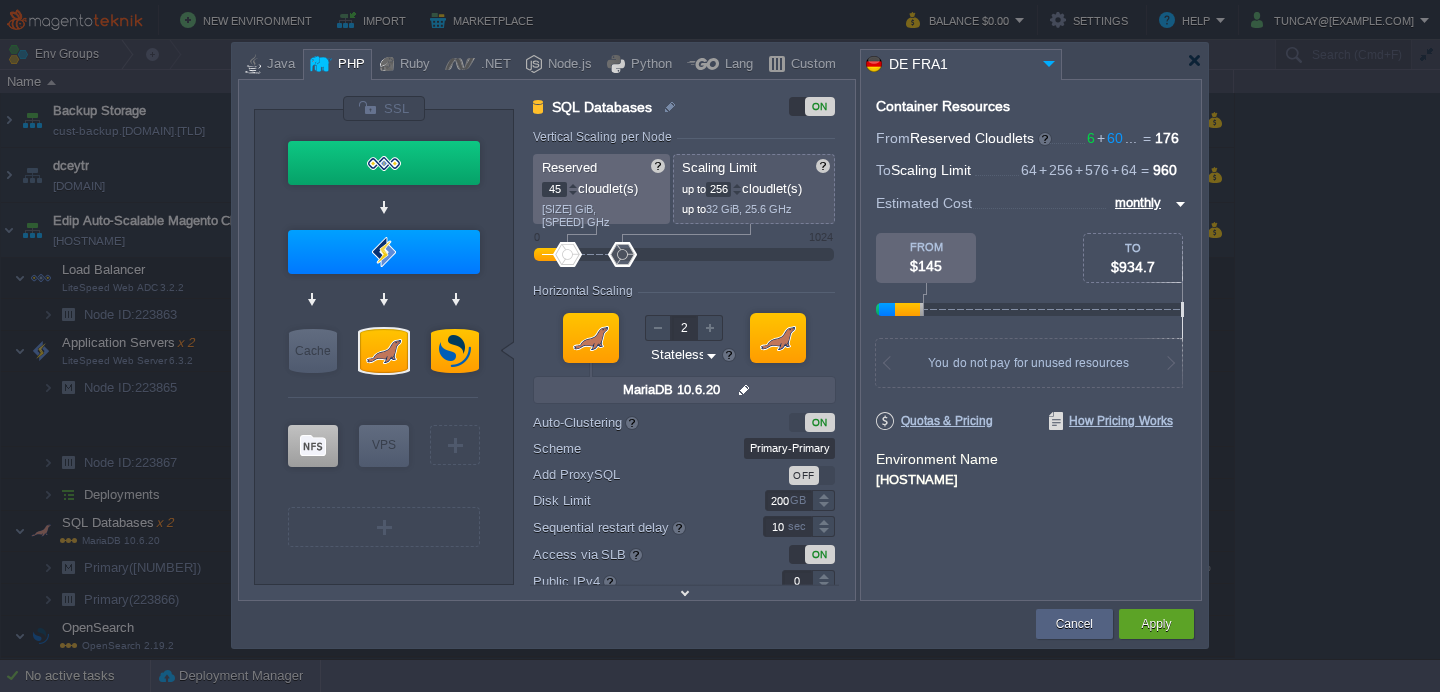 type on "45" 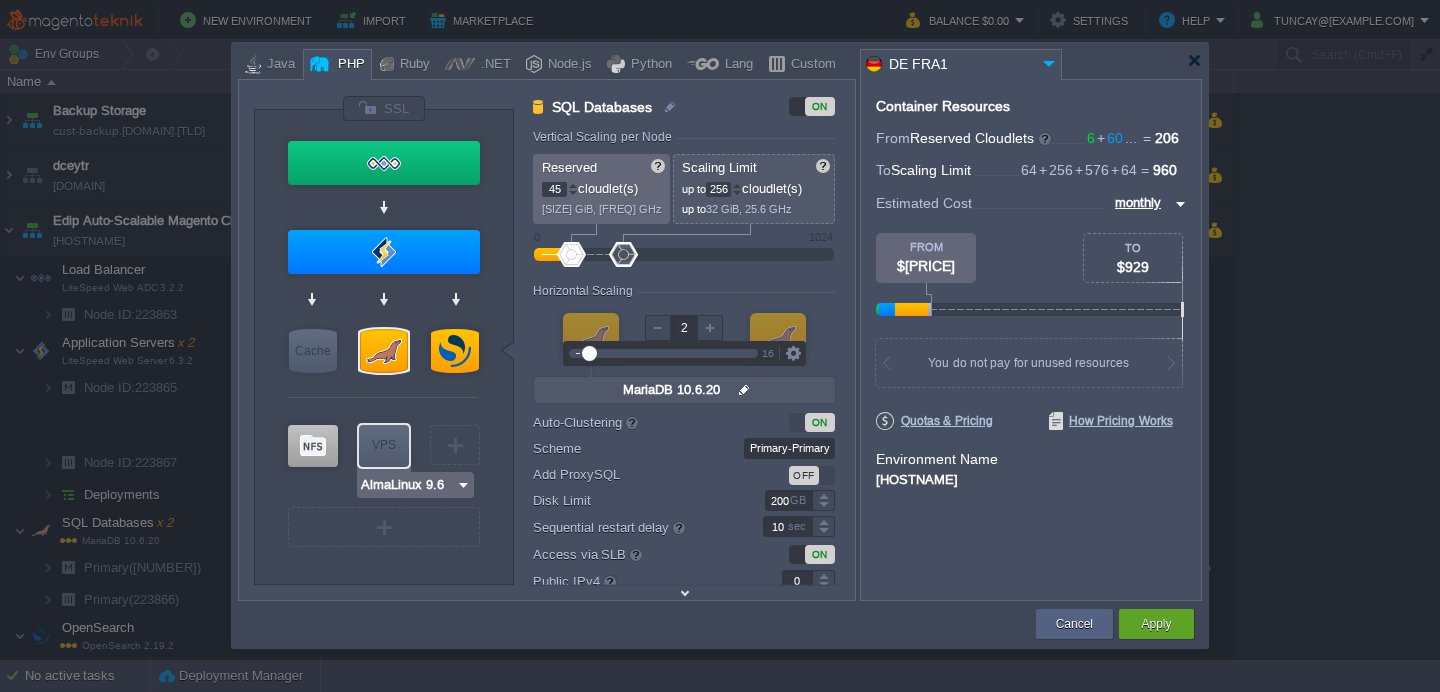 type on "Extra Storage 2.0-10.5" 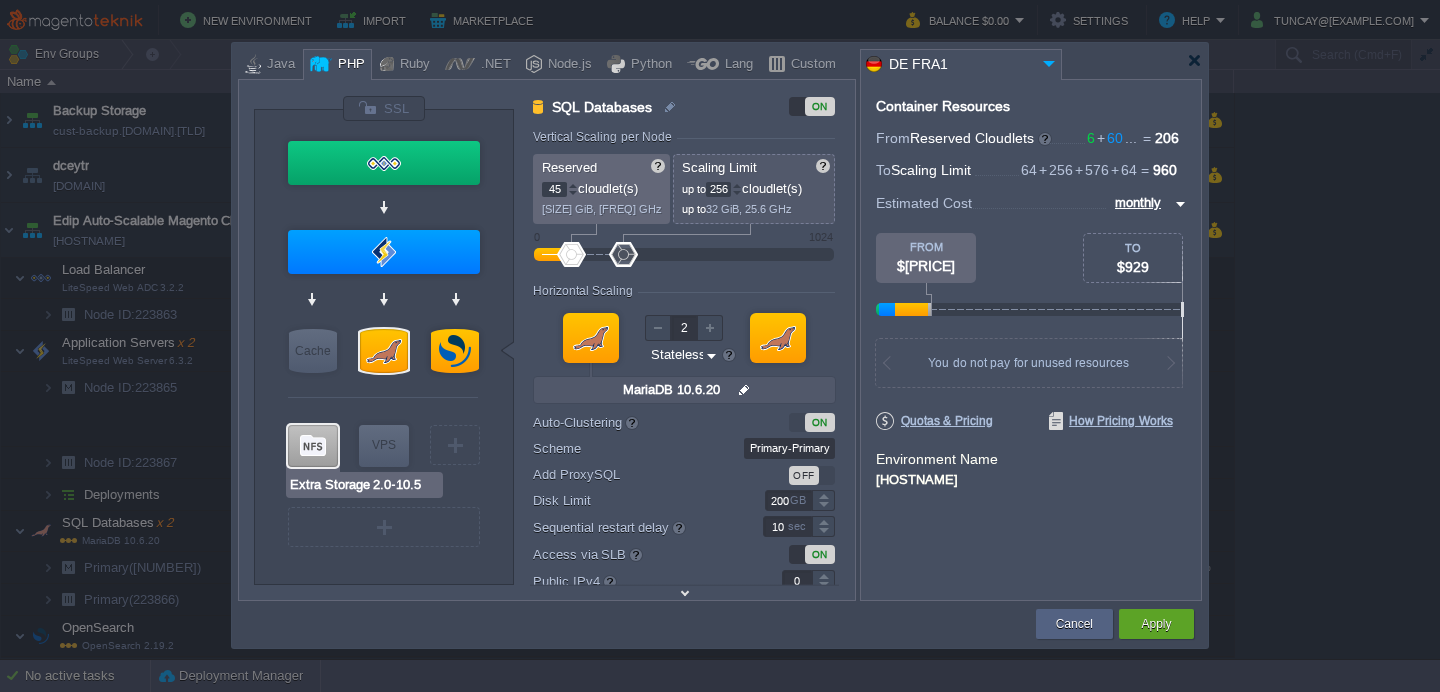 click at bounding box center [313, 446] 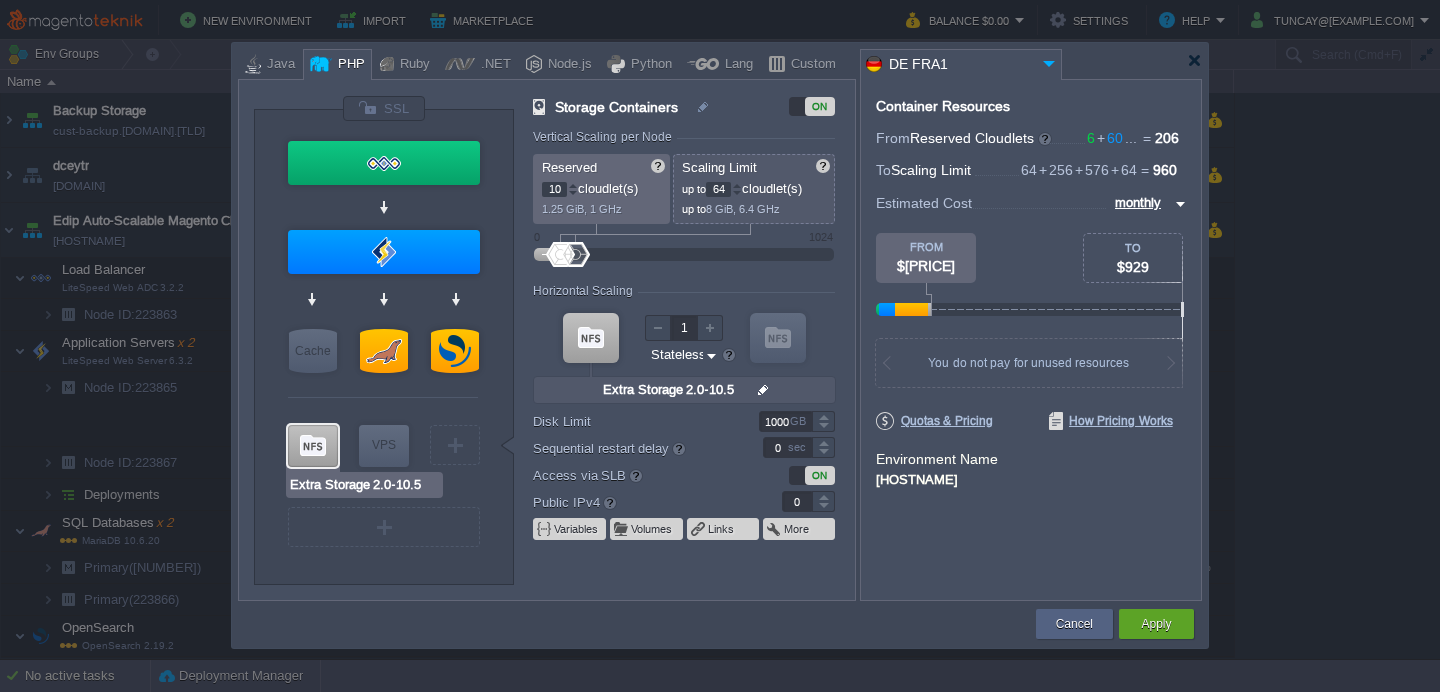 type on "OpenSearch 2.19.2" 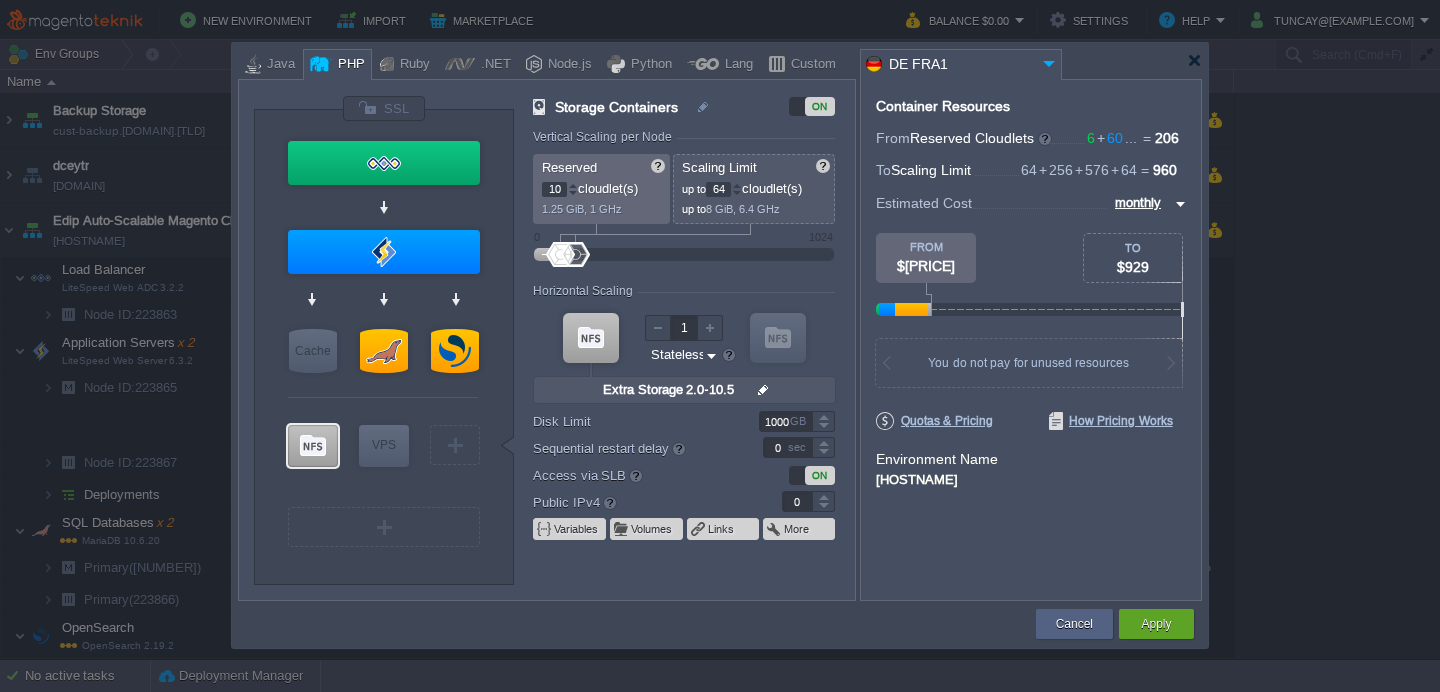 click on "10" at bounding box center [554, 189] 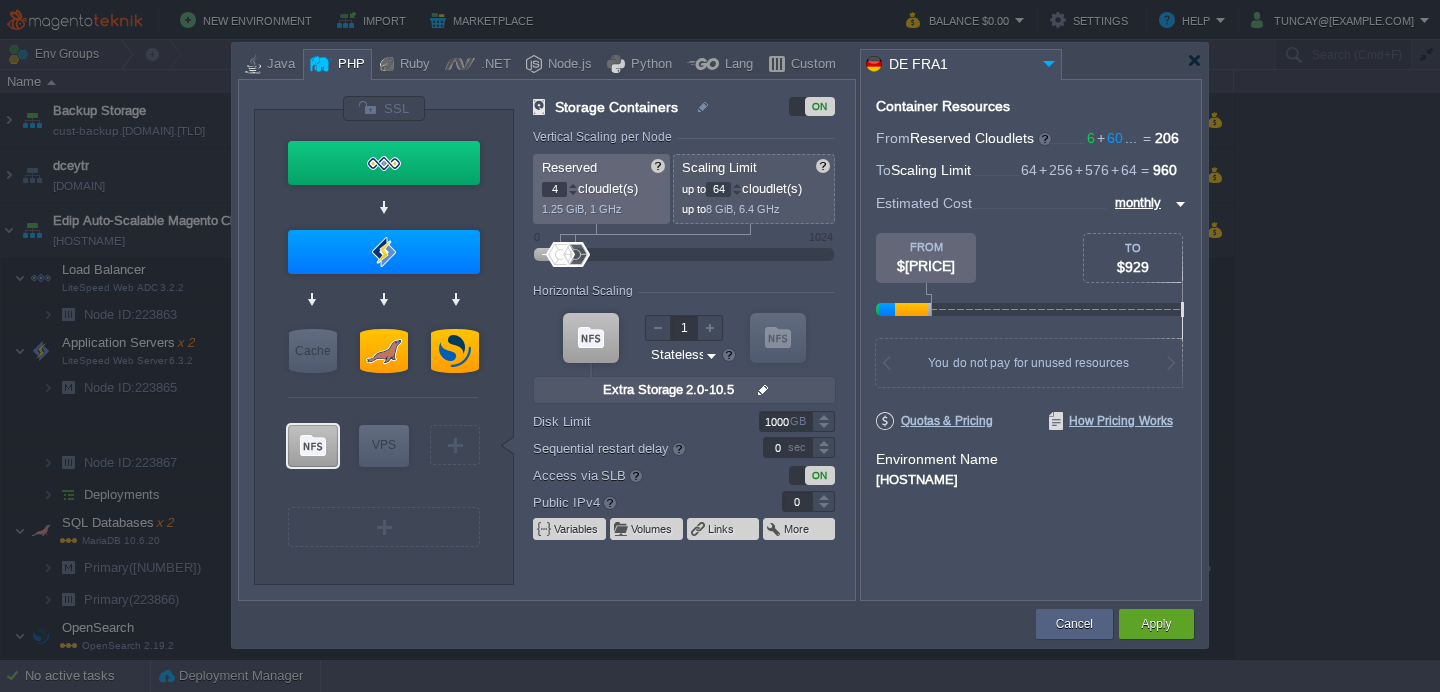 type on "4" 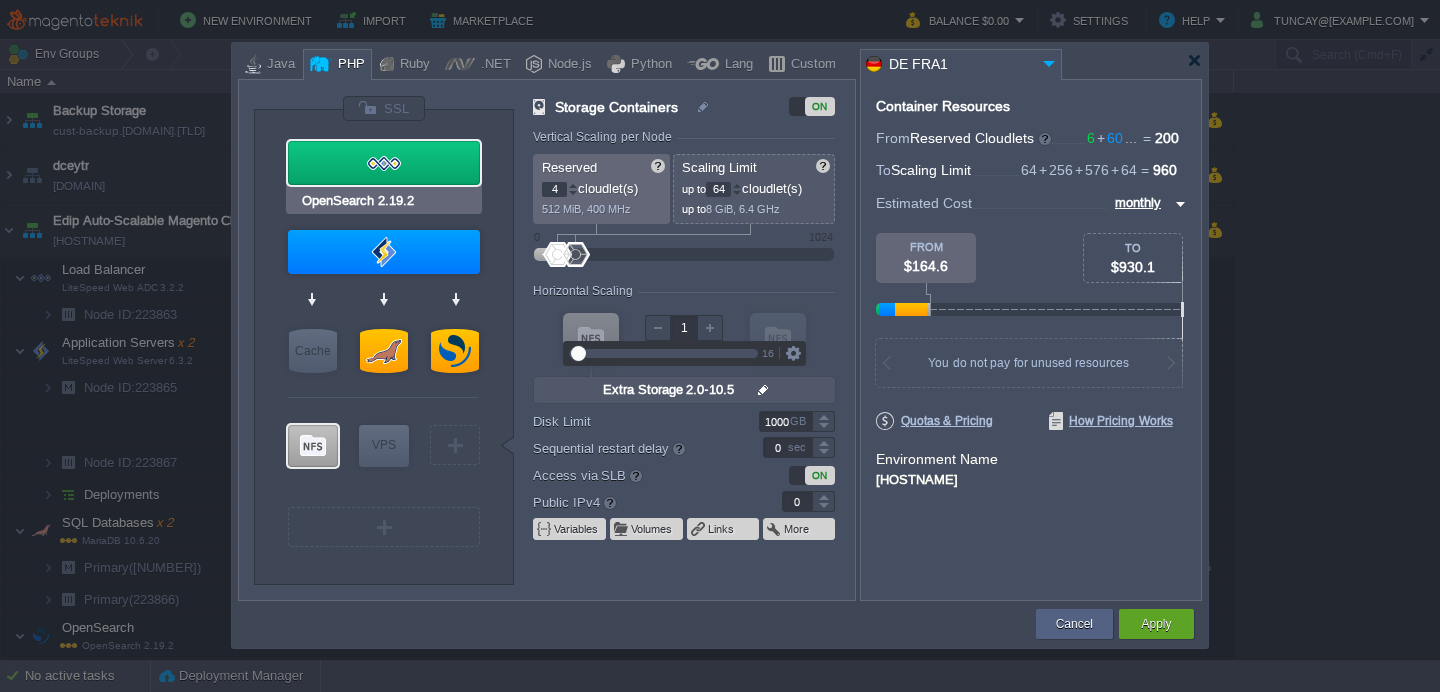 type on "LiteSpeed Web ADC 3.2.2" 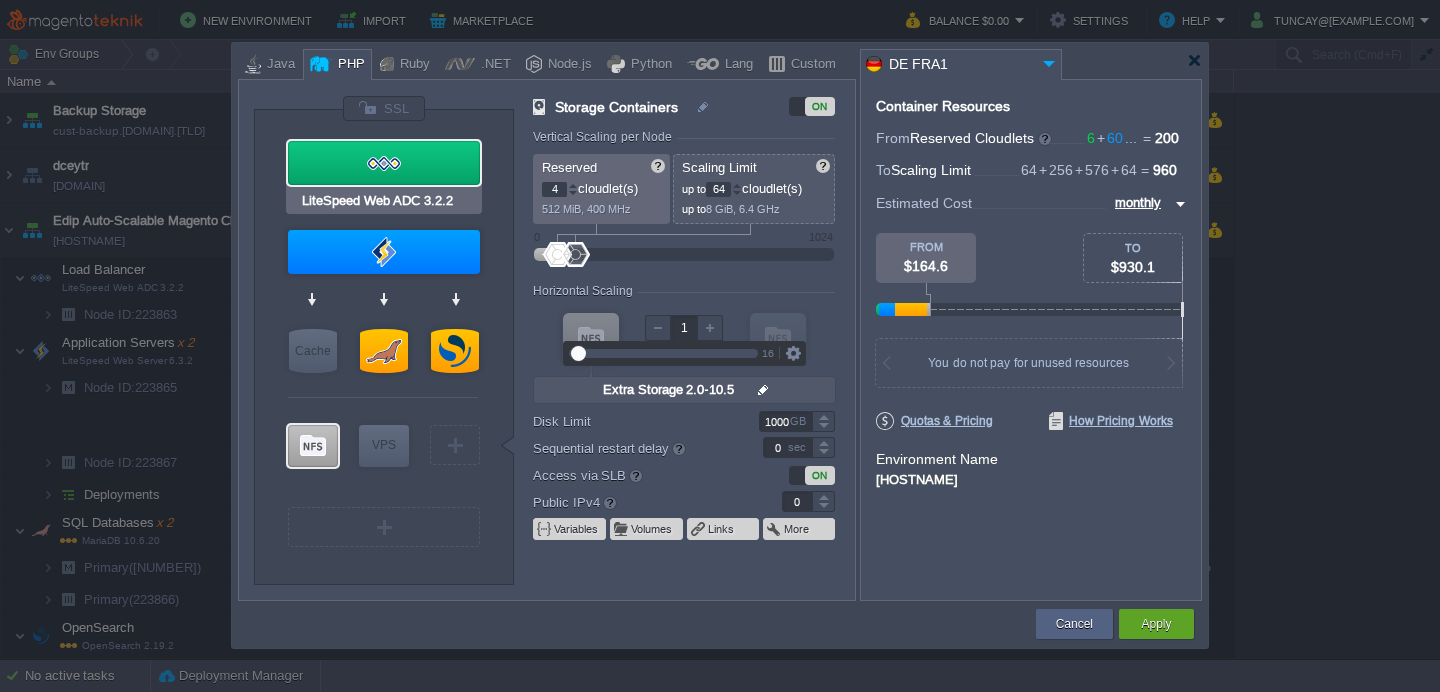 click at bounding box center [384, 163] 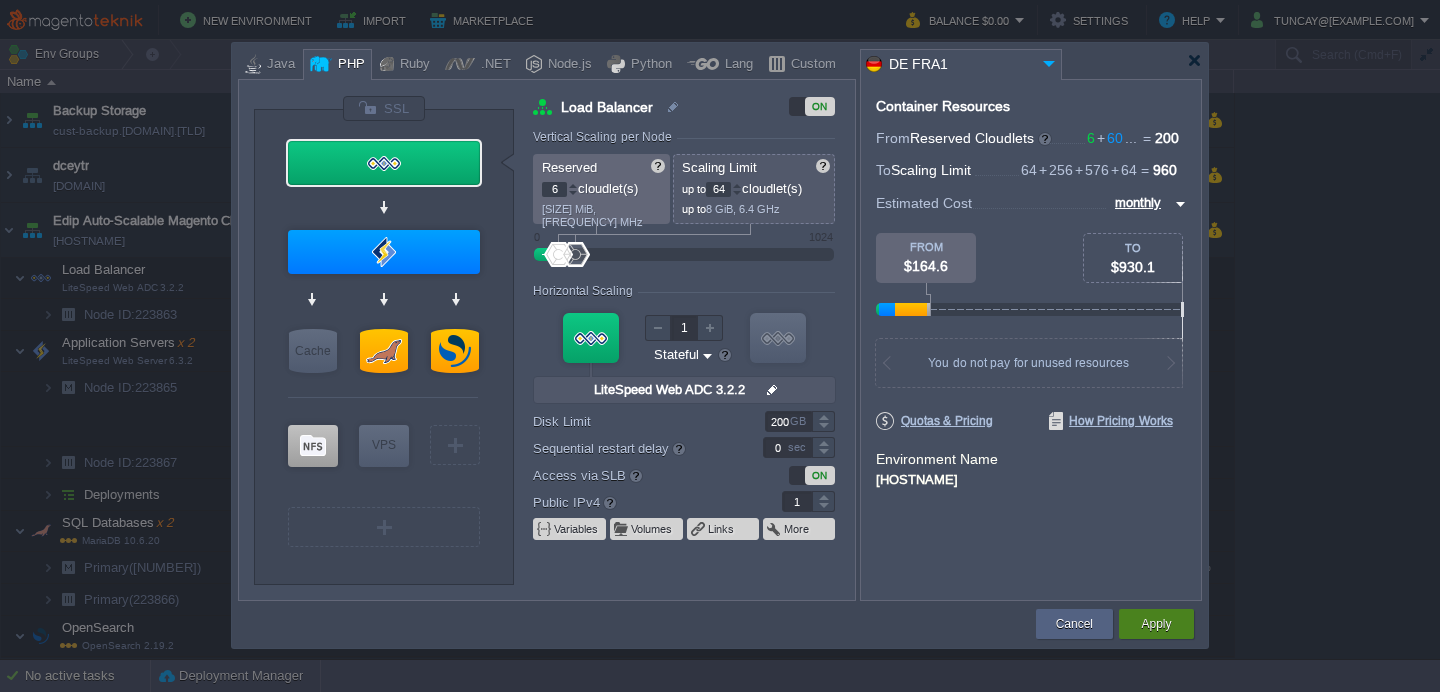 click on "Apply" at bounding box center [1156, 624] 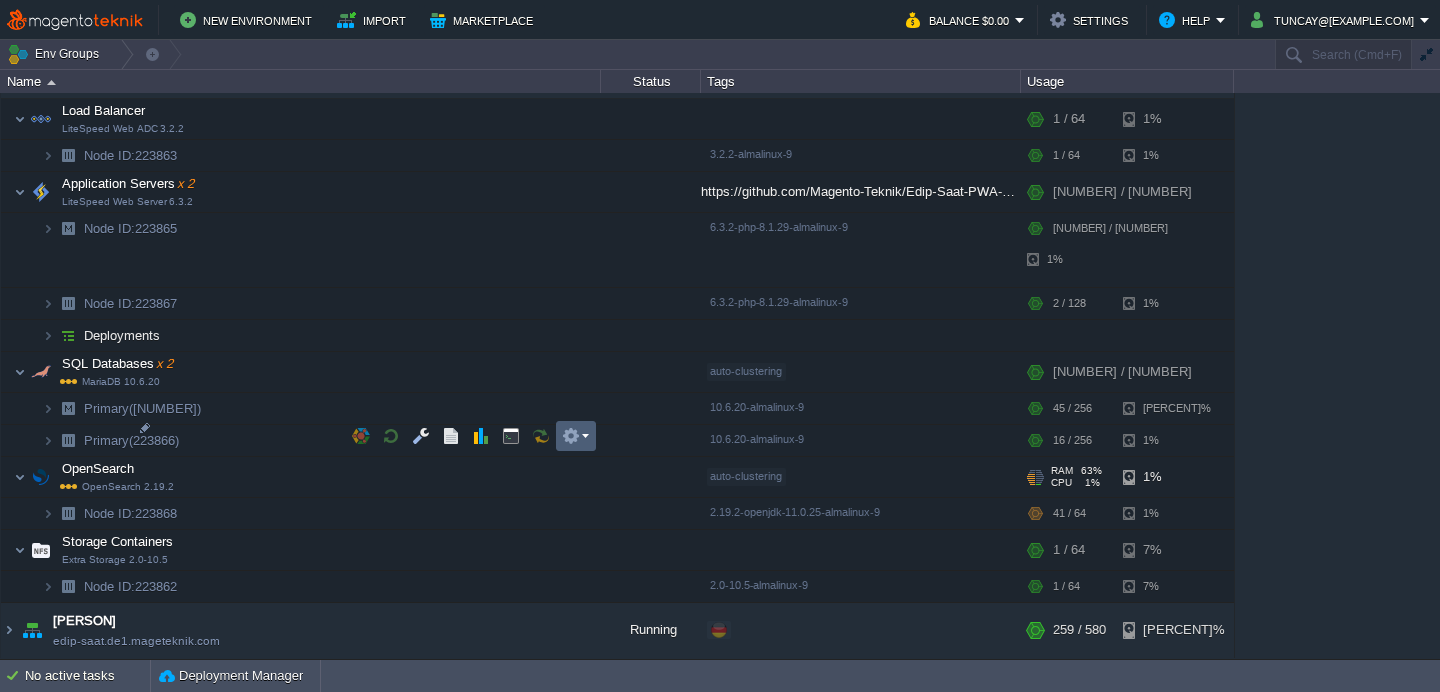 scroll, scrollTop: 0, scrollLeft: 0, axis: both 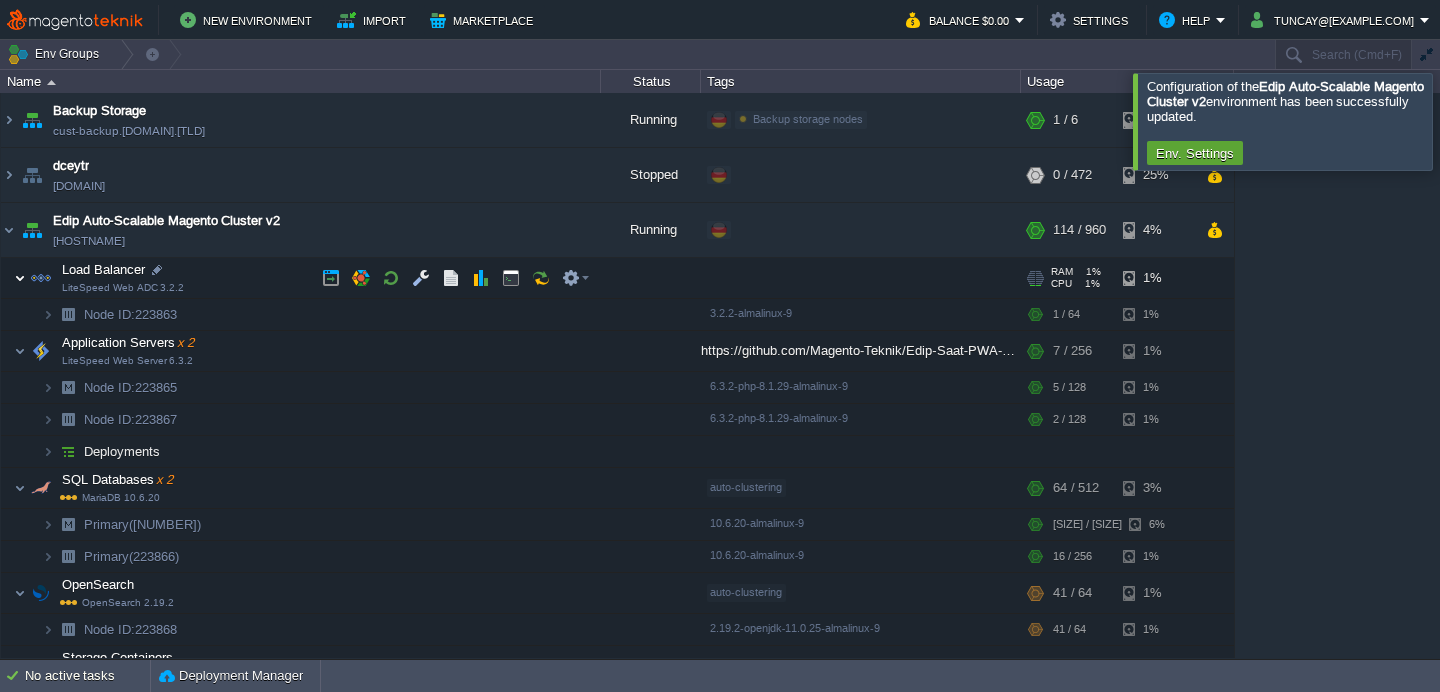 click at bounding box center (20, 278) 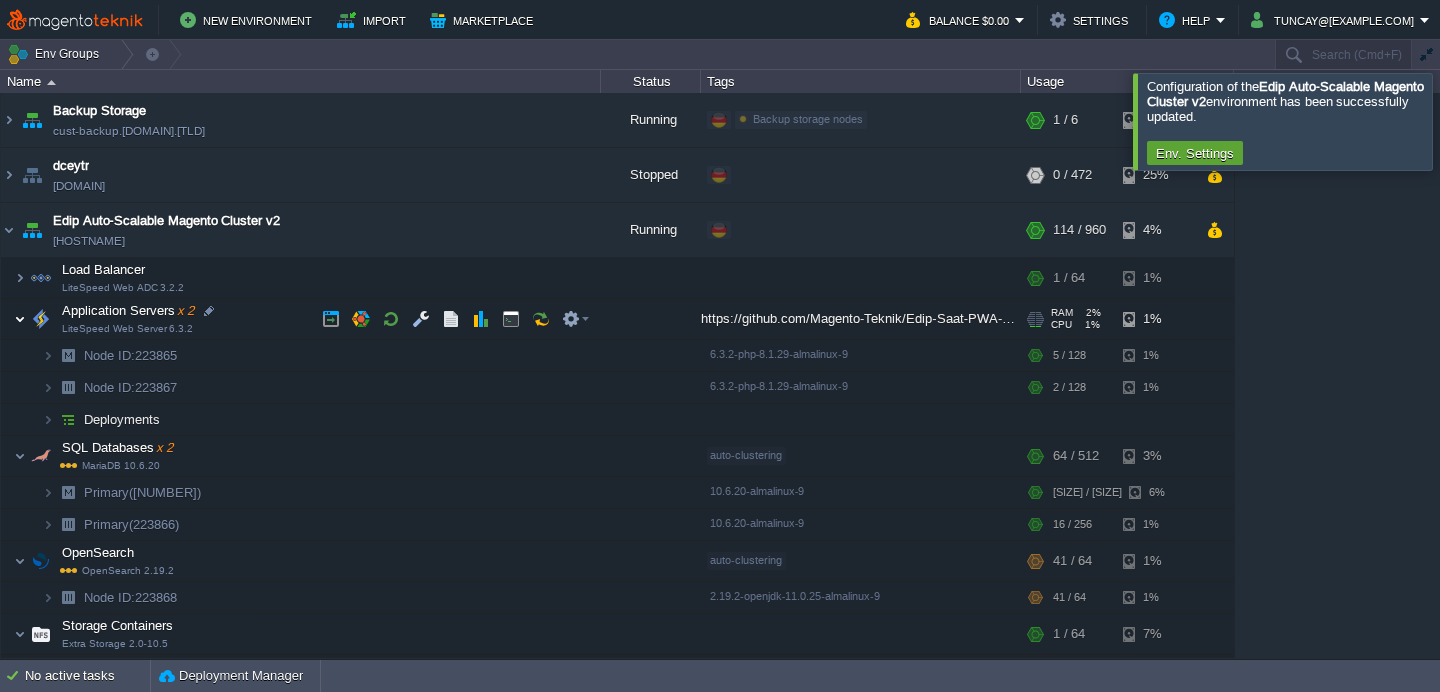 click at bounding box center (20, 319) 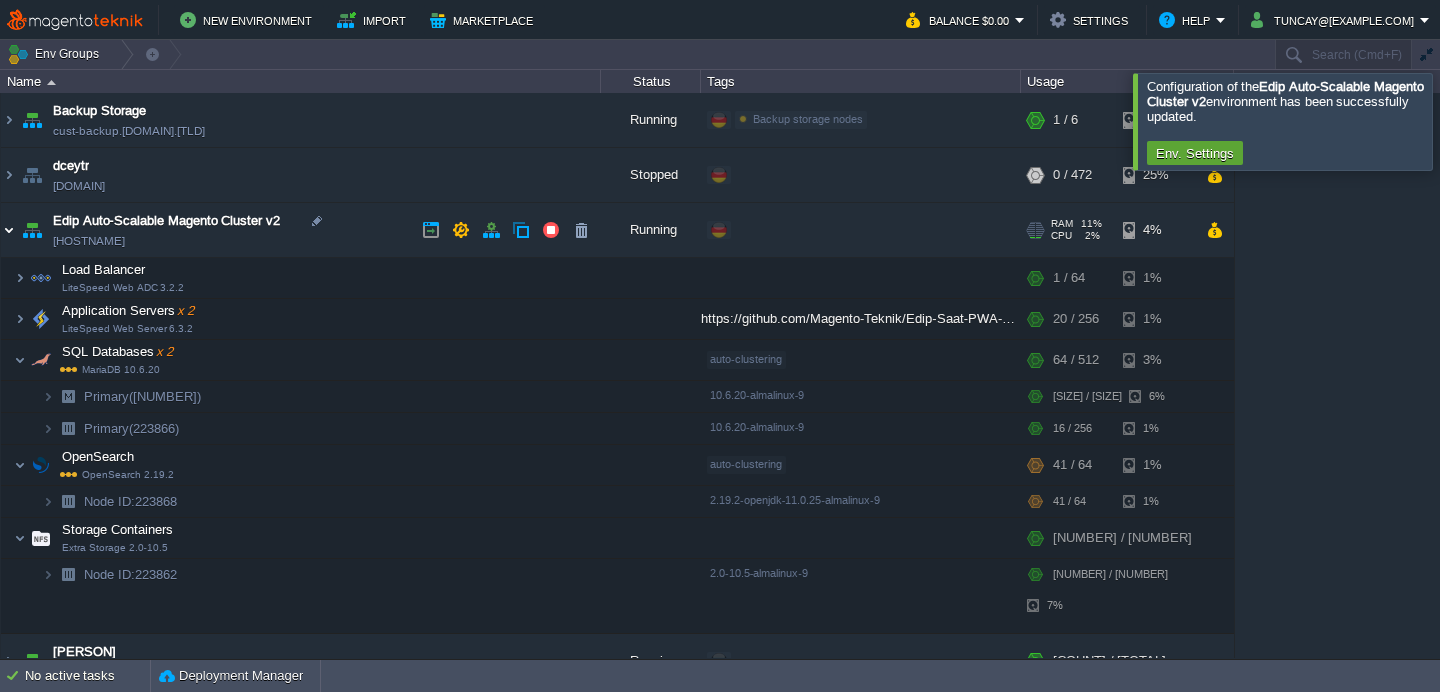 click at bounding box center (9, 230) 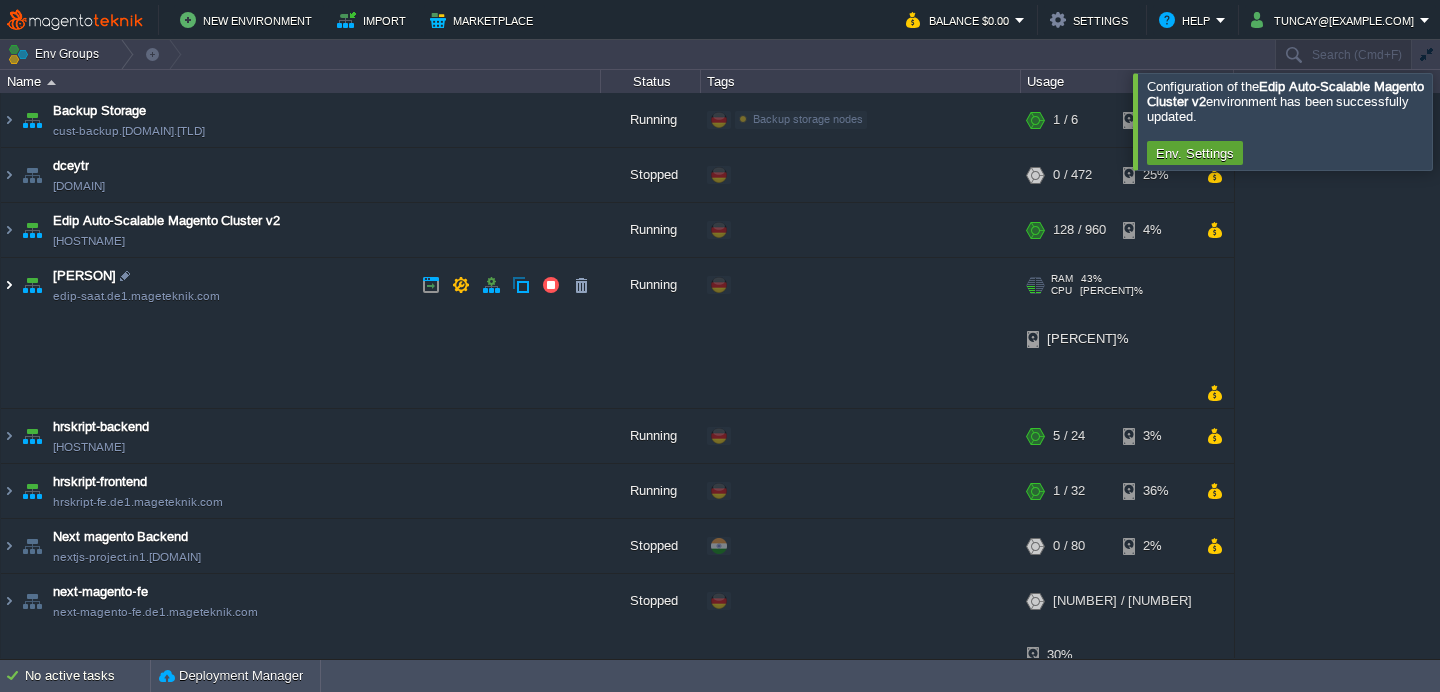 click at bounding box center (9, 285) 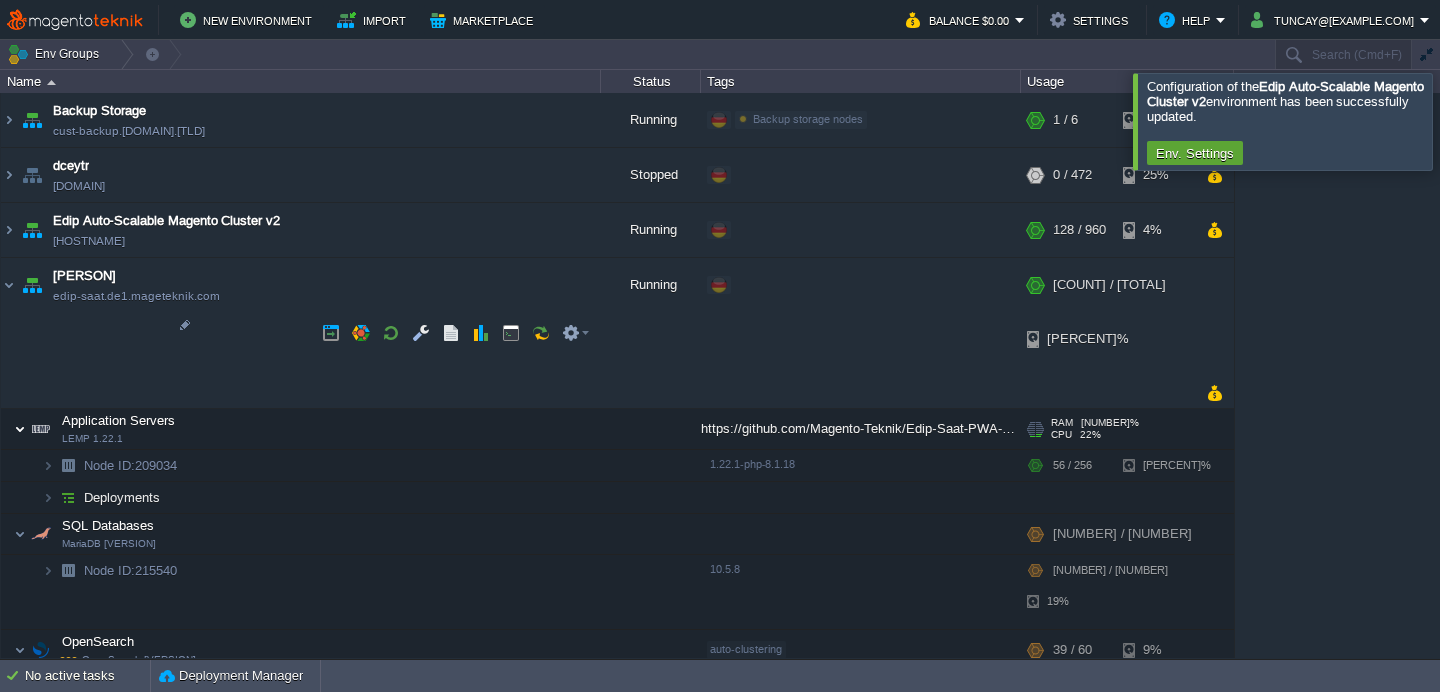 click at bounding box center (20, 429) 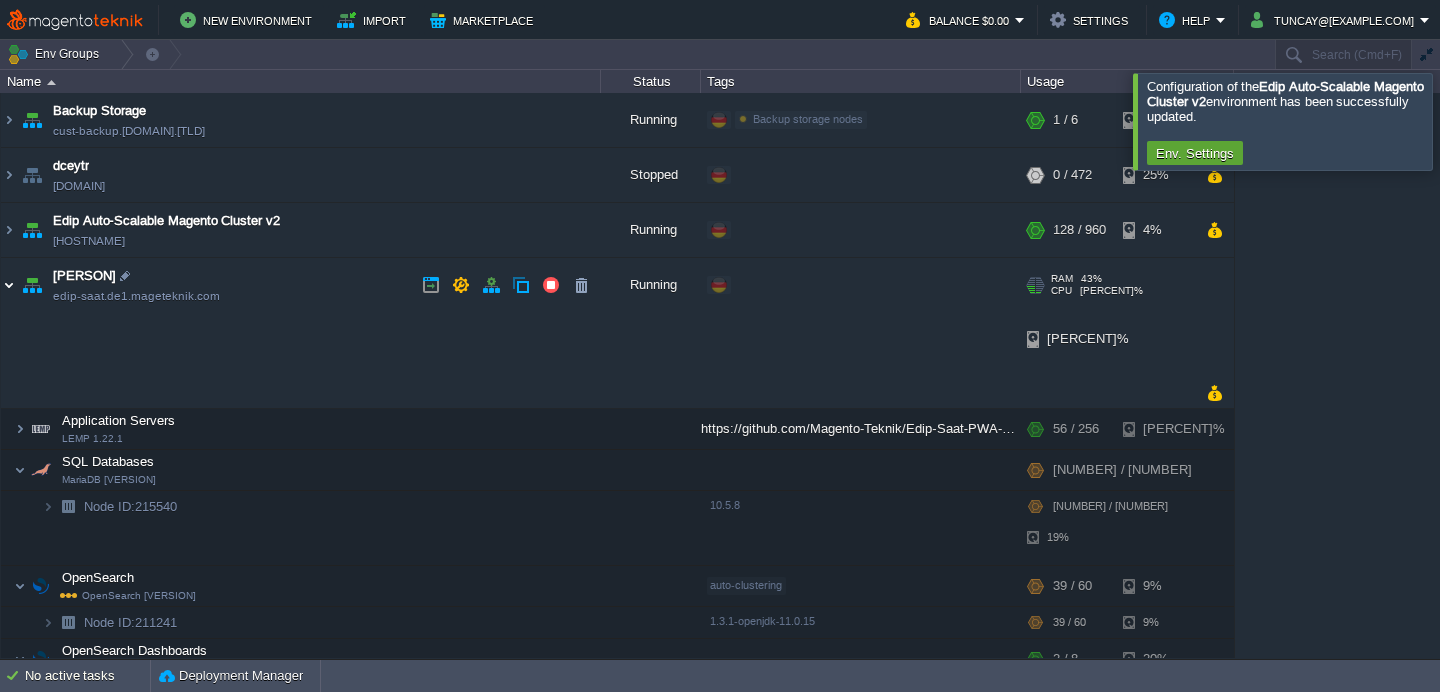 click at bounding box center (9, 285) 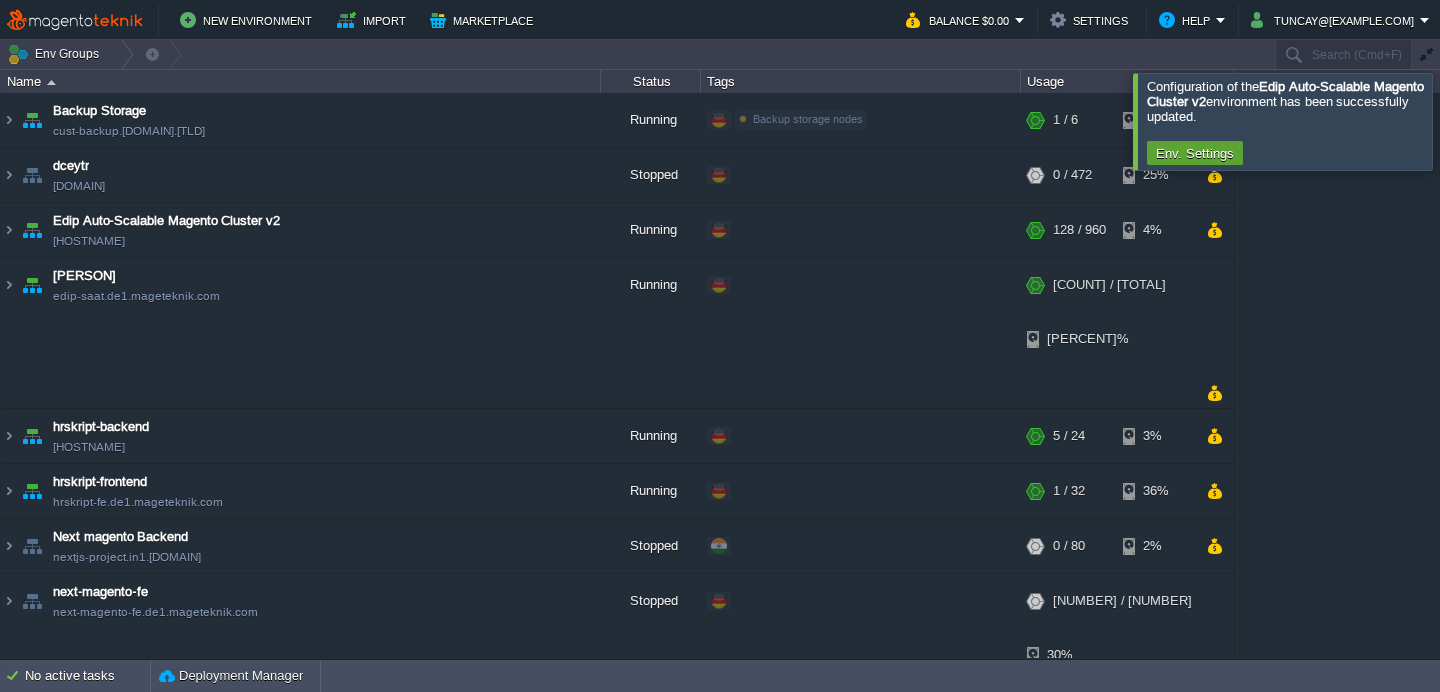 click at bounding box center (1464, 121) 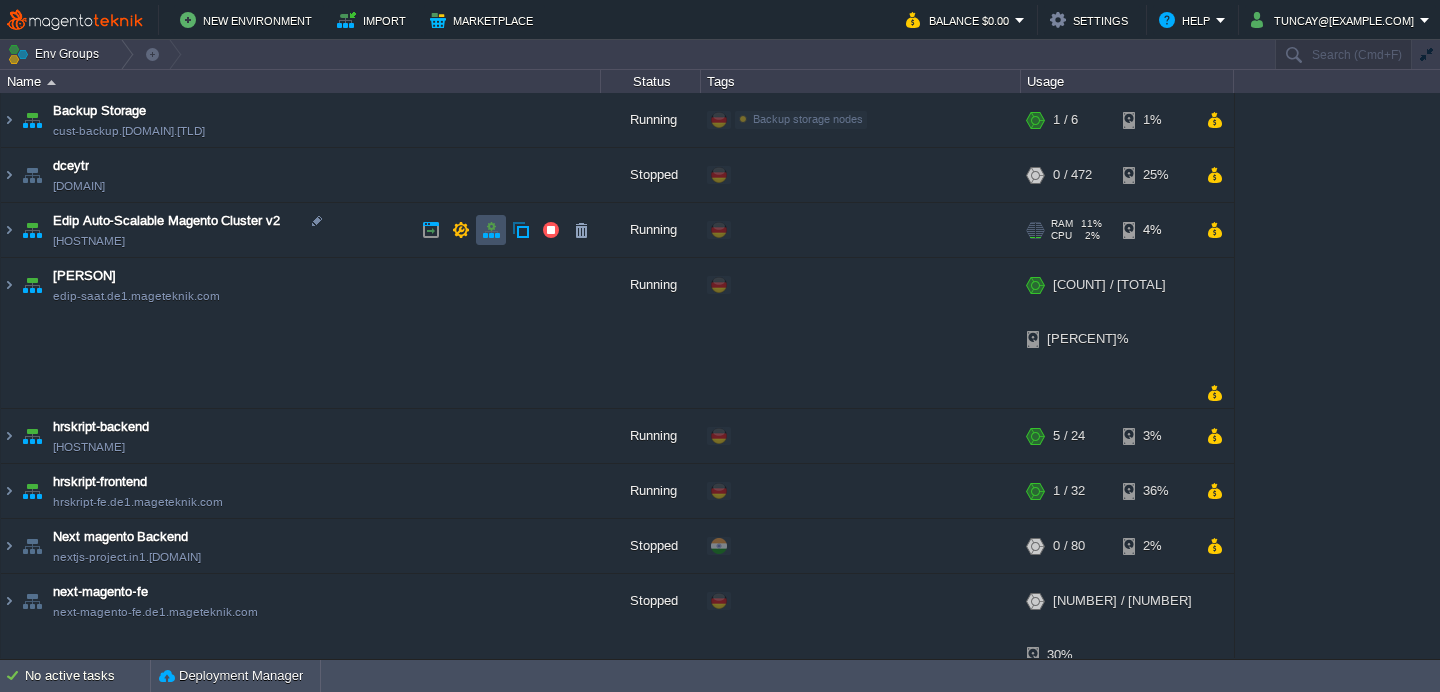 click at bounding box center (491, 230) 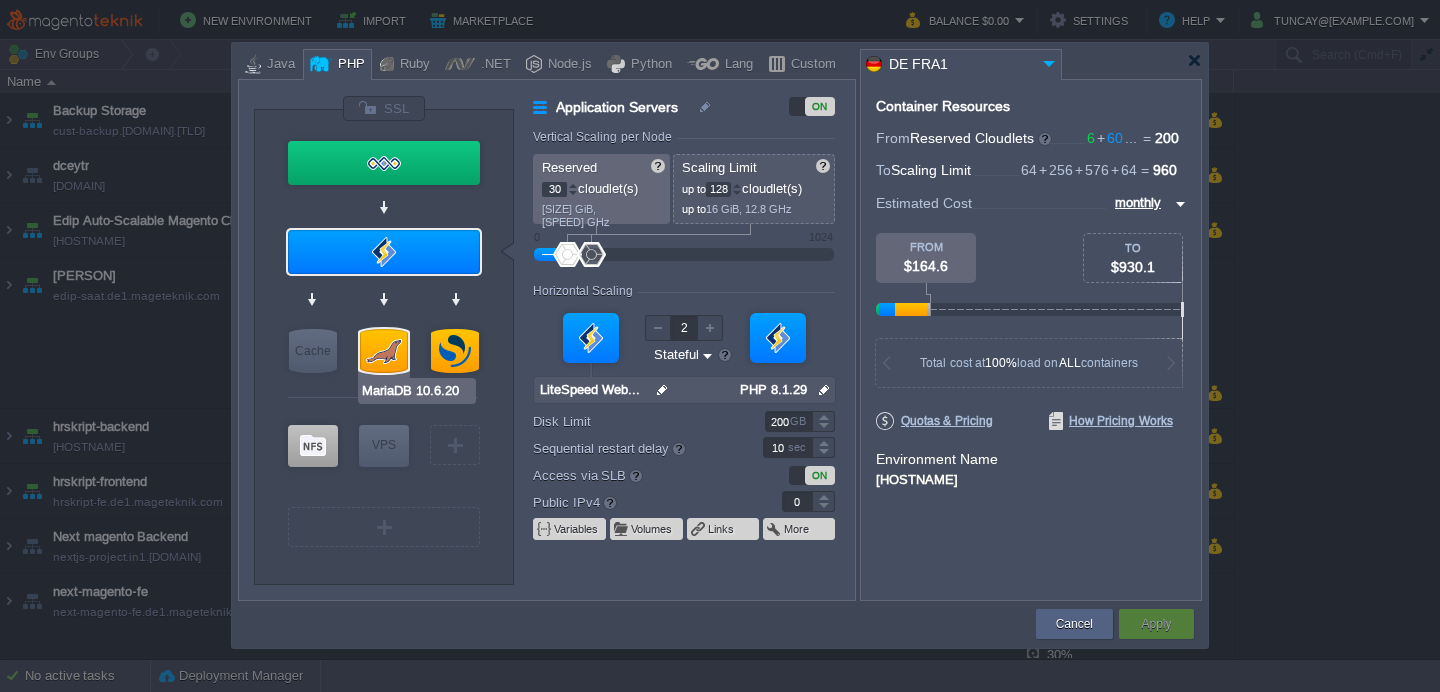 type on "OpenSearch 2.19.2" 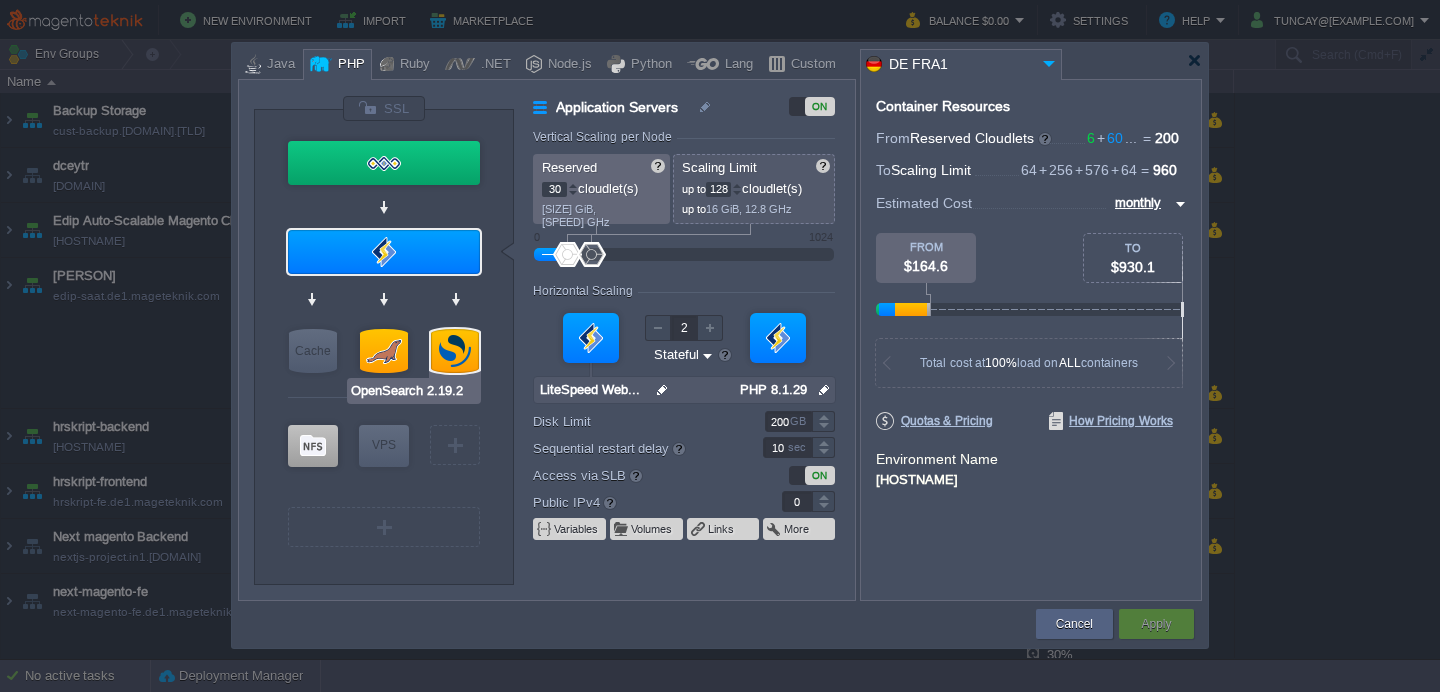 click at bounding box center [455, 351] 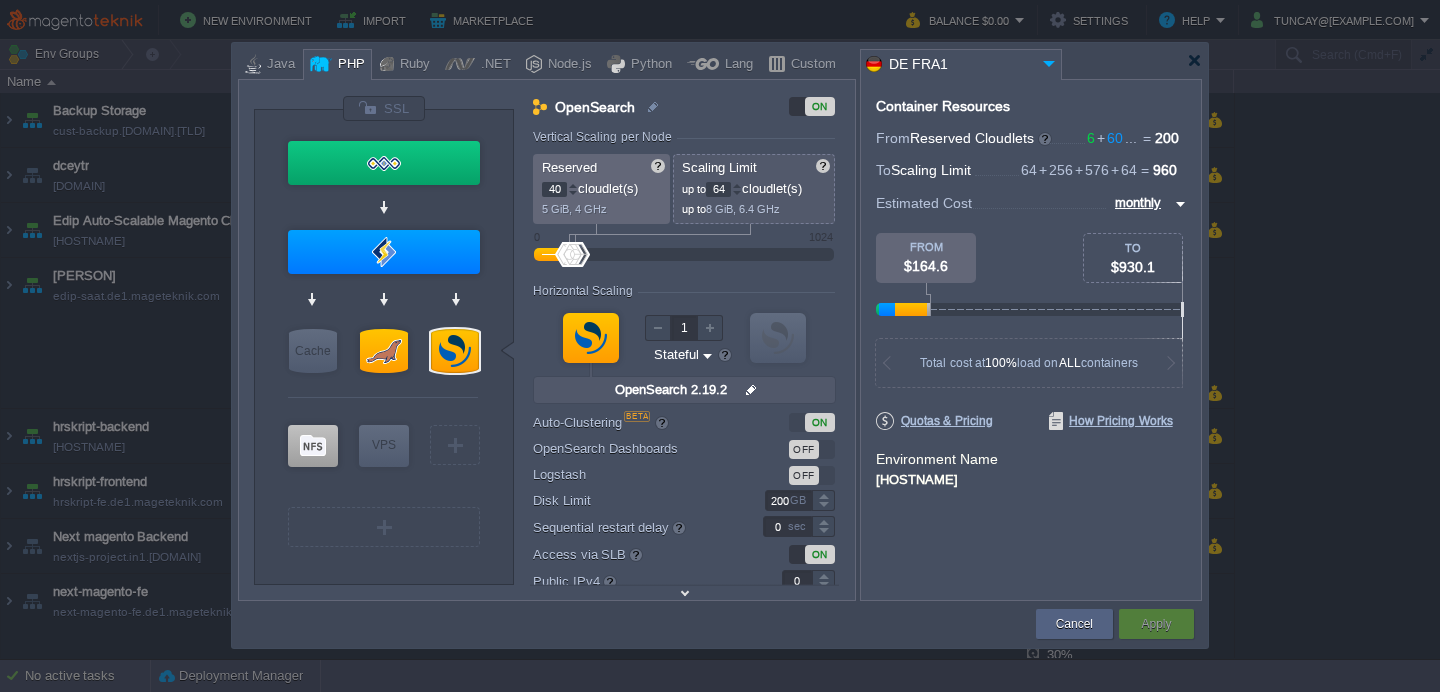 click at bounding box center [751, 390] 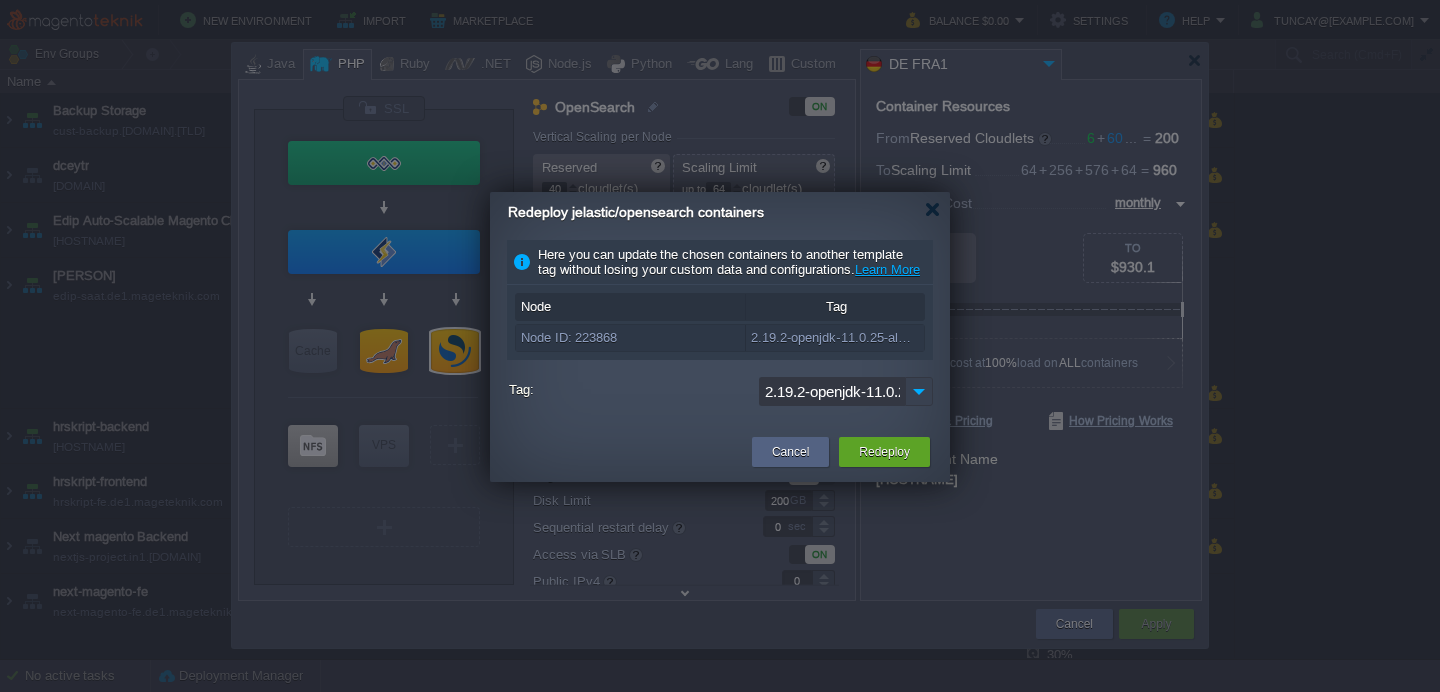 click at bounding box center [919, 391] 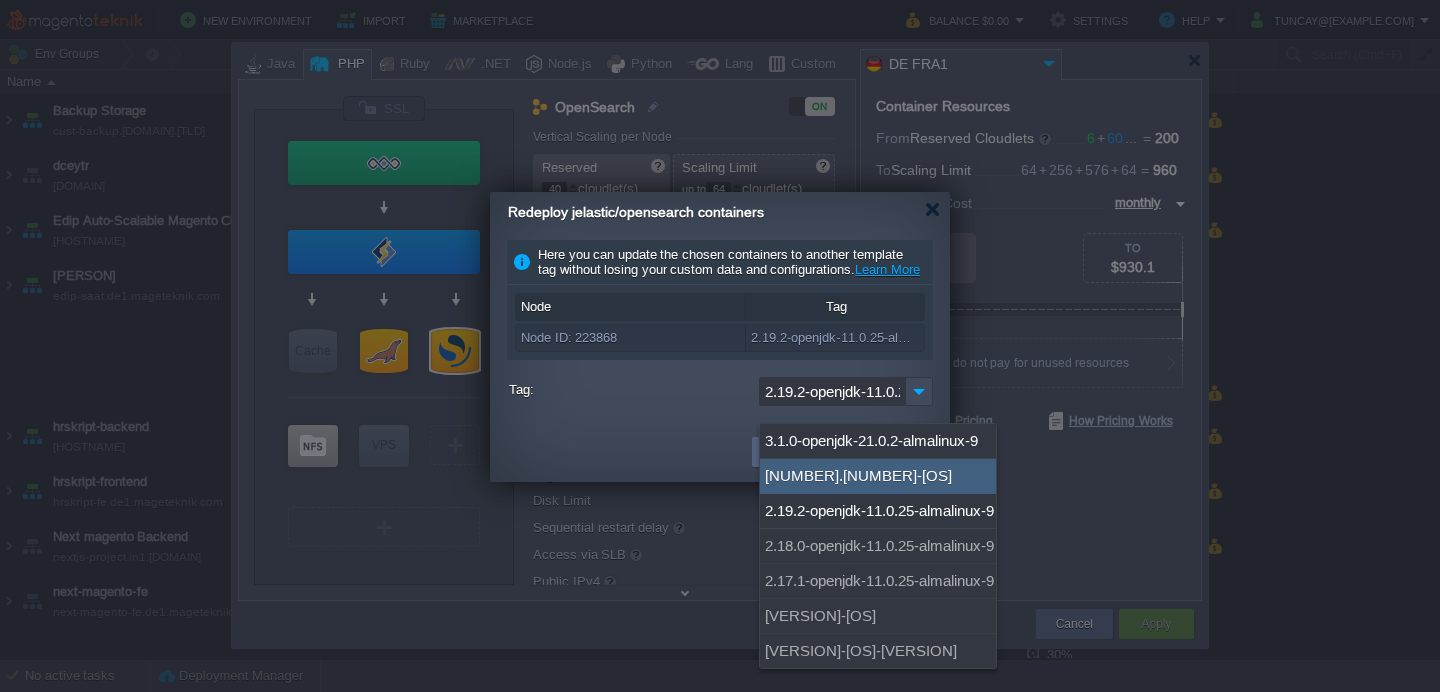 click on "2.19.2-openjdk-11.0.25-almalinux-9" at bounding box center [721, 394] 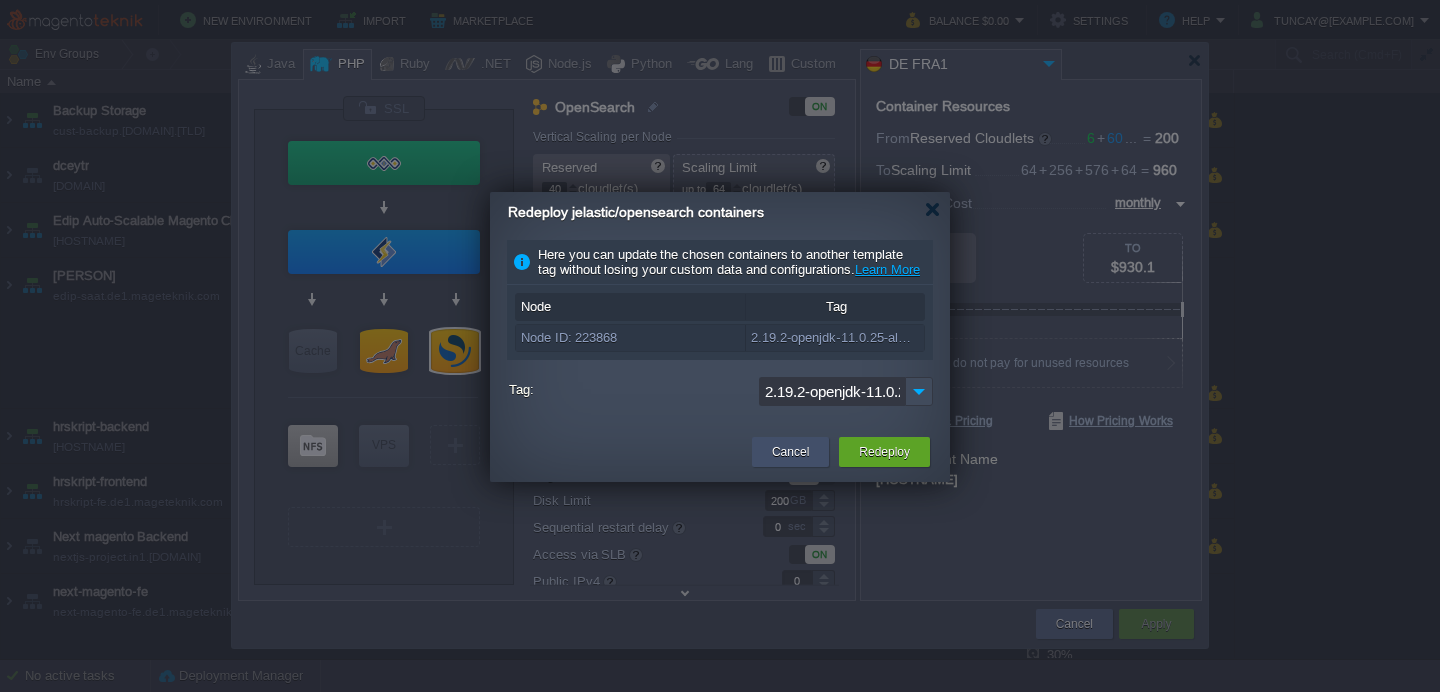 click on "Cancel" at bounding box center [790, 452] 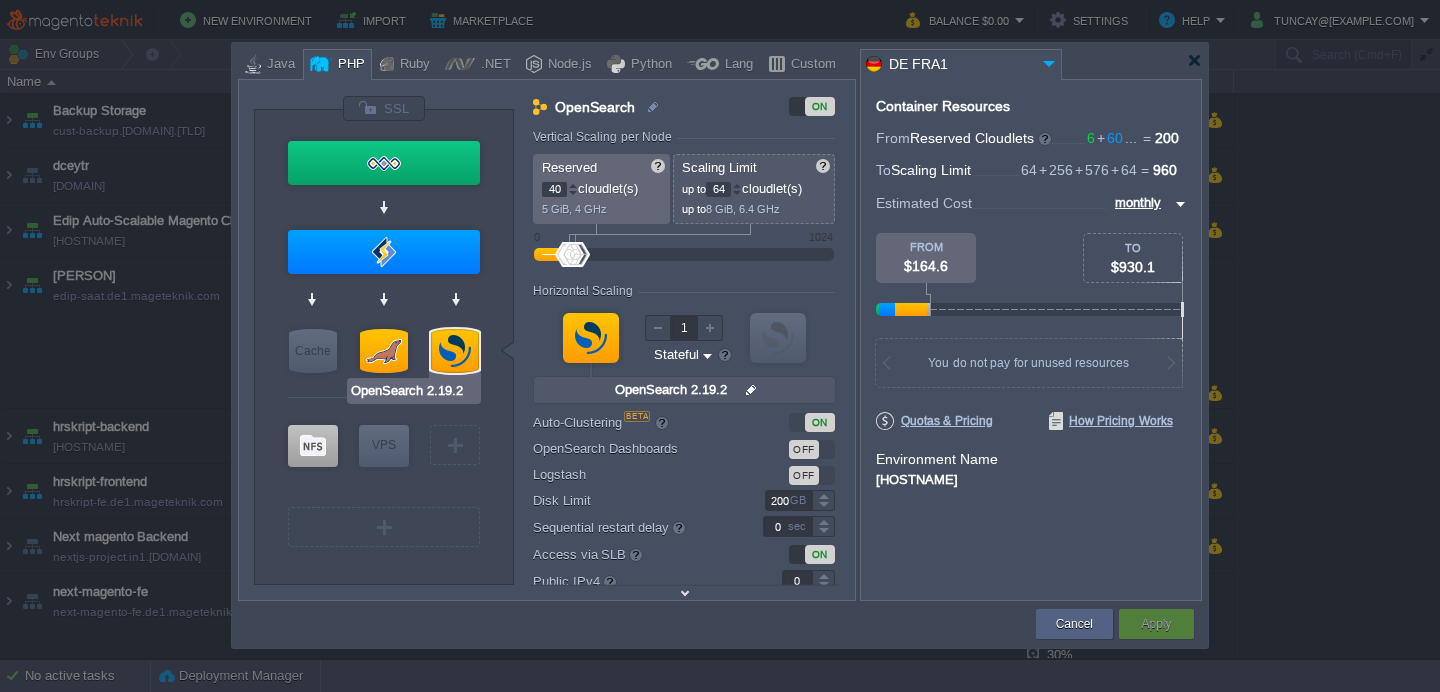 click at bounding box center (455, 351) 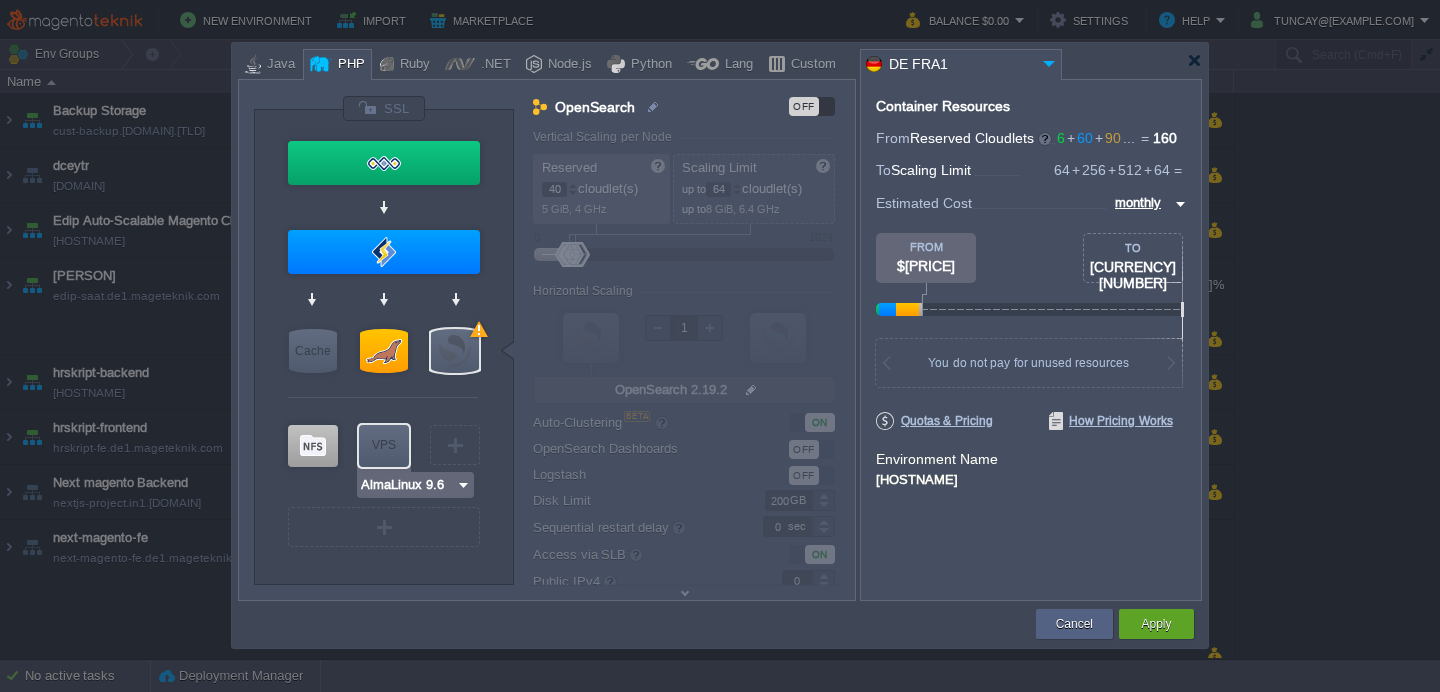 type on "OpenSearch 2.19.2" 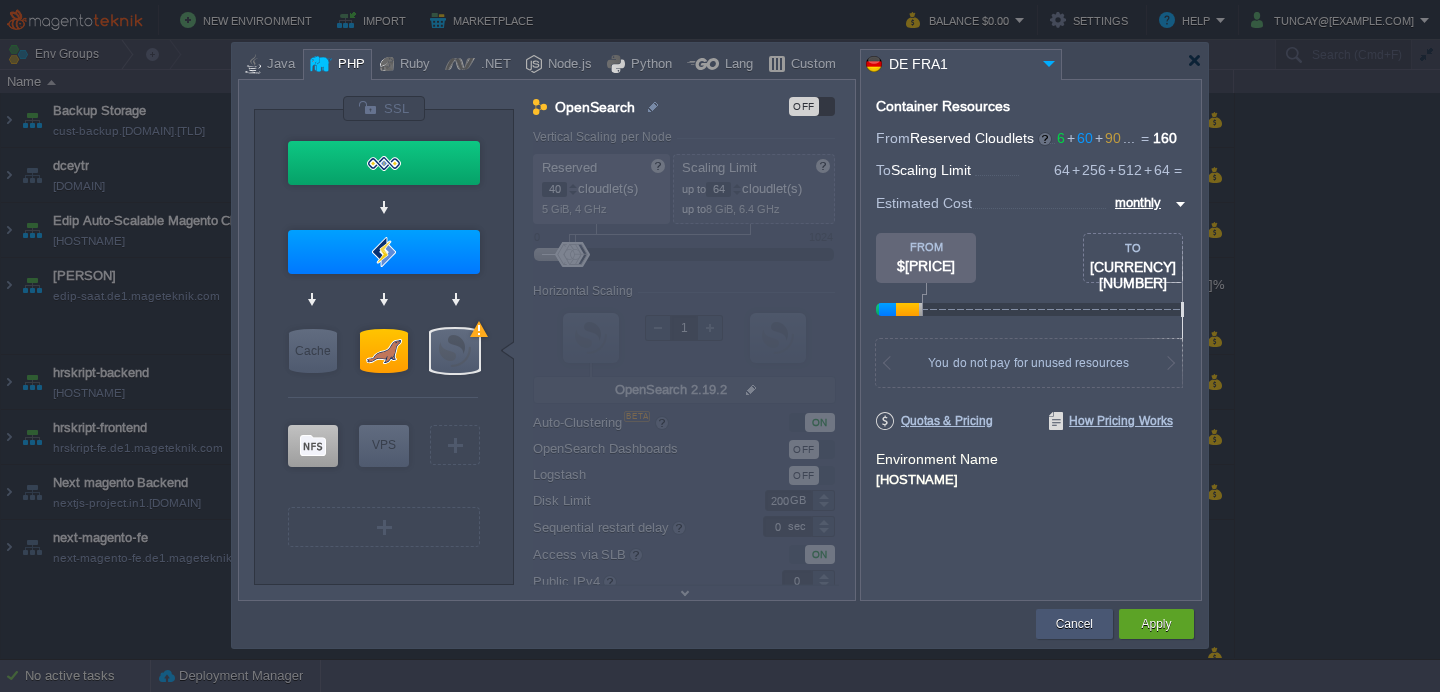 click on "Cancel" at bounding box center (1074, 624) 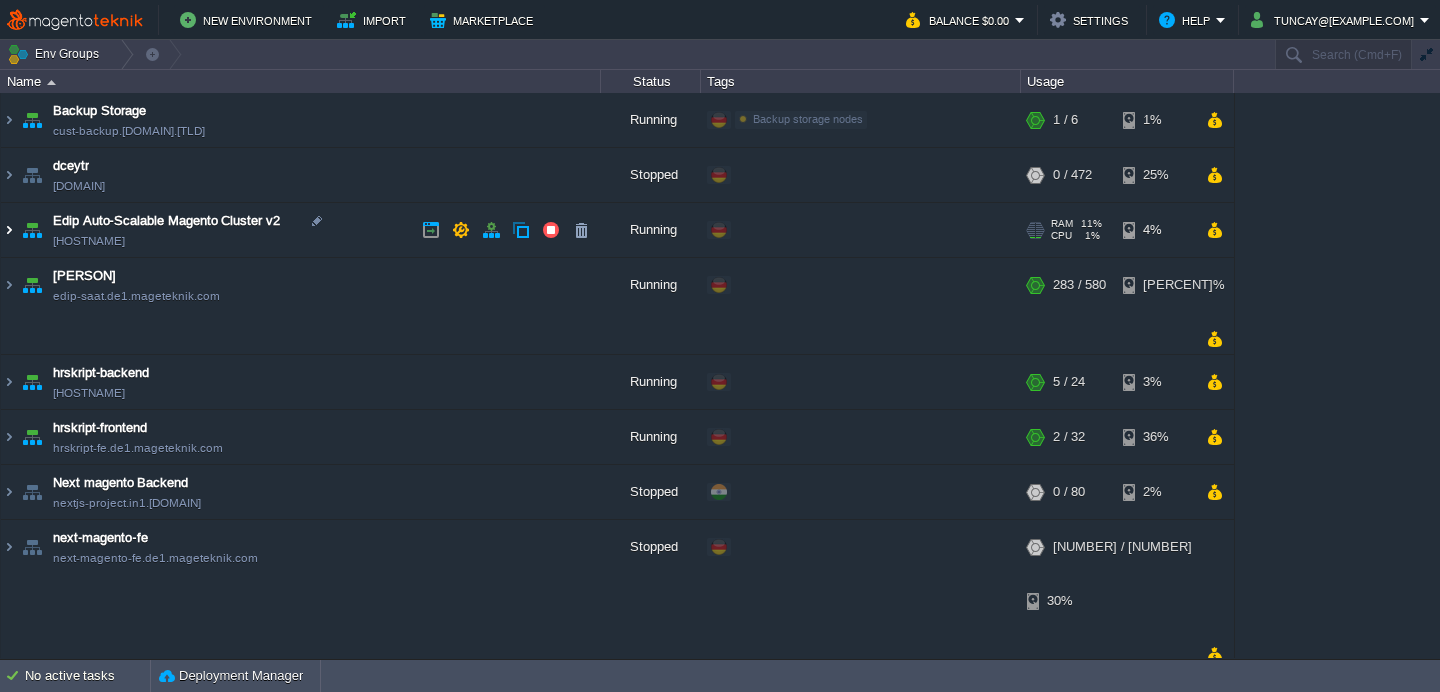 click at bounding box center [9, 230] 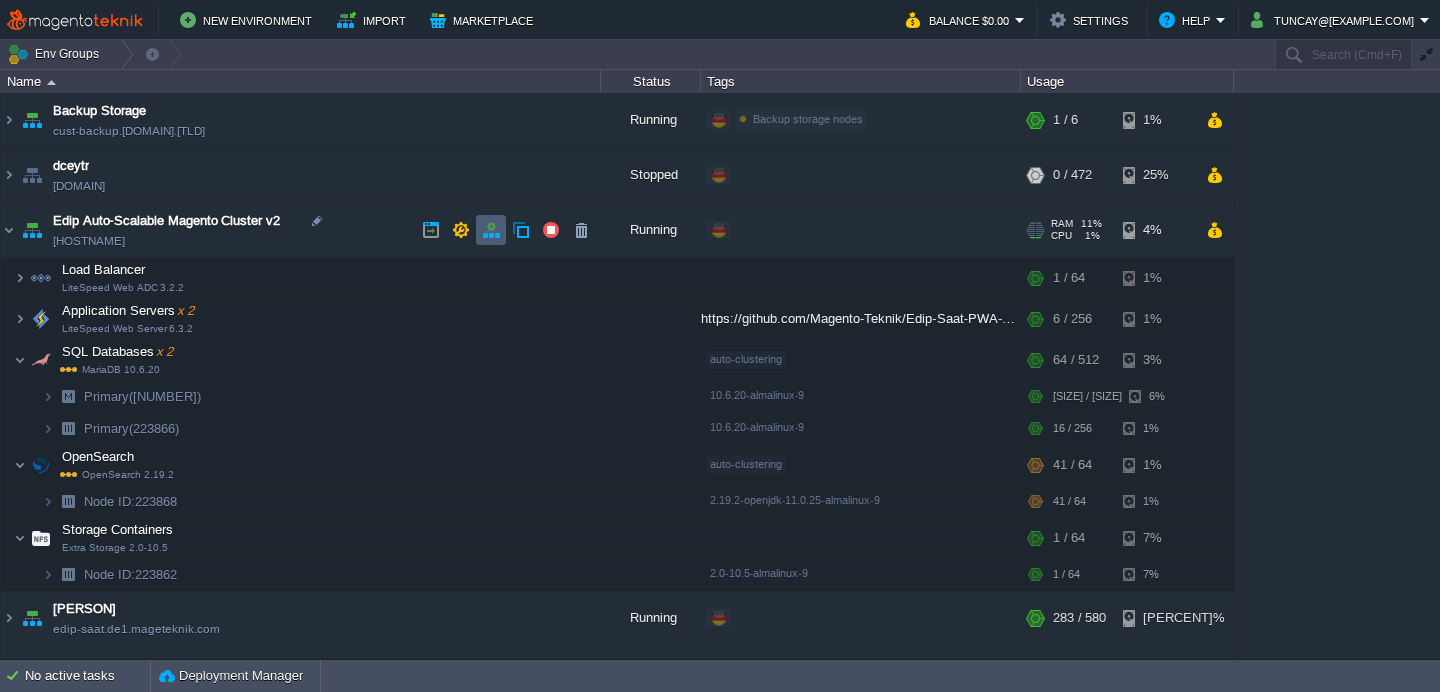 click at bounding box center (491, 230) 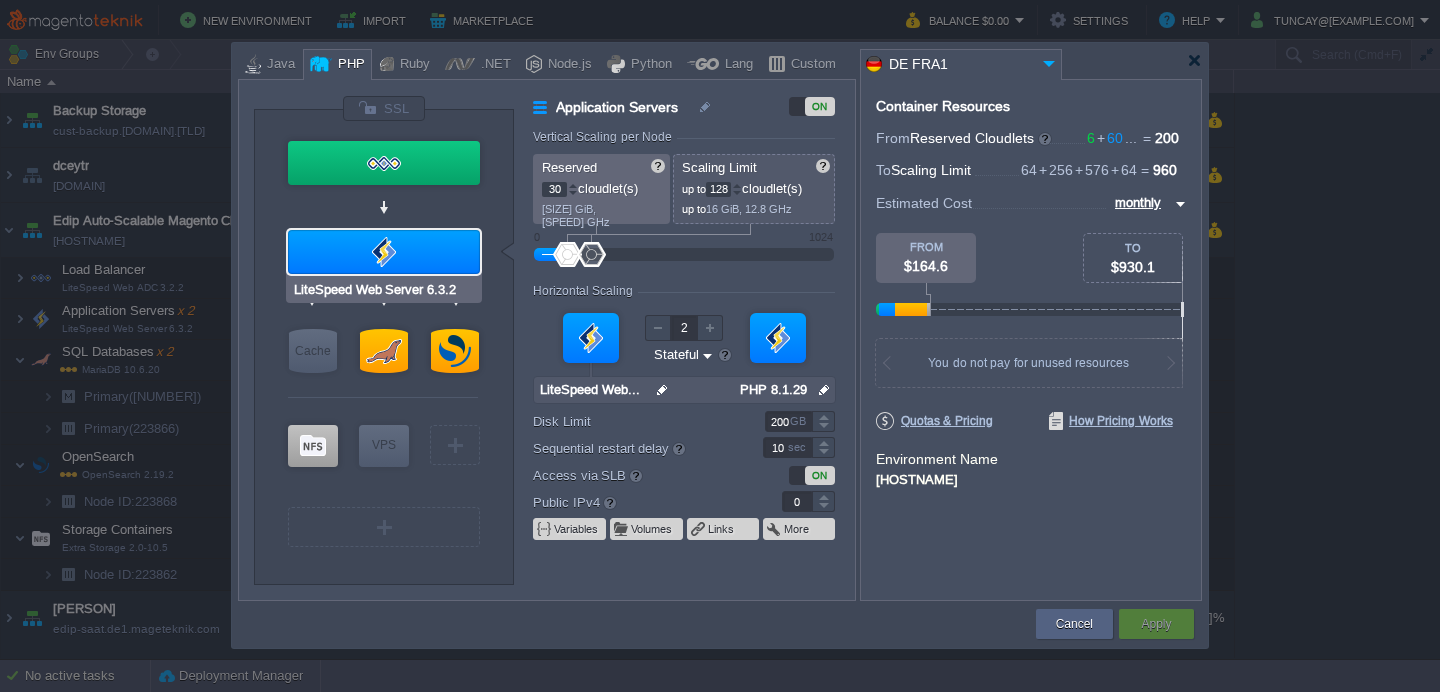 type on "OpenSearch 2.19.2" 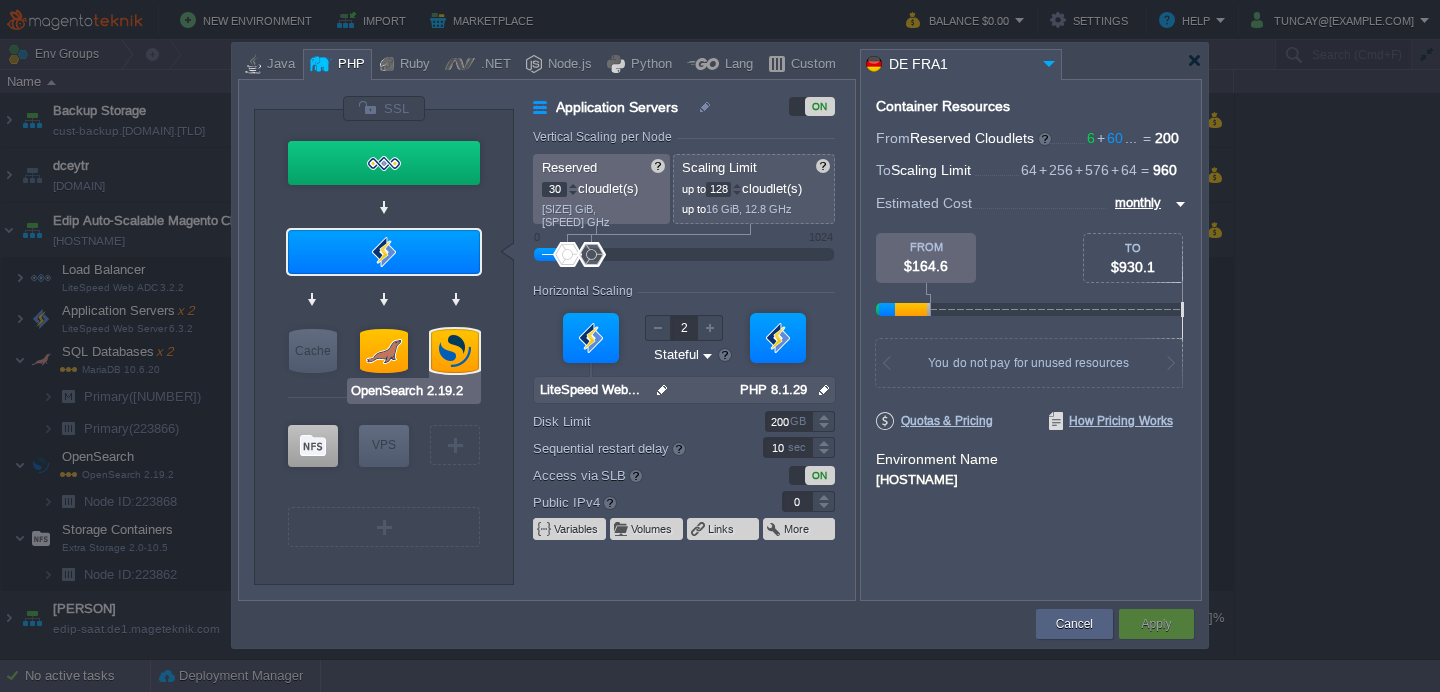 click at bounding box center (455, 351) 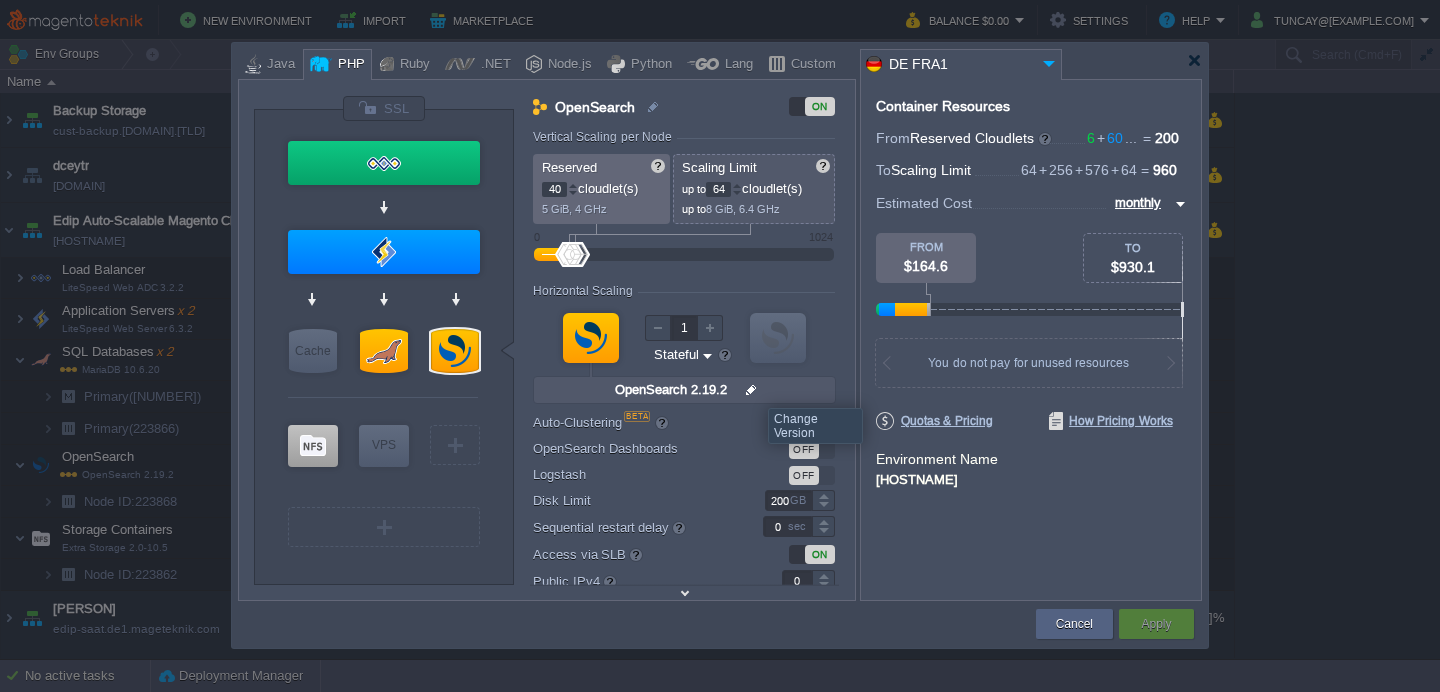click at bounding box center (751, 390) 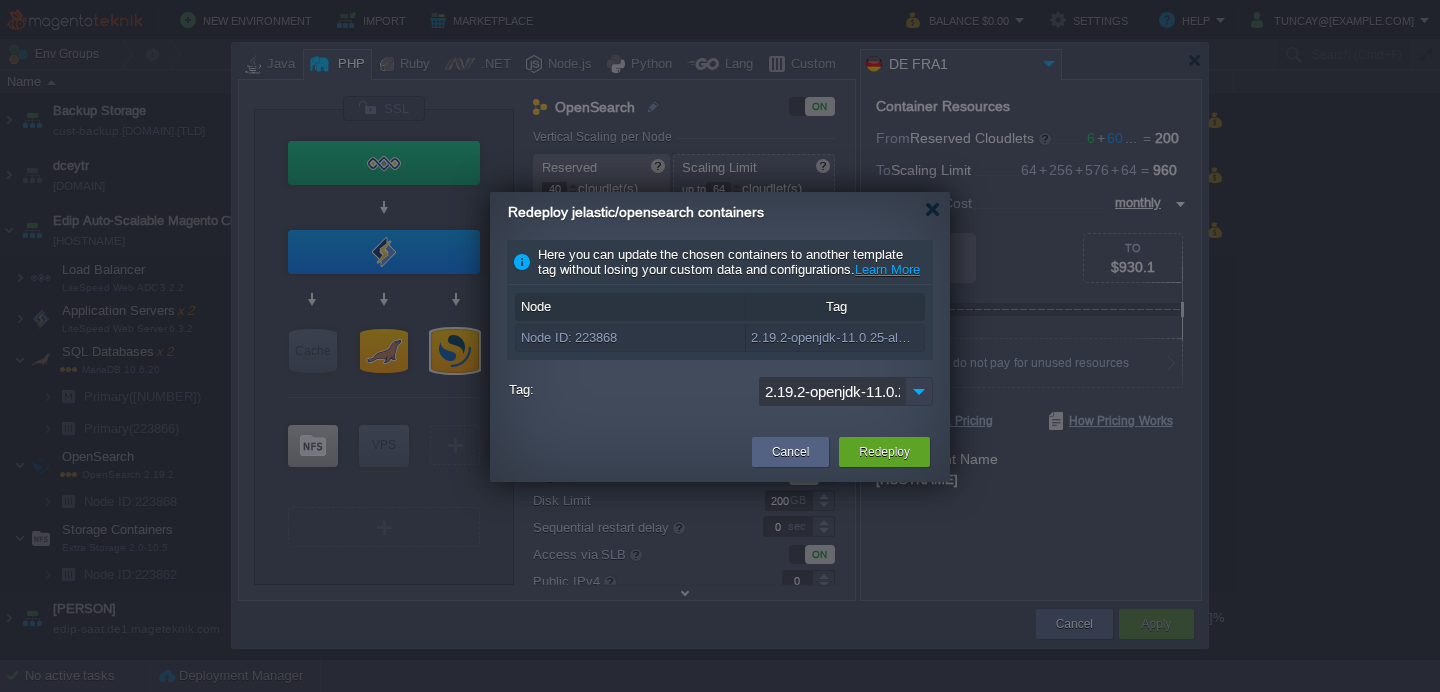 click at bounding box center (919, 391) 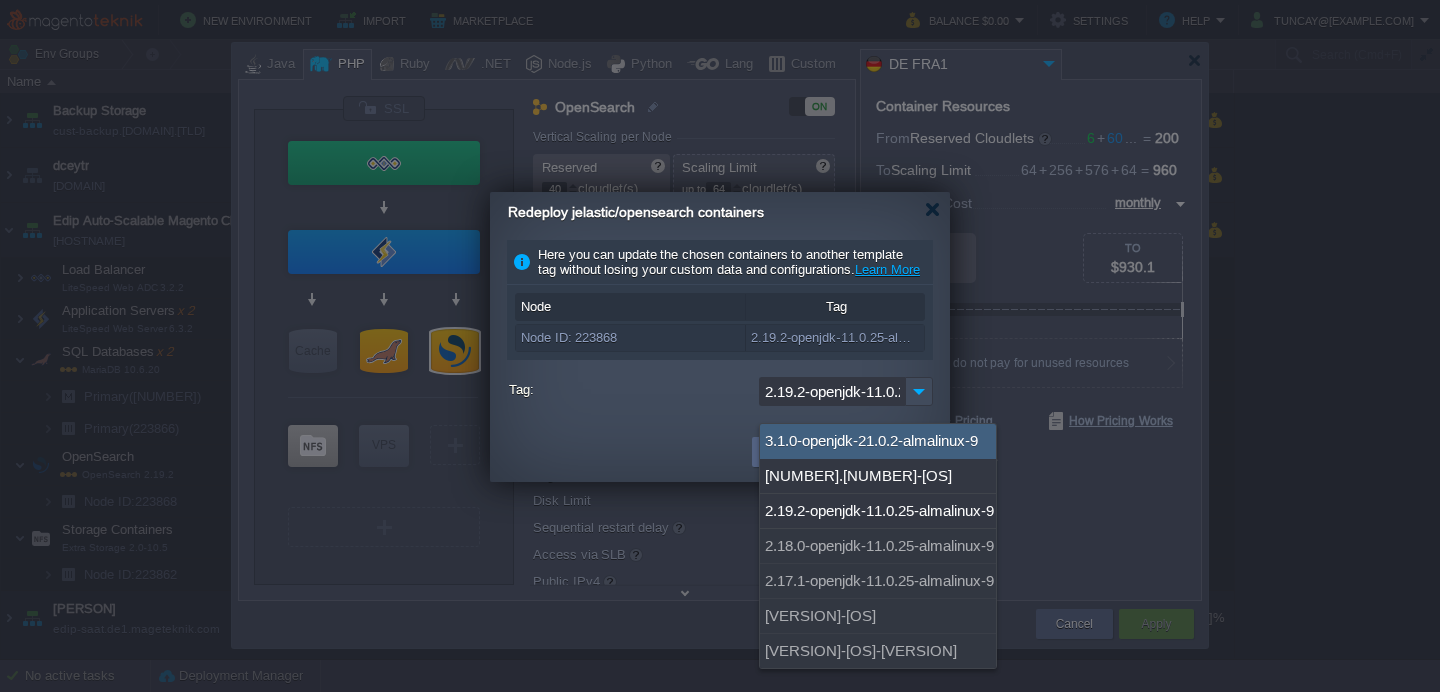 click on "Keep volumes data: ON Simultaneous deployment Sequential deployment with delay 30 sec Temporarily remove node(s) from DNS: OFF" at bounding box center [720, 328] 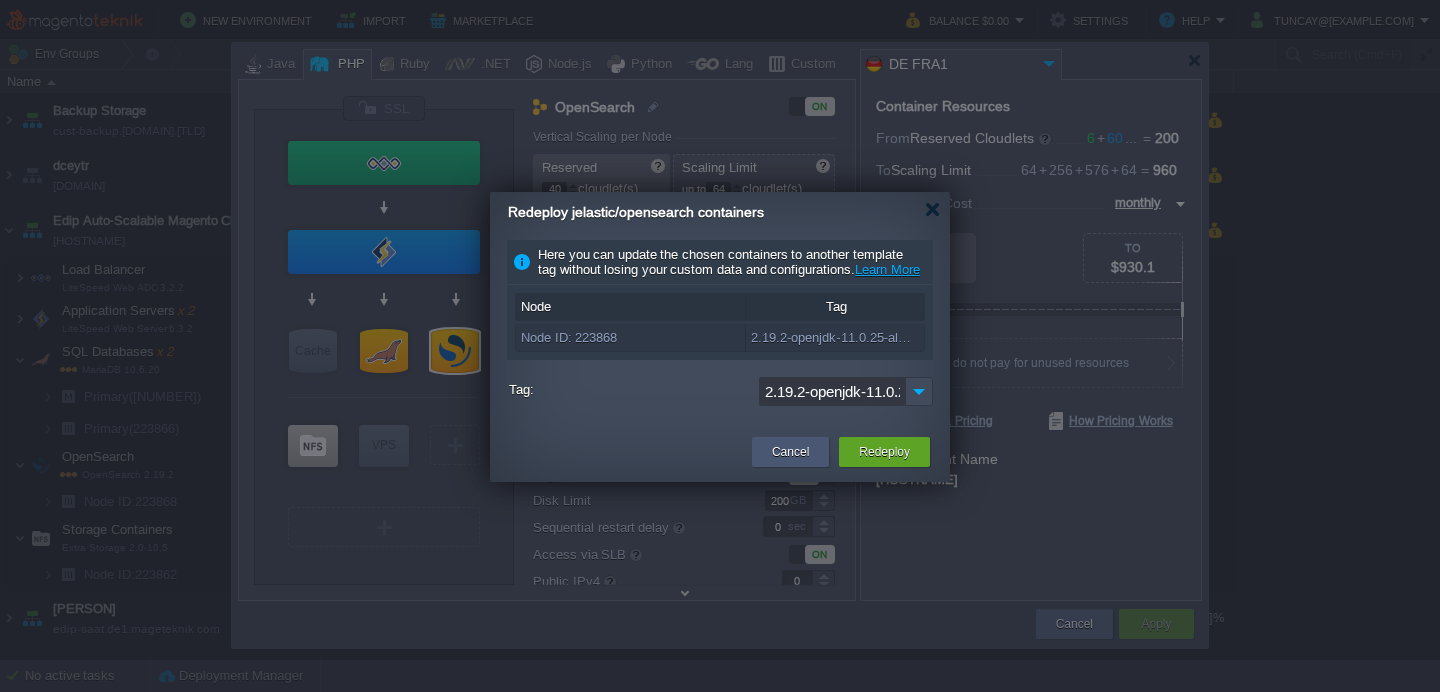 click on "Cancel" at bounding box center [790, 452] 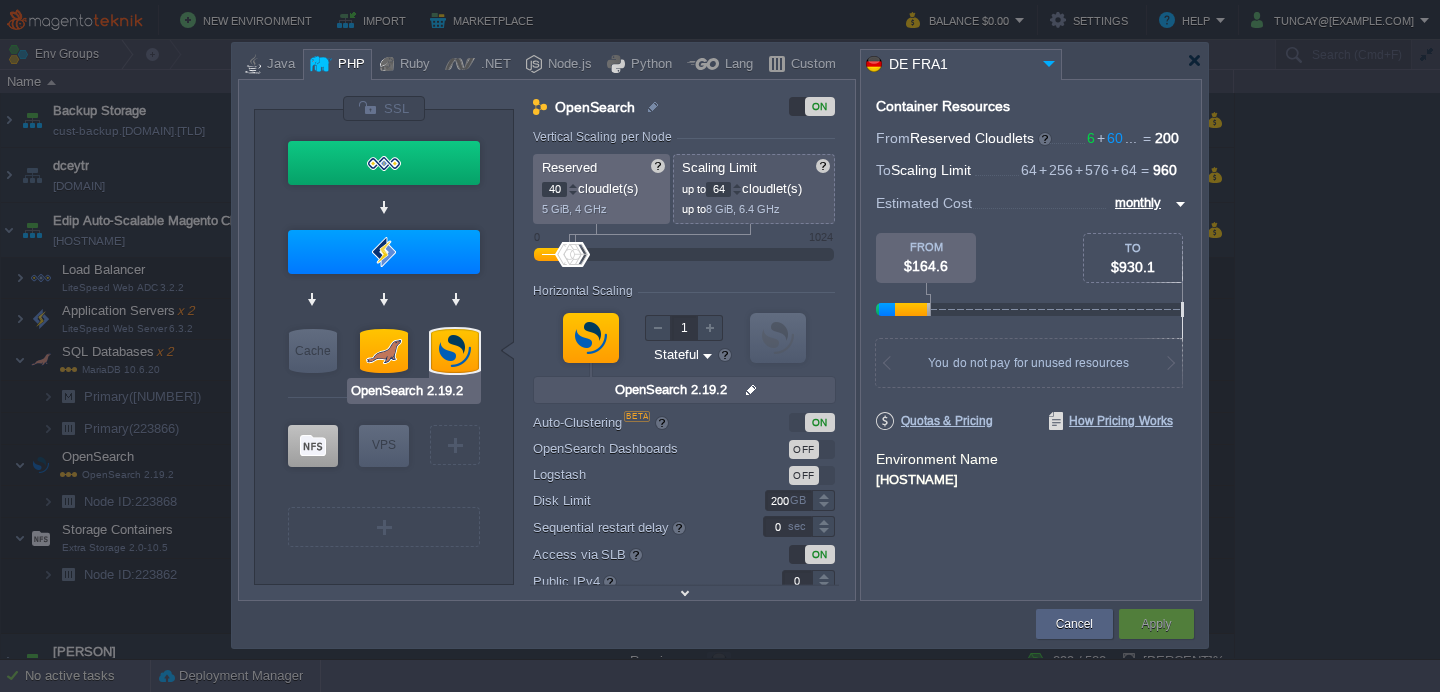 click at bounding box center [455, 351] 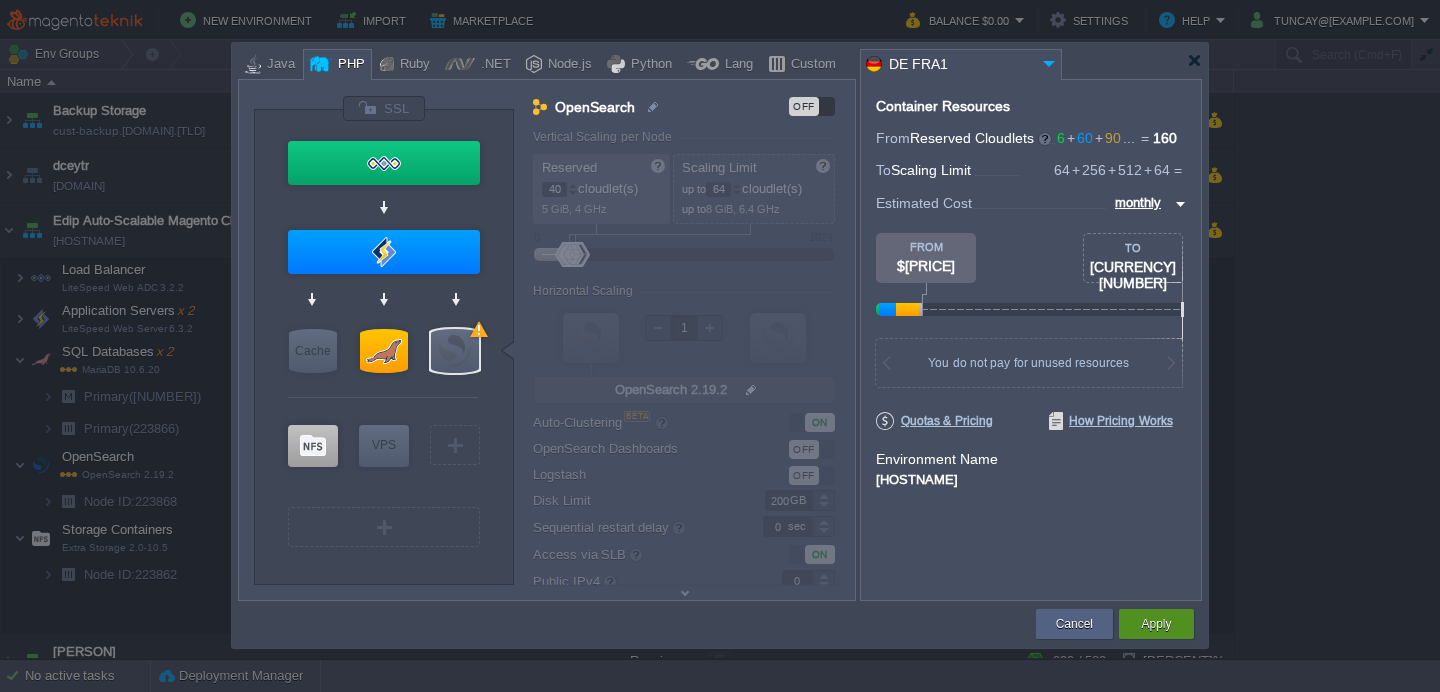 click on "Apply" at bounding box center [1156, 624] 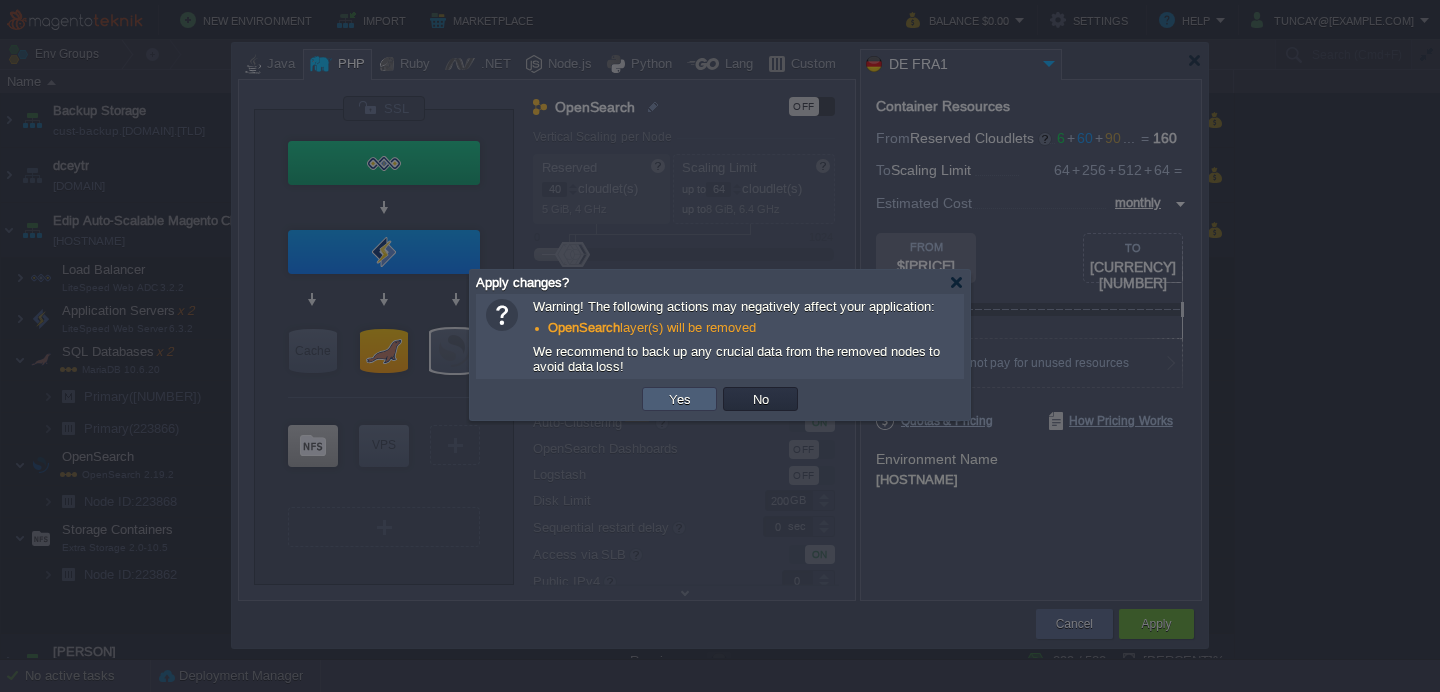click on "Yes" at bounding box center (680, 399) 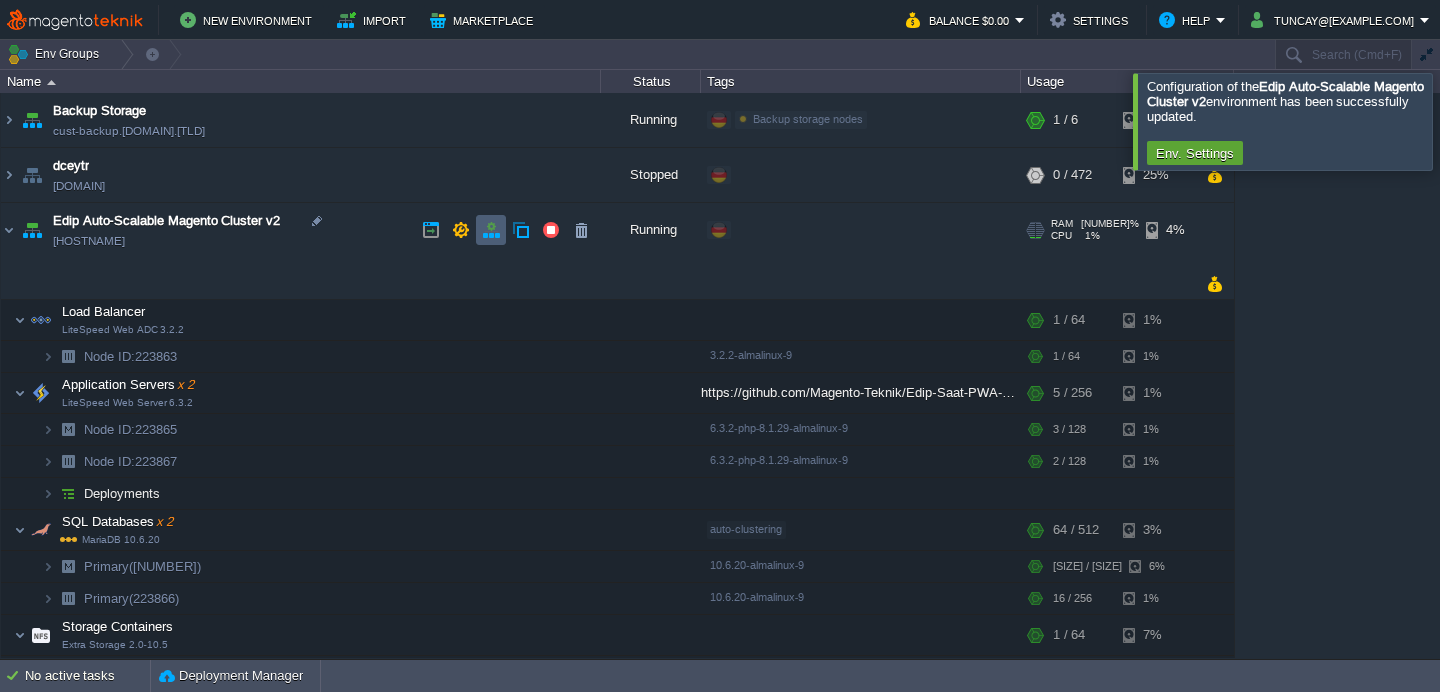 click at bounding box center [491, 230] 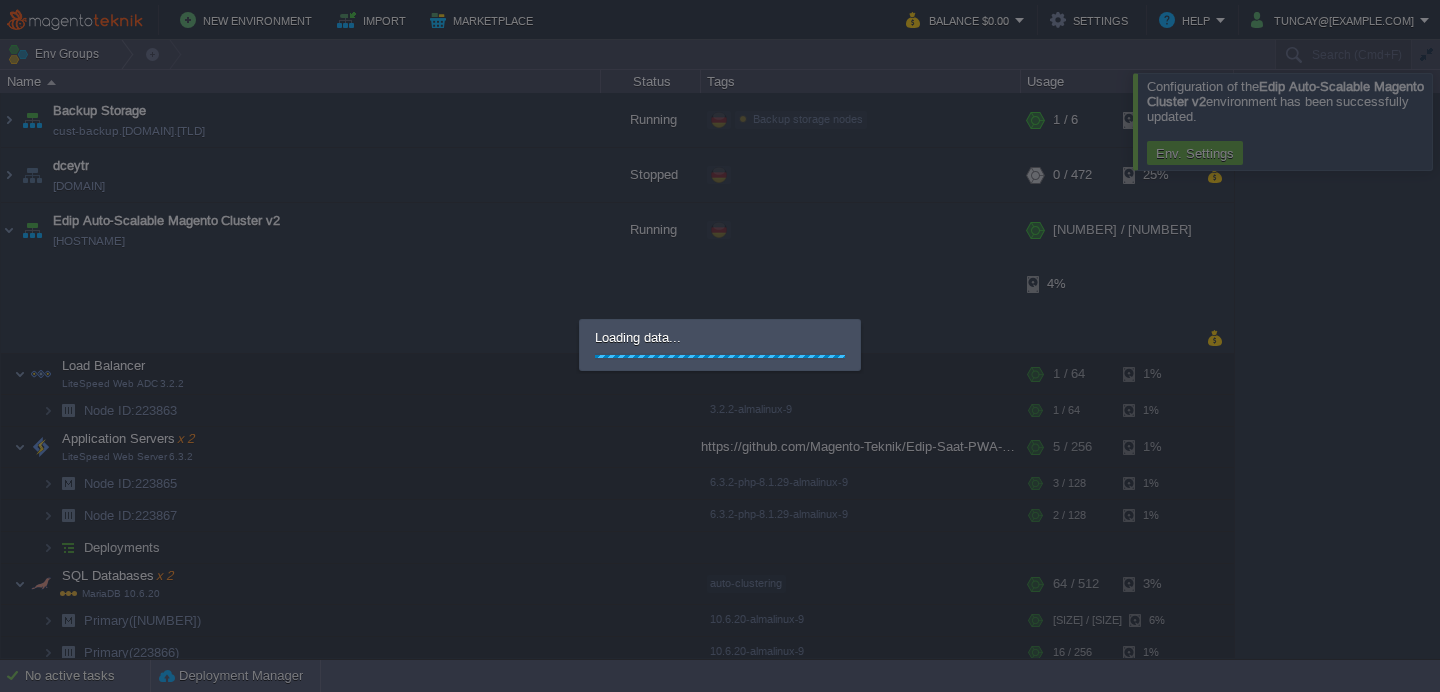 click at bounding box center [720, 346] 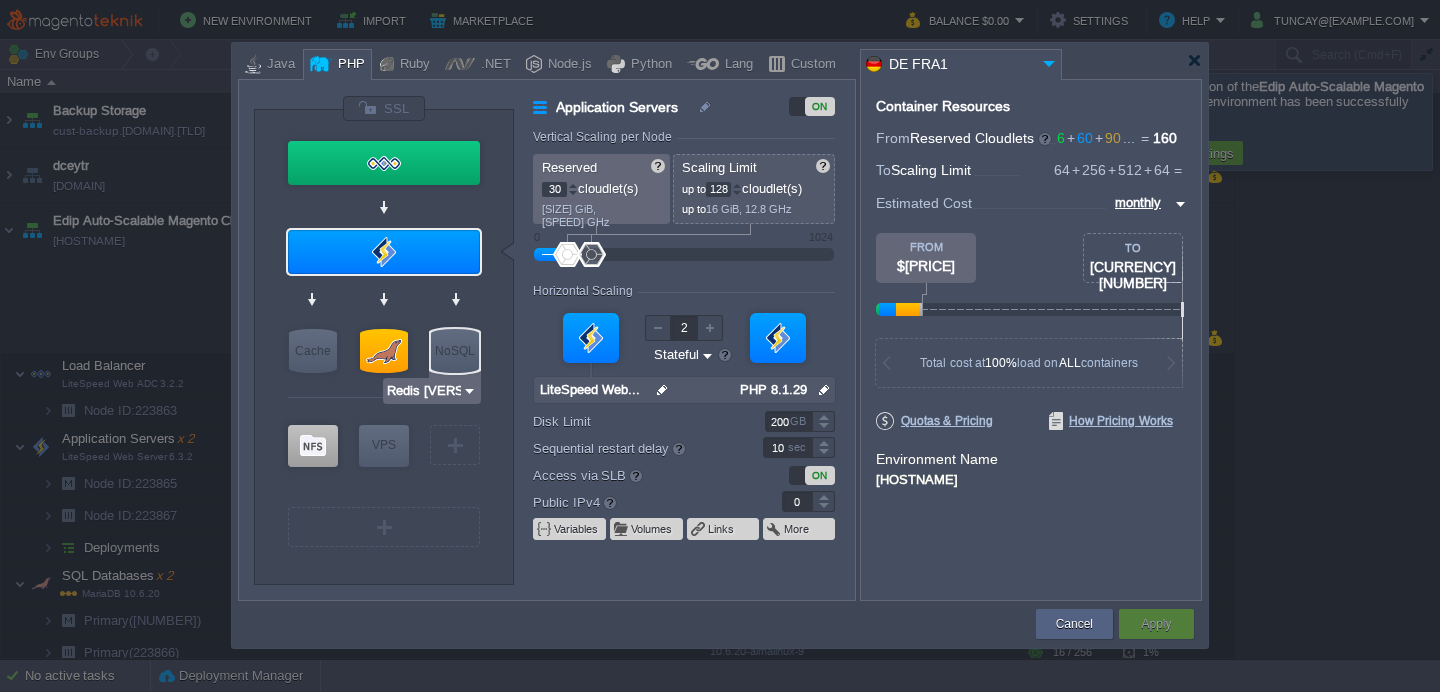 click at bounding box center [469, 391] 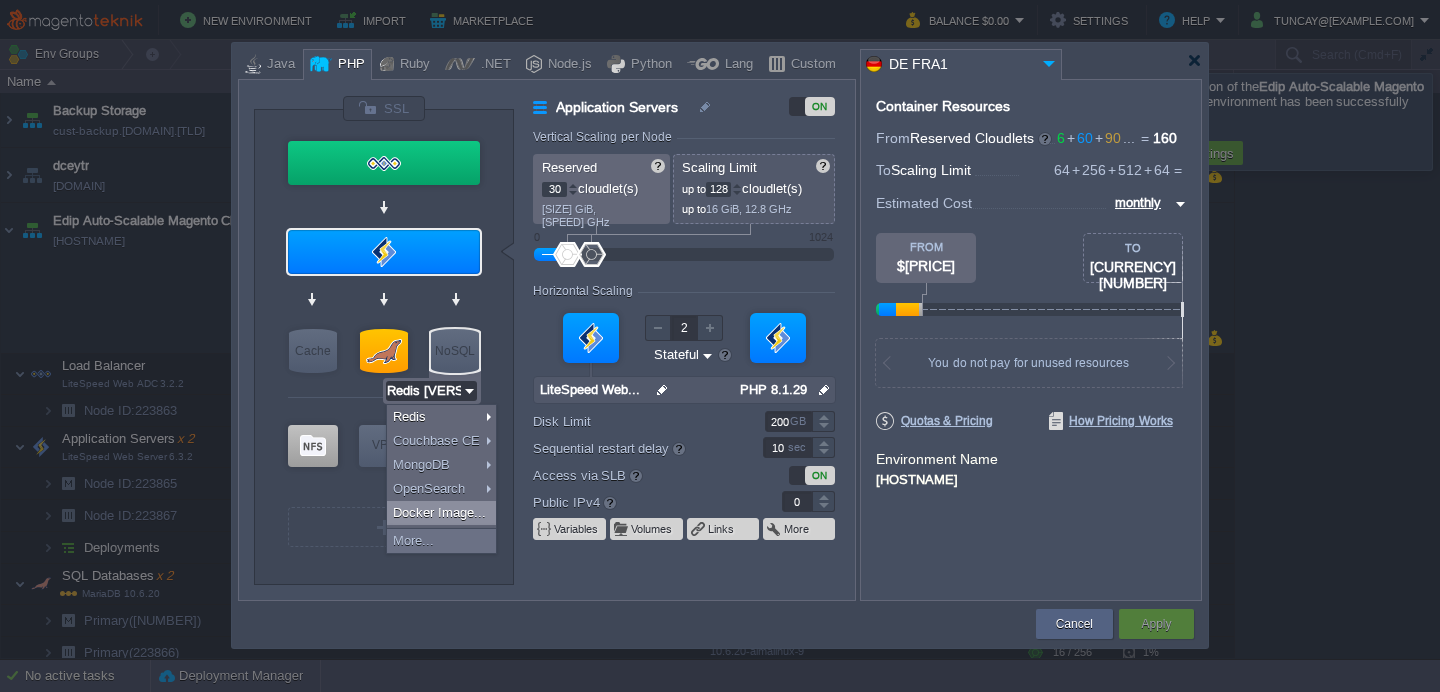 click on "Docker Image..." at bounding box center [441, 513] 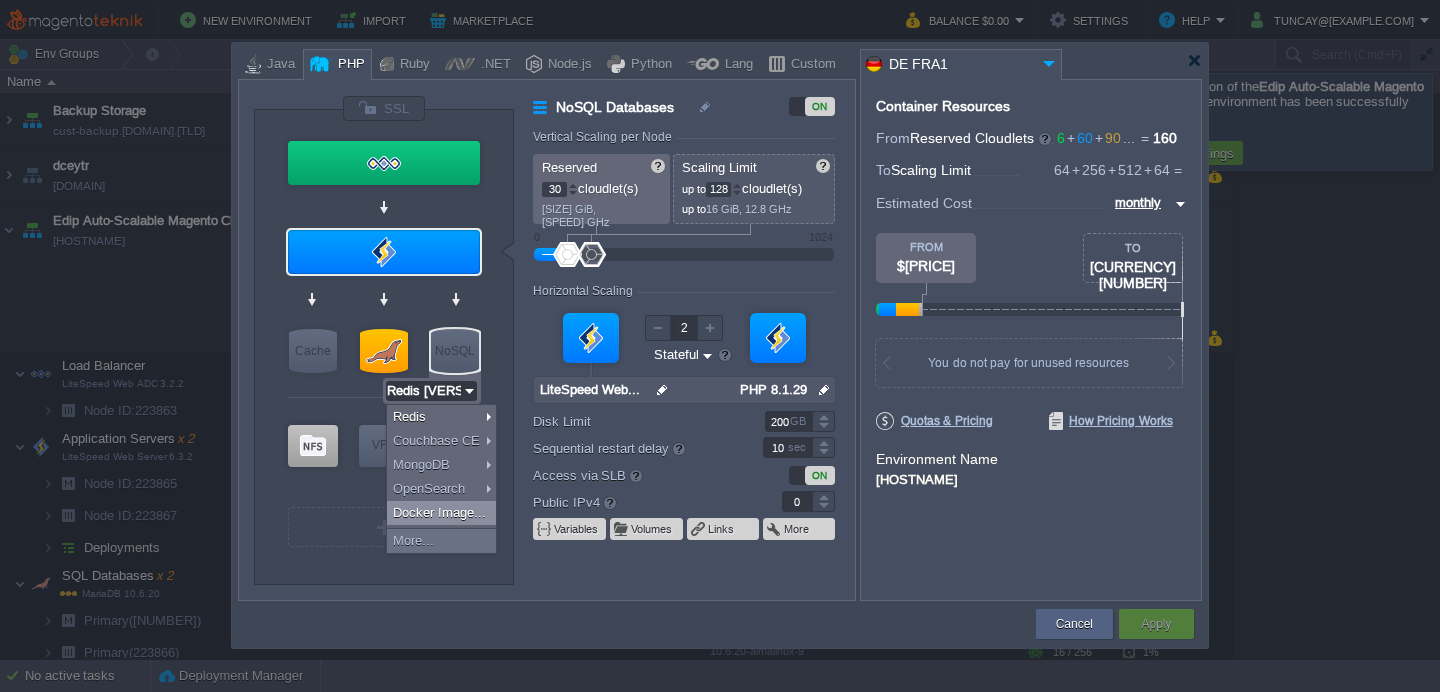 type on "1" 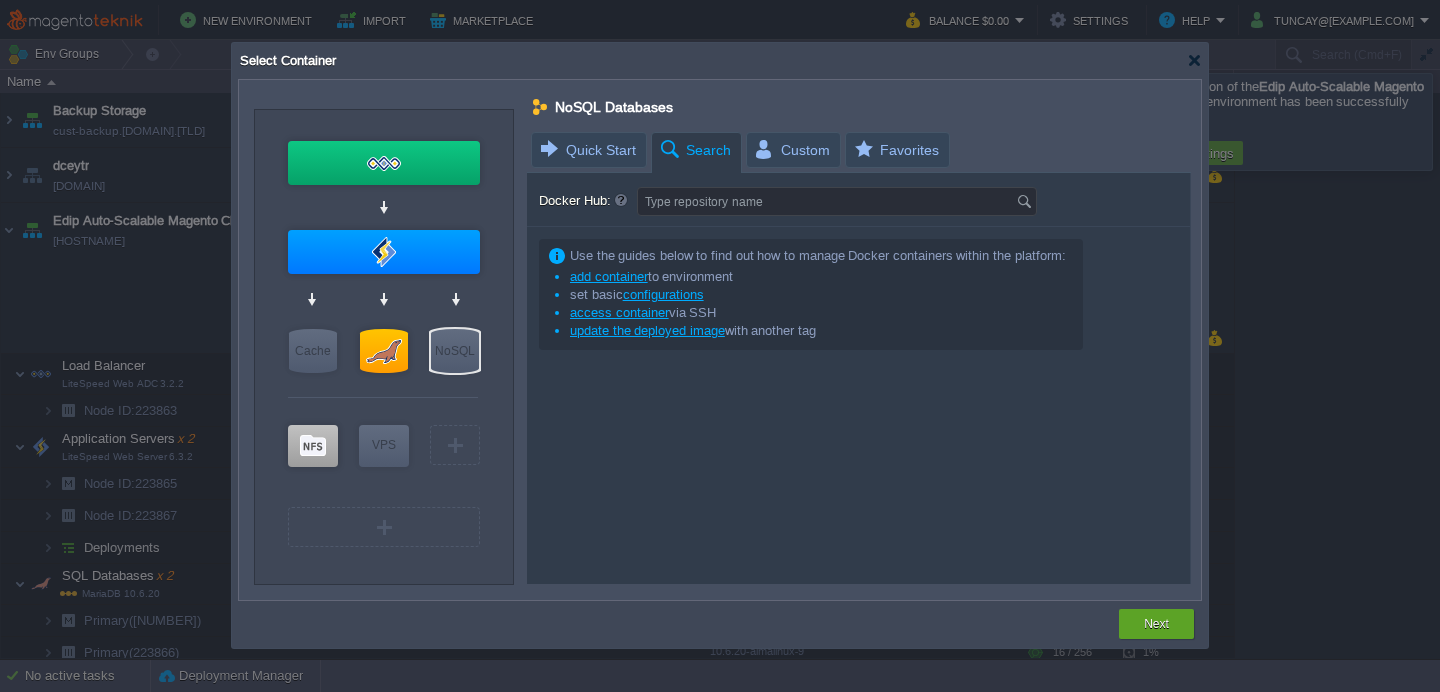 click on "Type repository name" at bounding box center [827, 201] 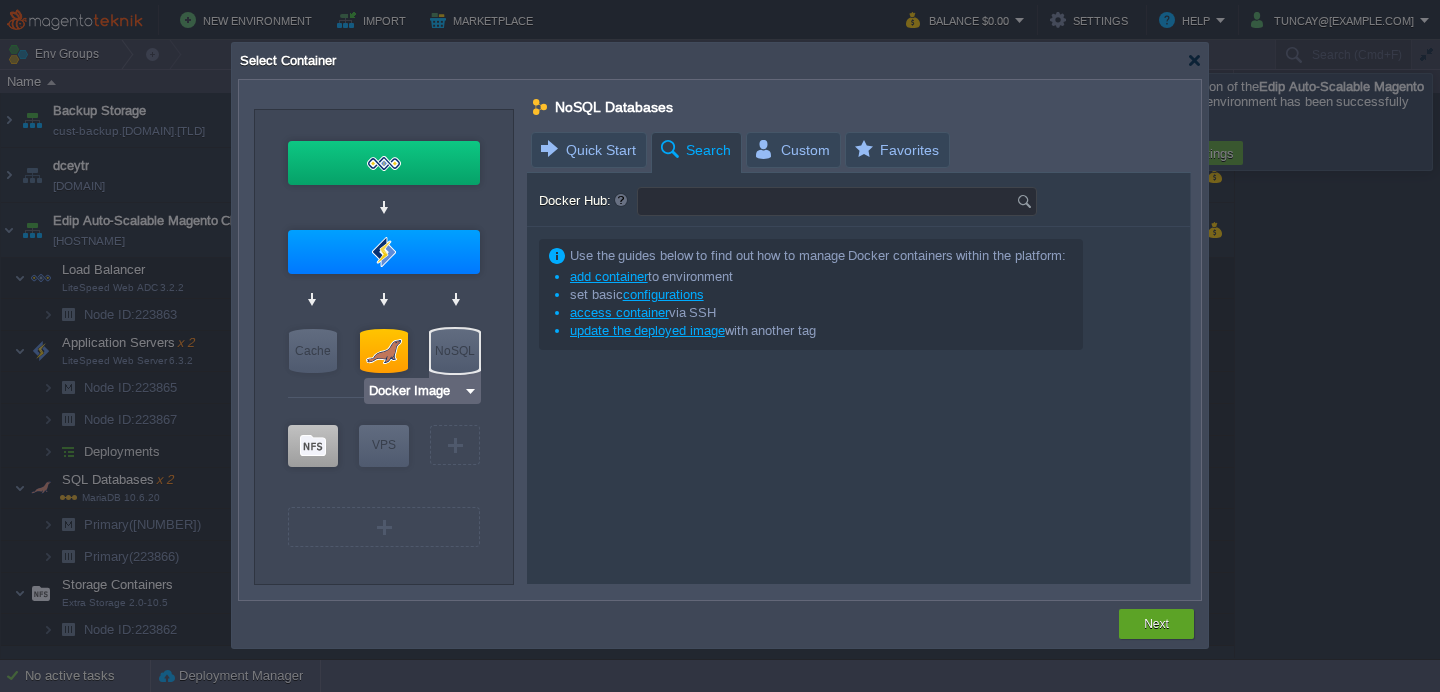 click on "Docker Image" at bounding box center (415, 391) 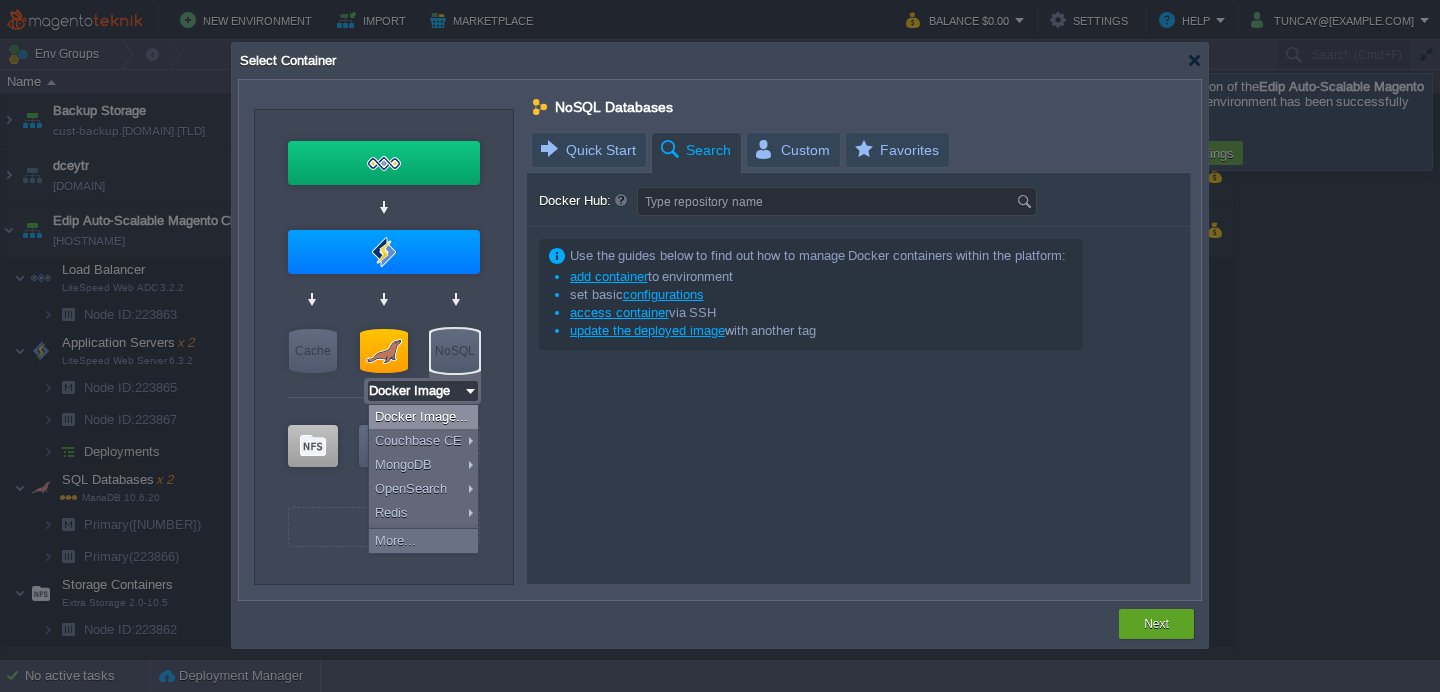 click on "NoSQL" at bounding box center (455, 351) 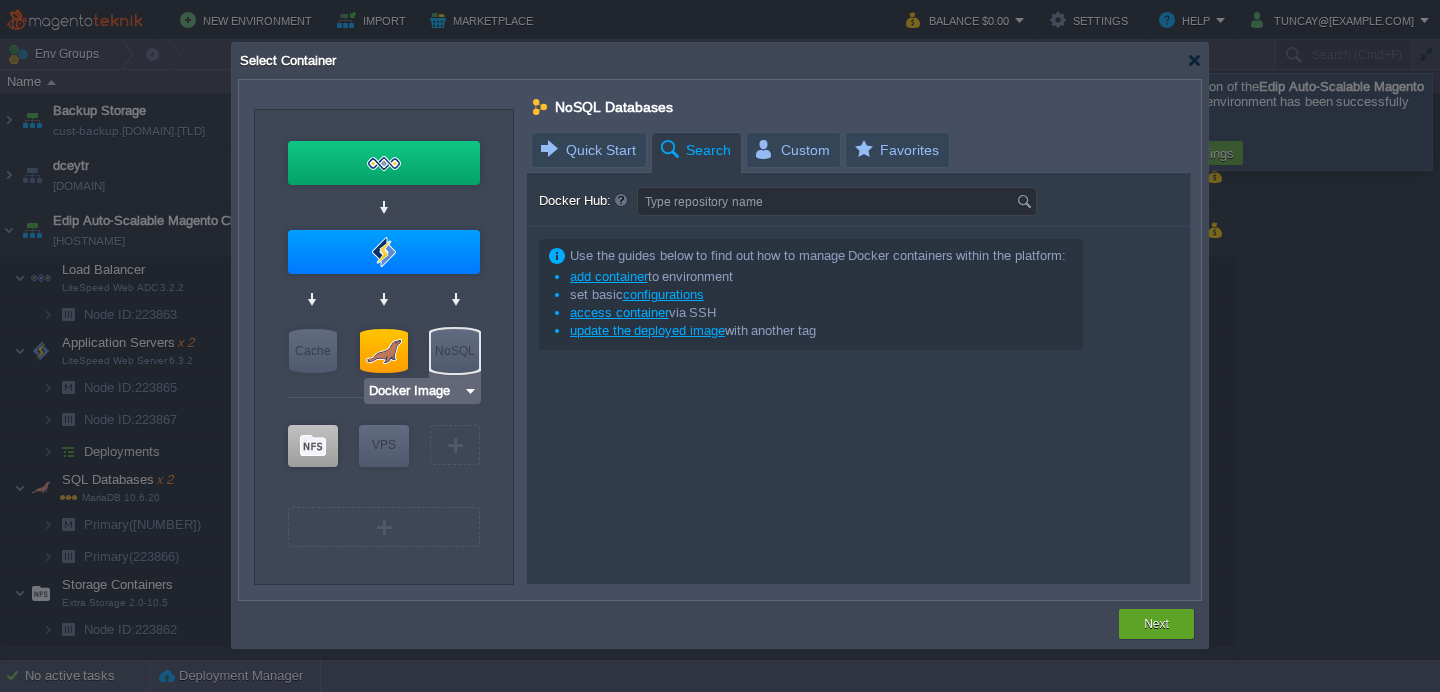 click at bounding box center (470, 391) 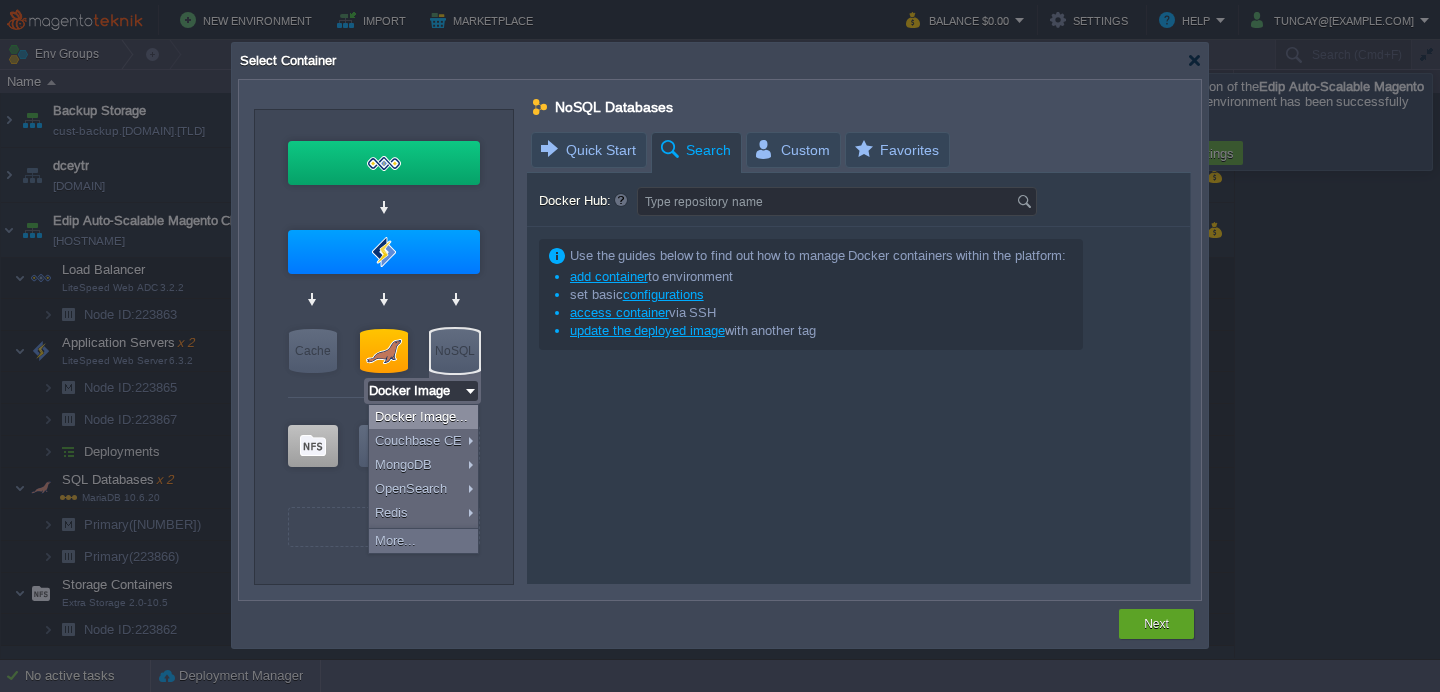 click on "Docker Image..." at bounding box center (423, 417) 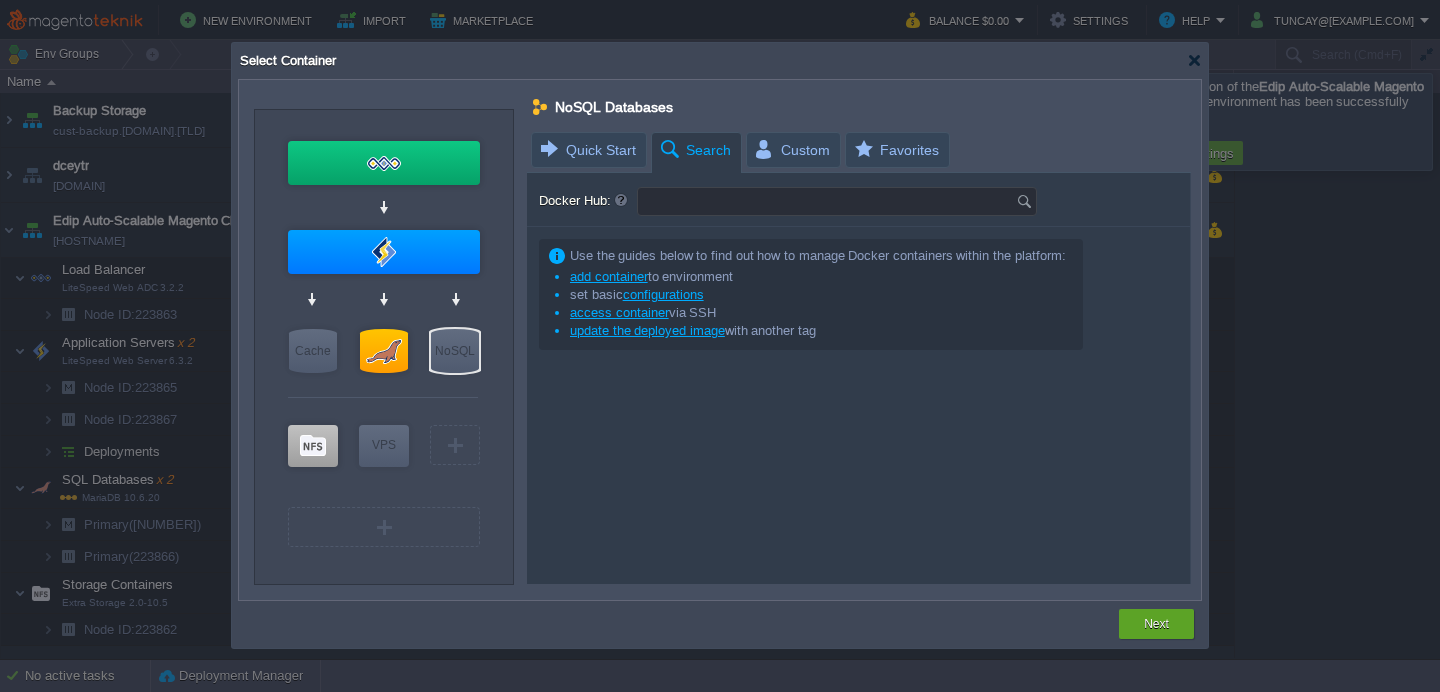 click on "Docker Hub:" at bounding box center [827, 201] 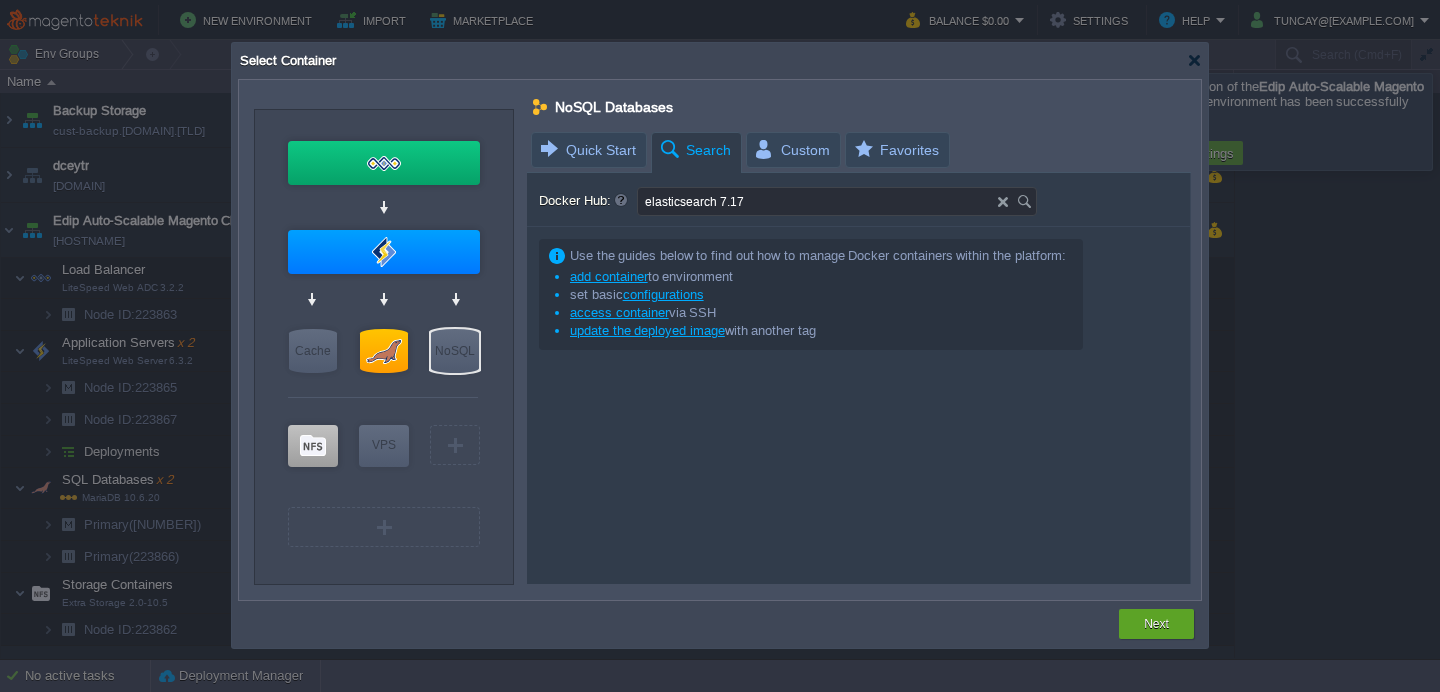 type on "elasticsearch 7.17" 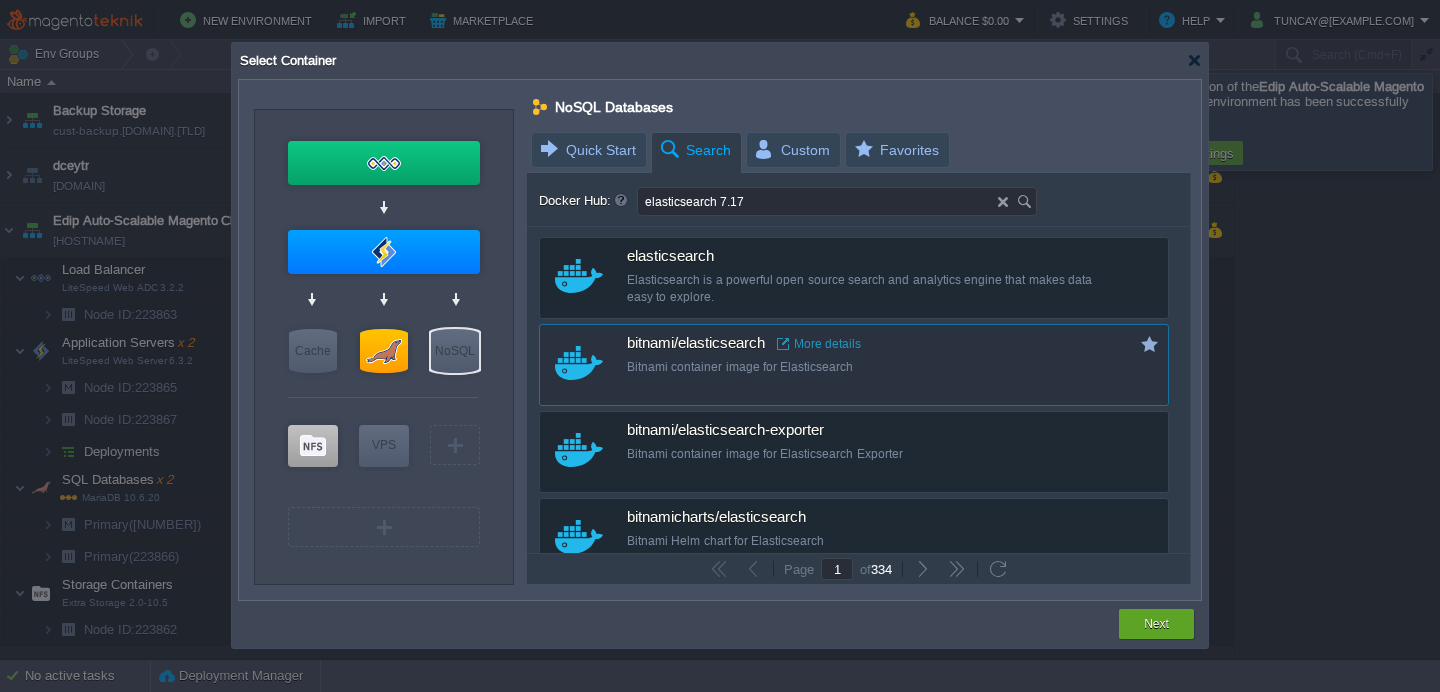 click on "More details" at bounding box center [819, 344] 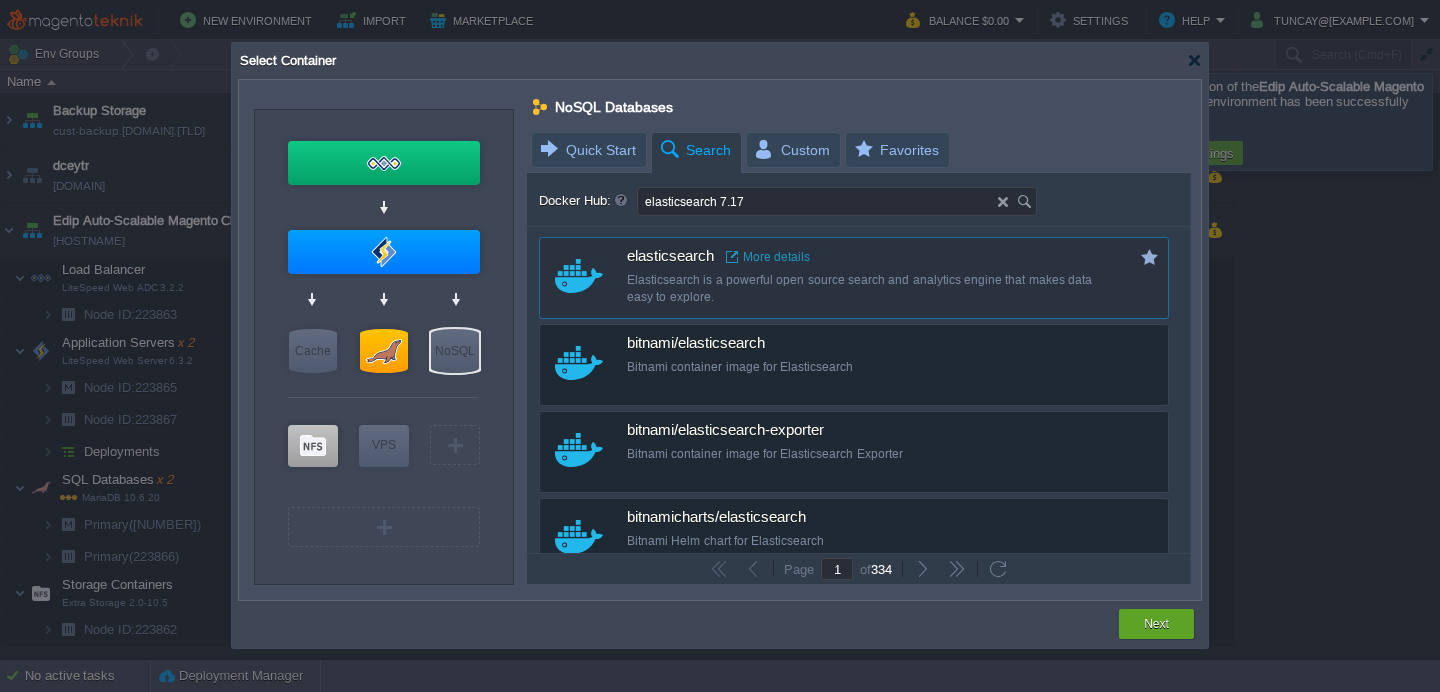 click on "More details" at bounding box center (768, 257) 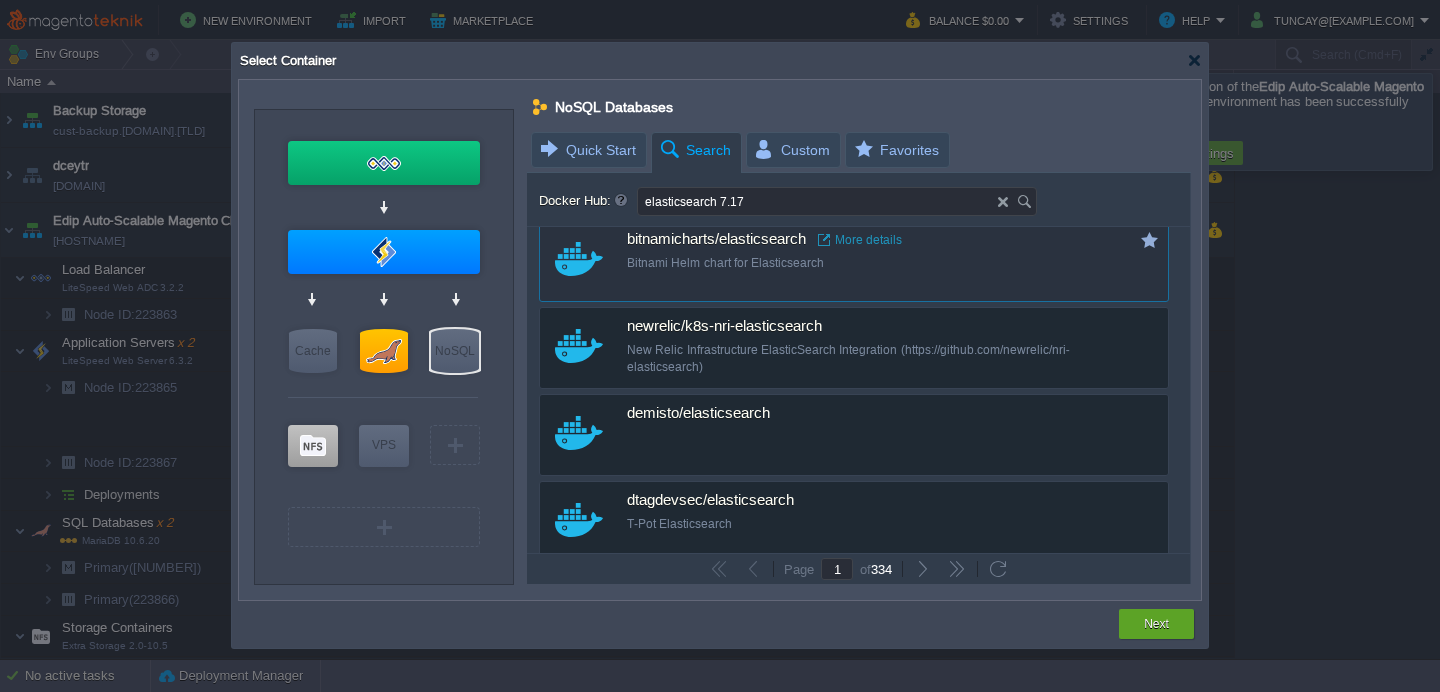 scroll, scrollTop: 284, scrollLeft: 0, axis: vertical 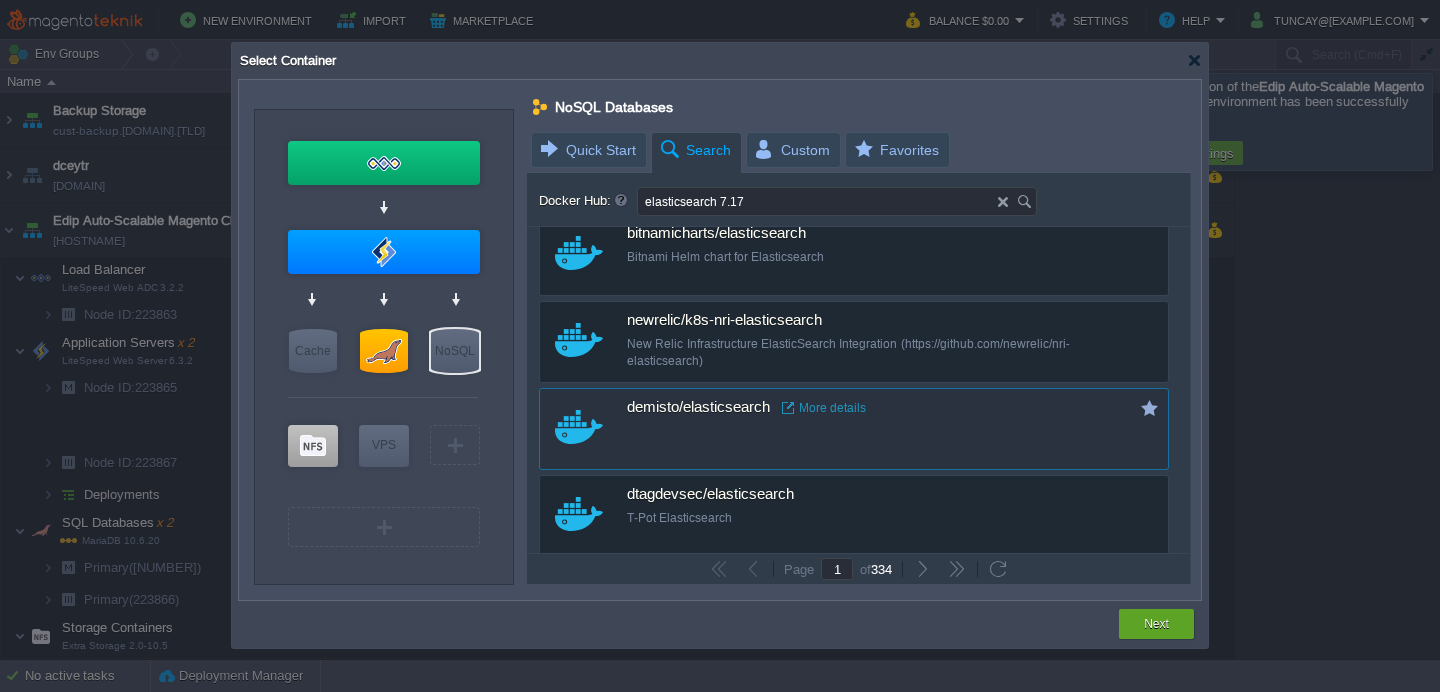 click on "More details" at bounding box center [824, 408] 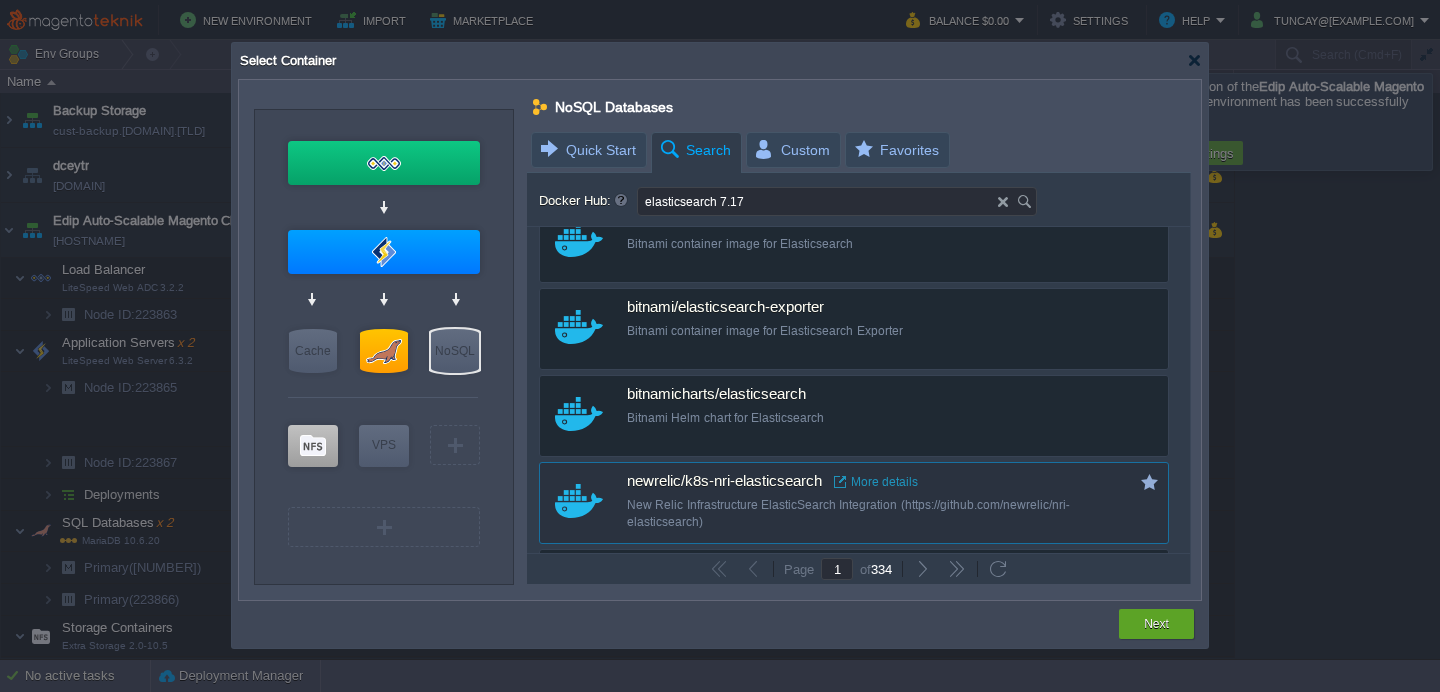 scroll, scrollTop: 0, scrollLeft: 0, axis: both 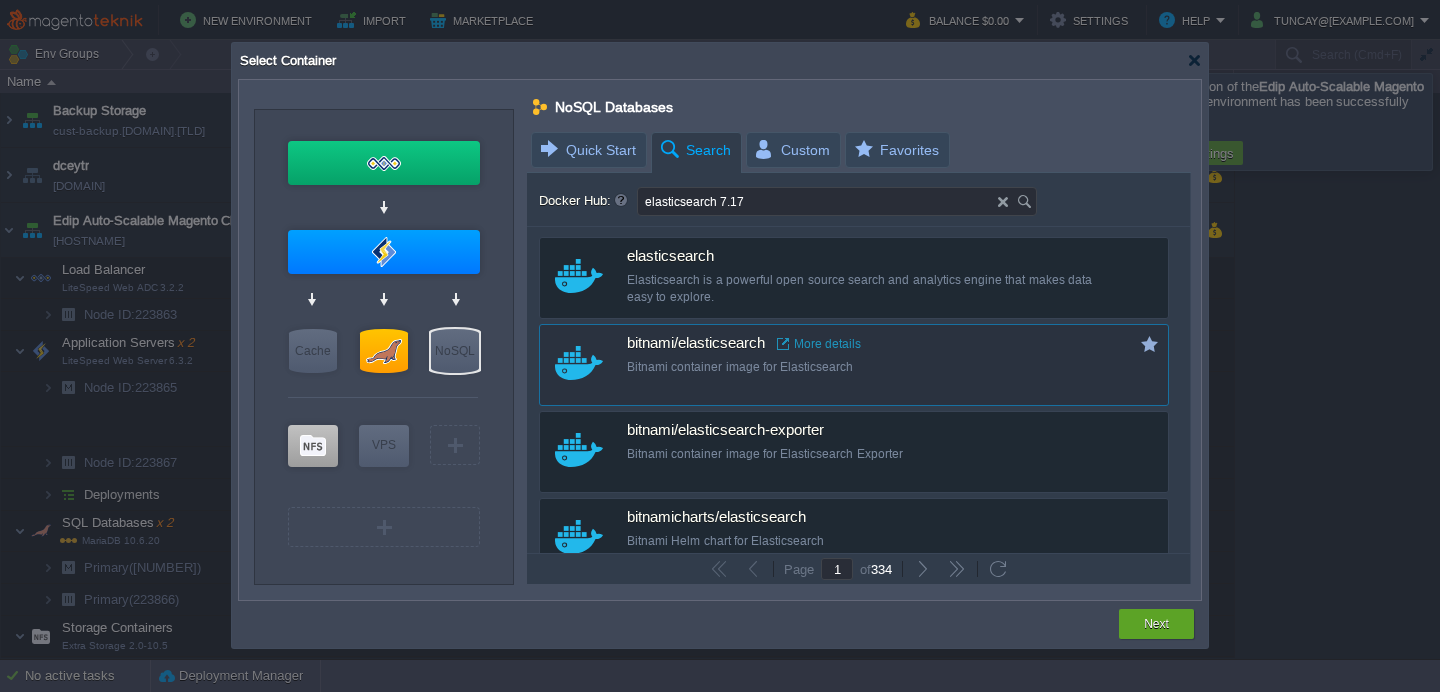 click on "bitnami/elasticsearch" at bounding box center (696, 344) 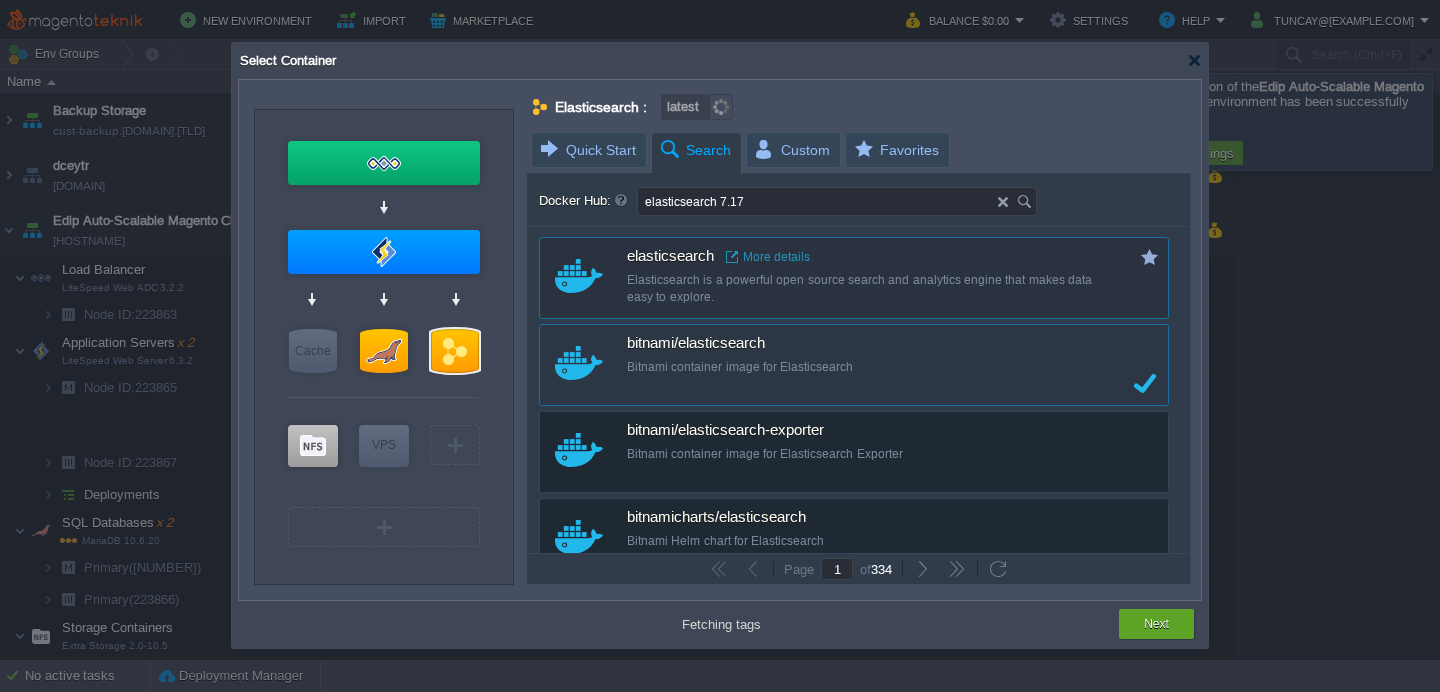 type on "AlmaLinux 9.6" 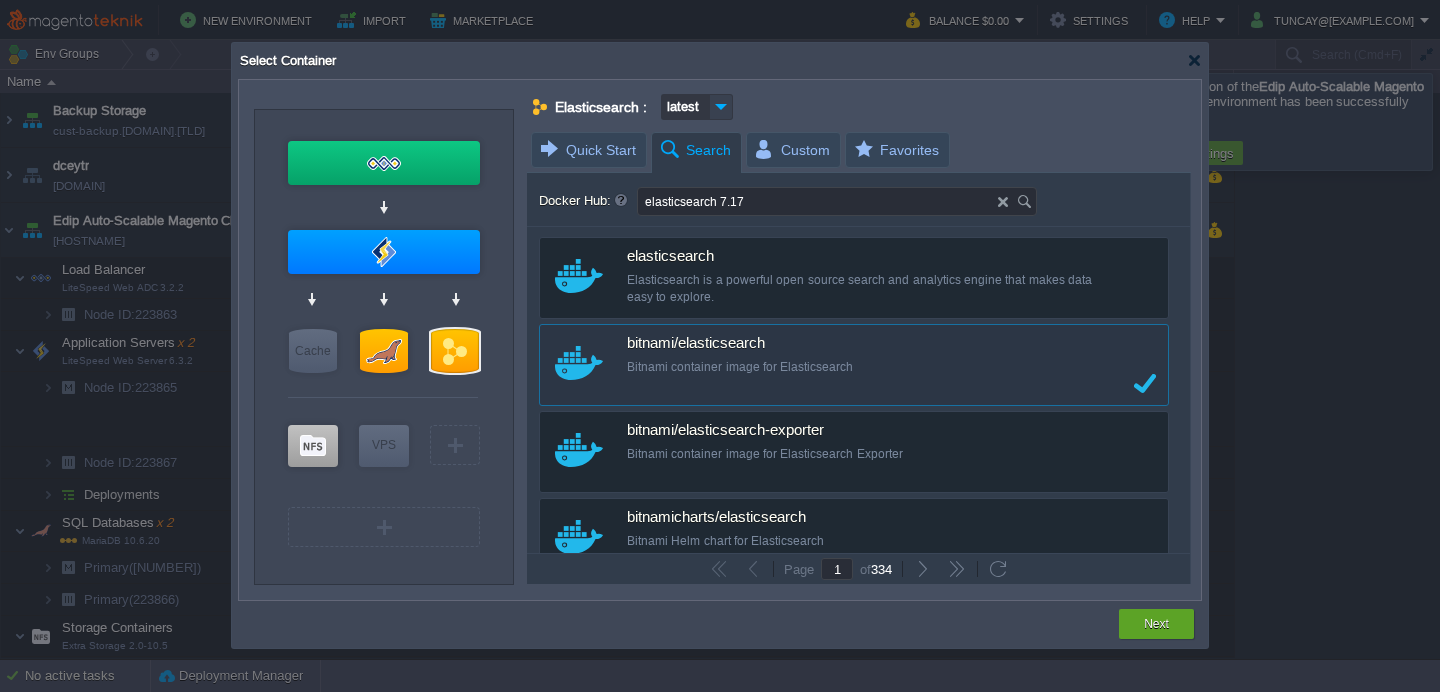 click at bounding box center (721, 107) 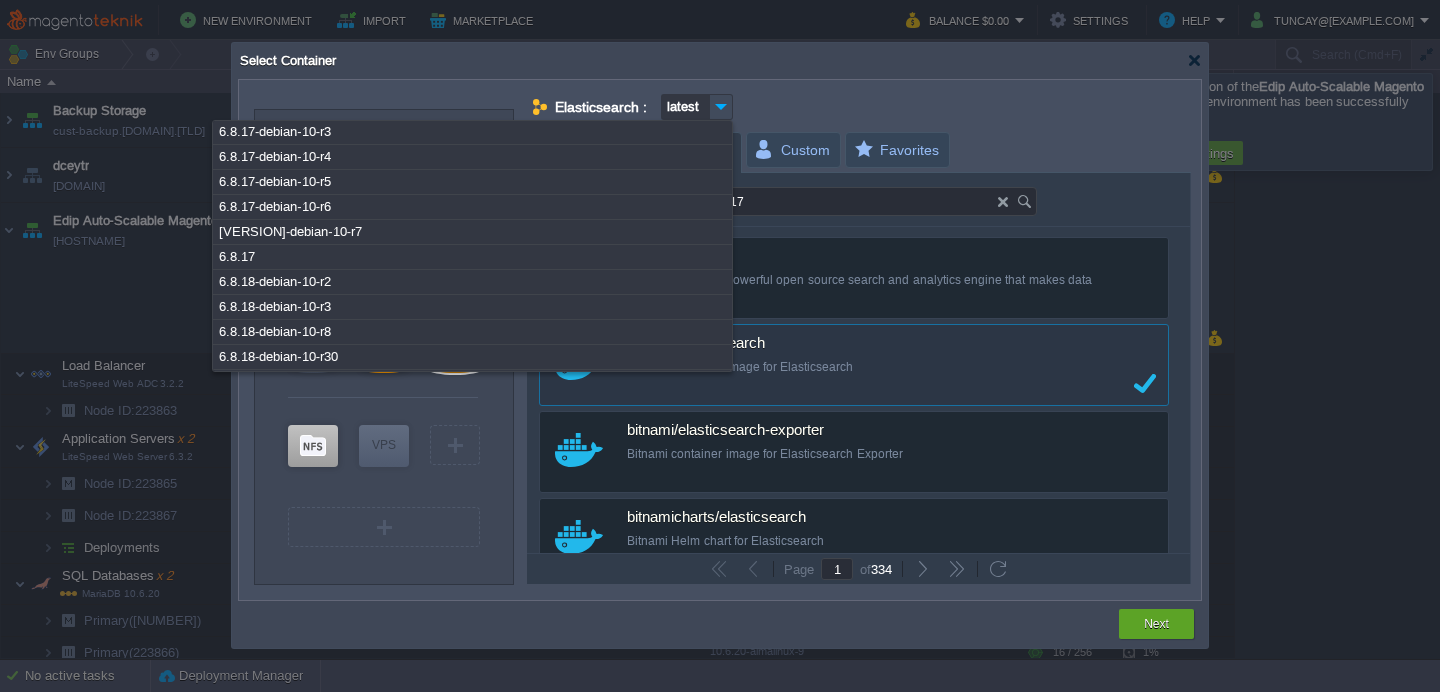 scroll, scrollTop: 77602, scrollLeft: 0, axis: vertical 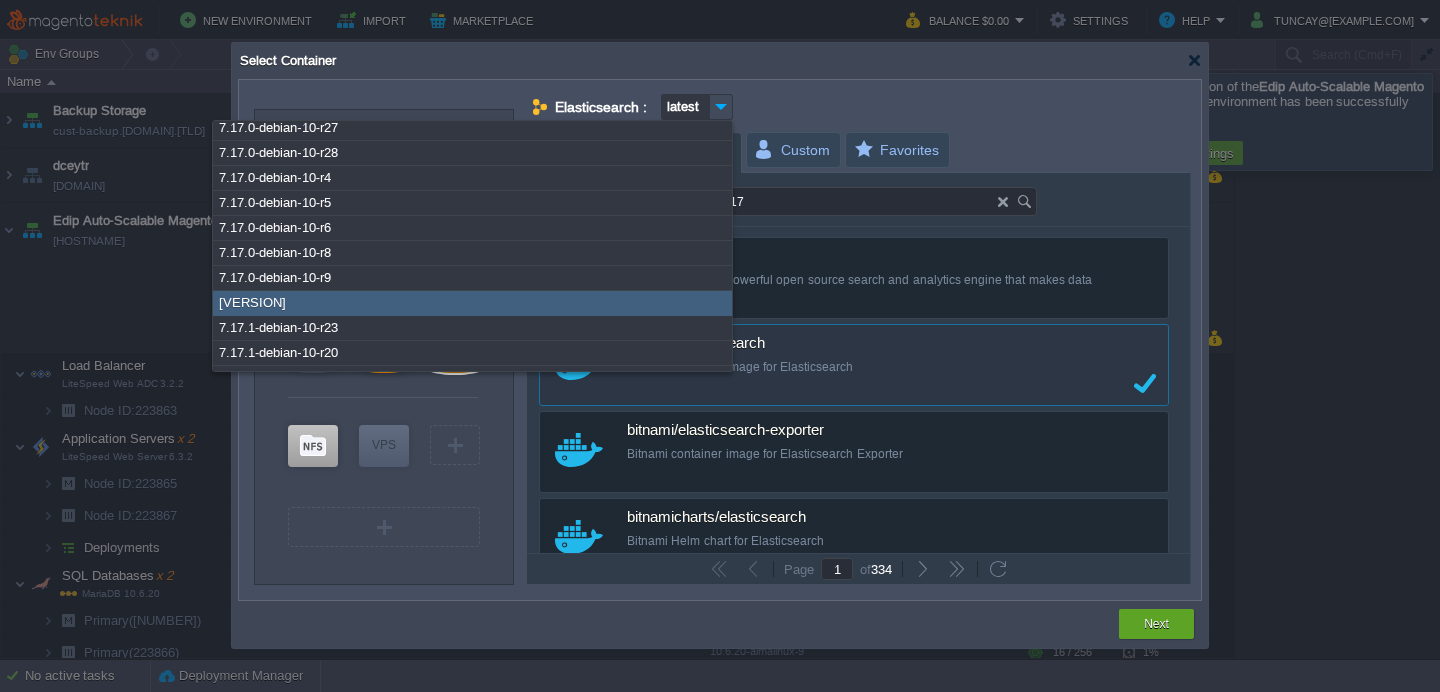 click on "[VERSION]" at bounding box center (472, 303) 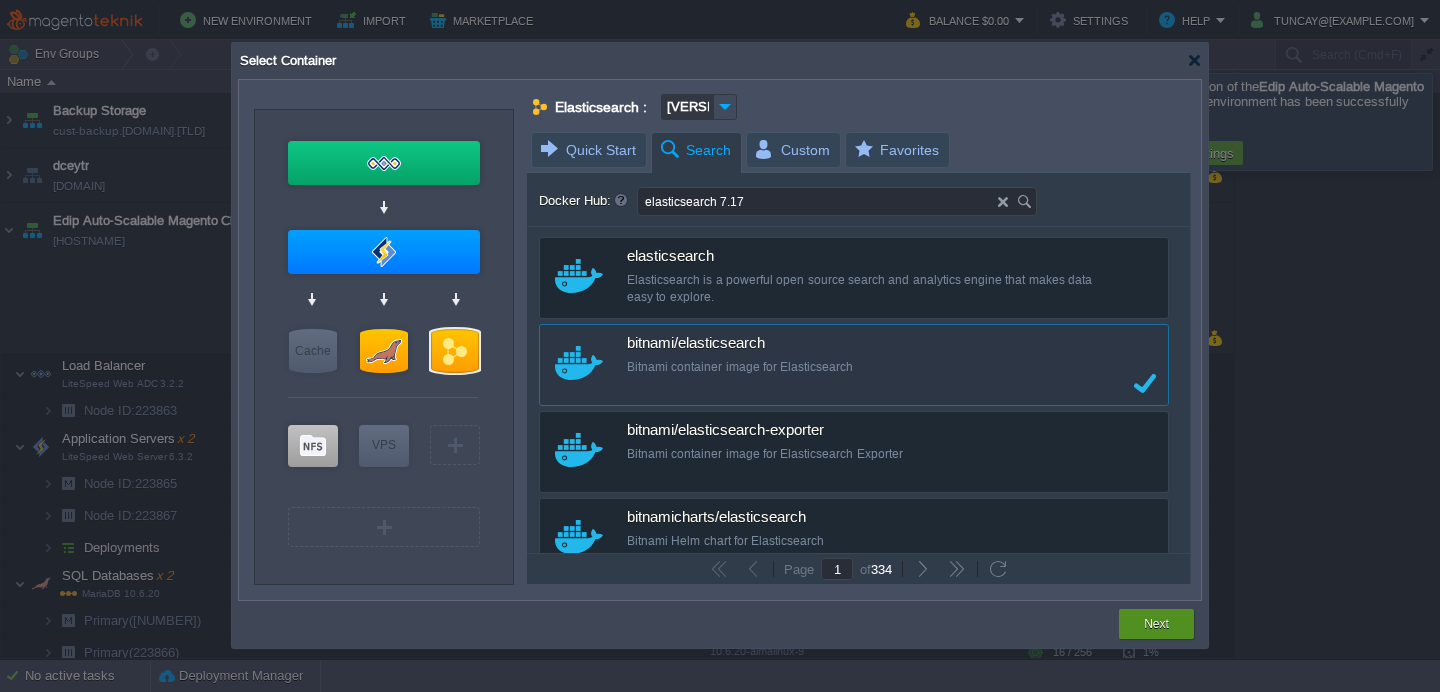 click on "Next" at bounding box center [1156, 624] 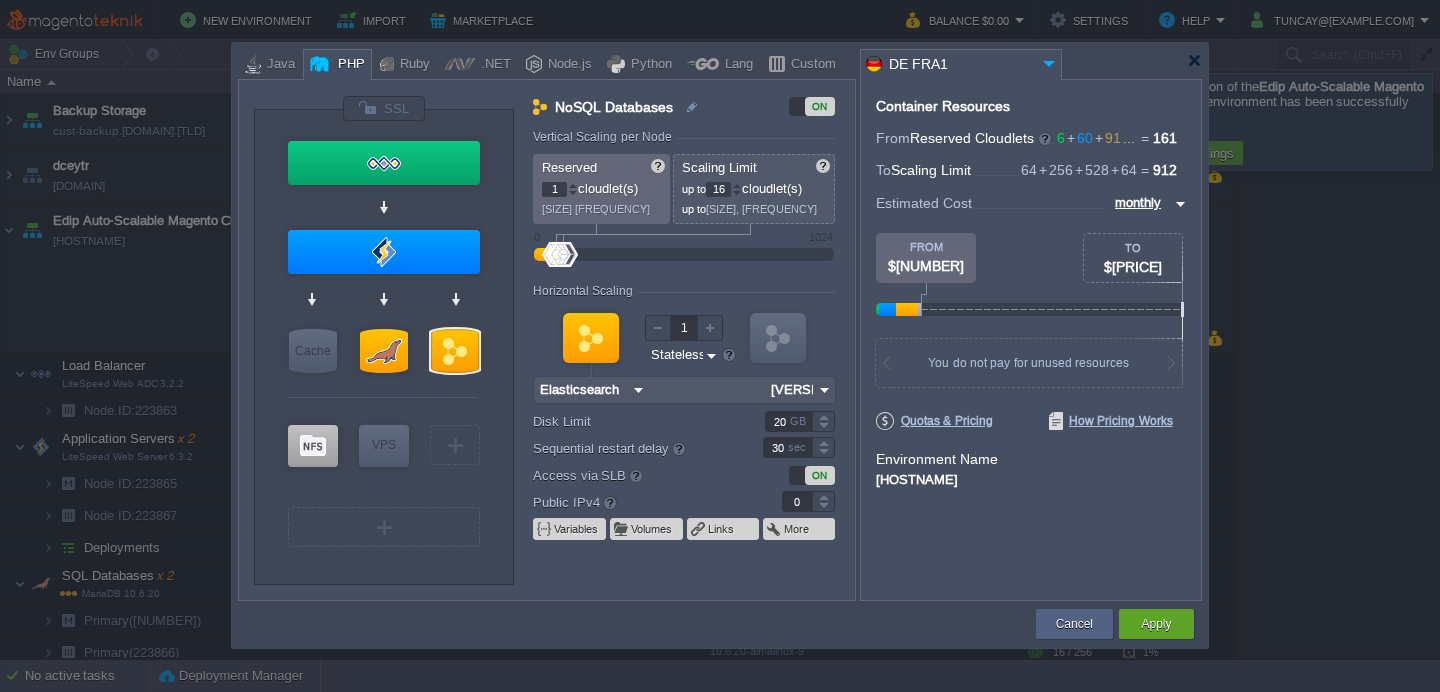 click on "1" at bounding box center [554, 189] 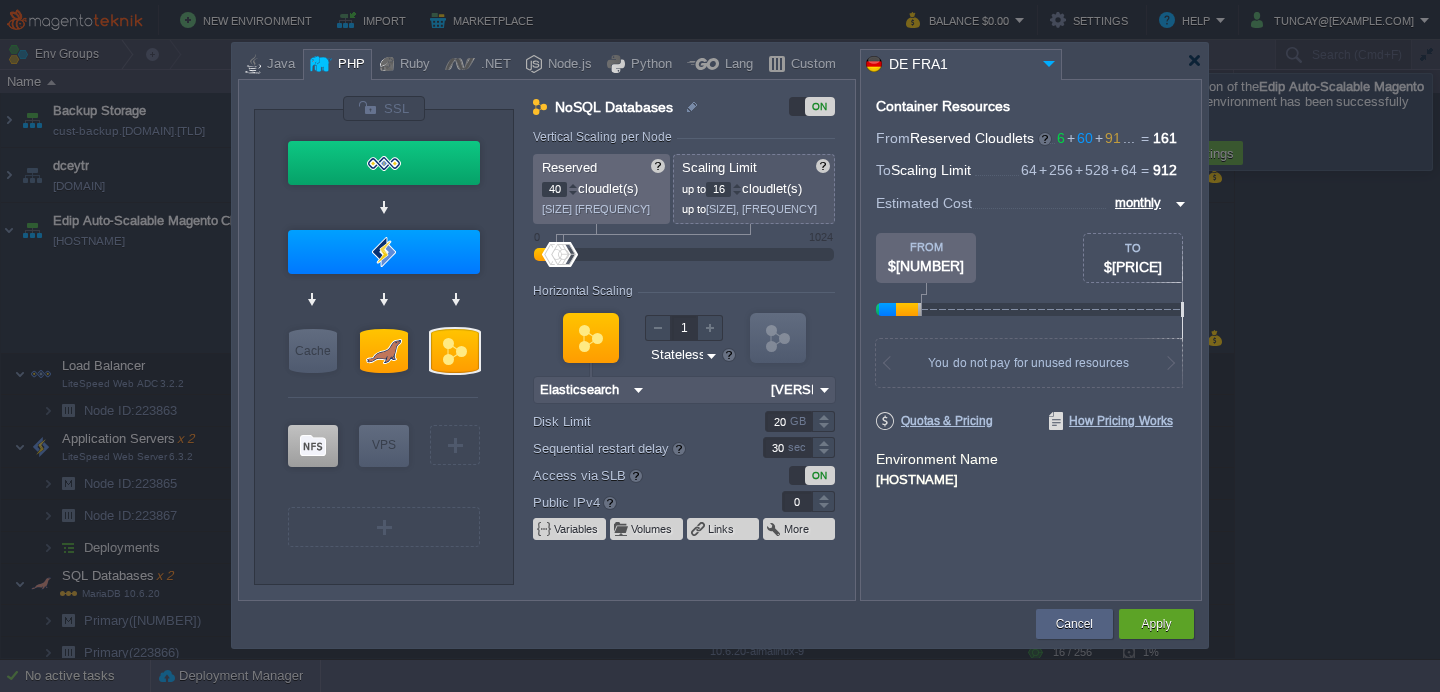 type on "40" 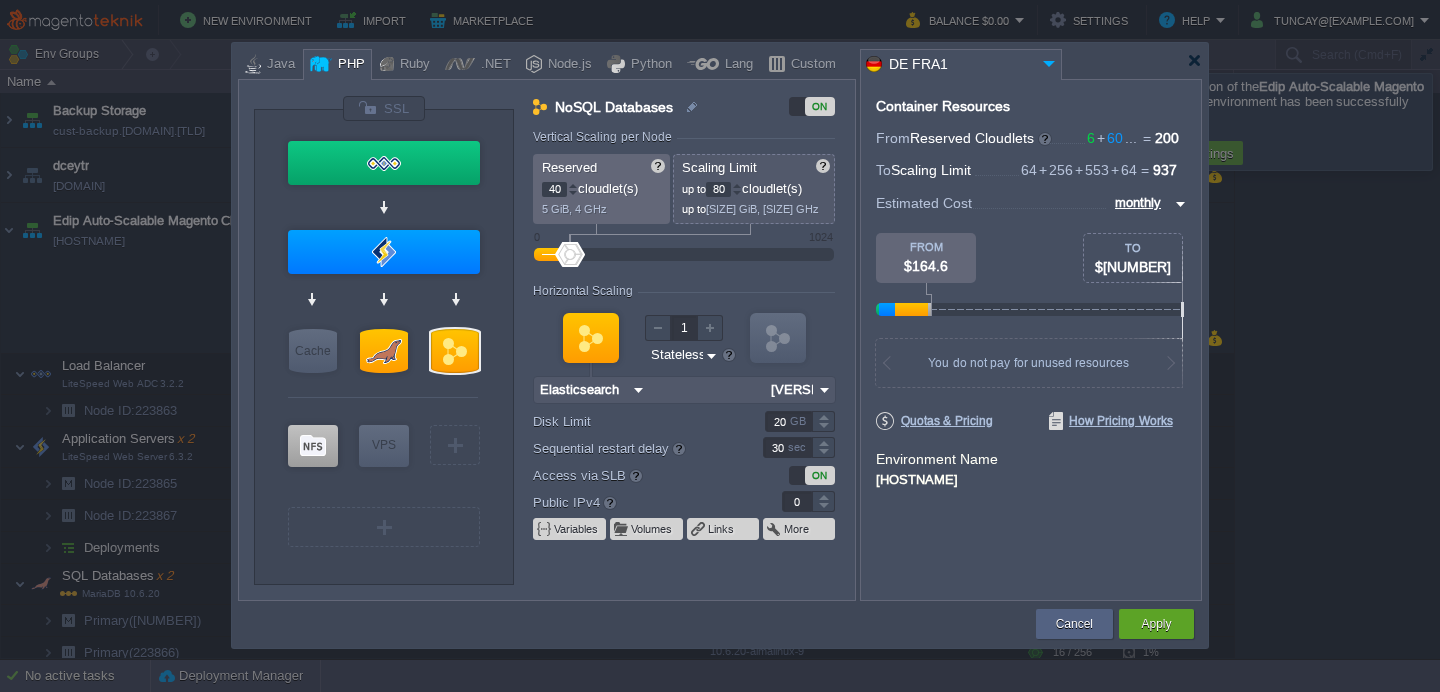 type on "8" 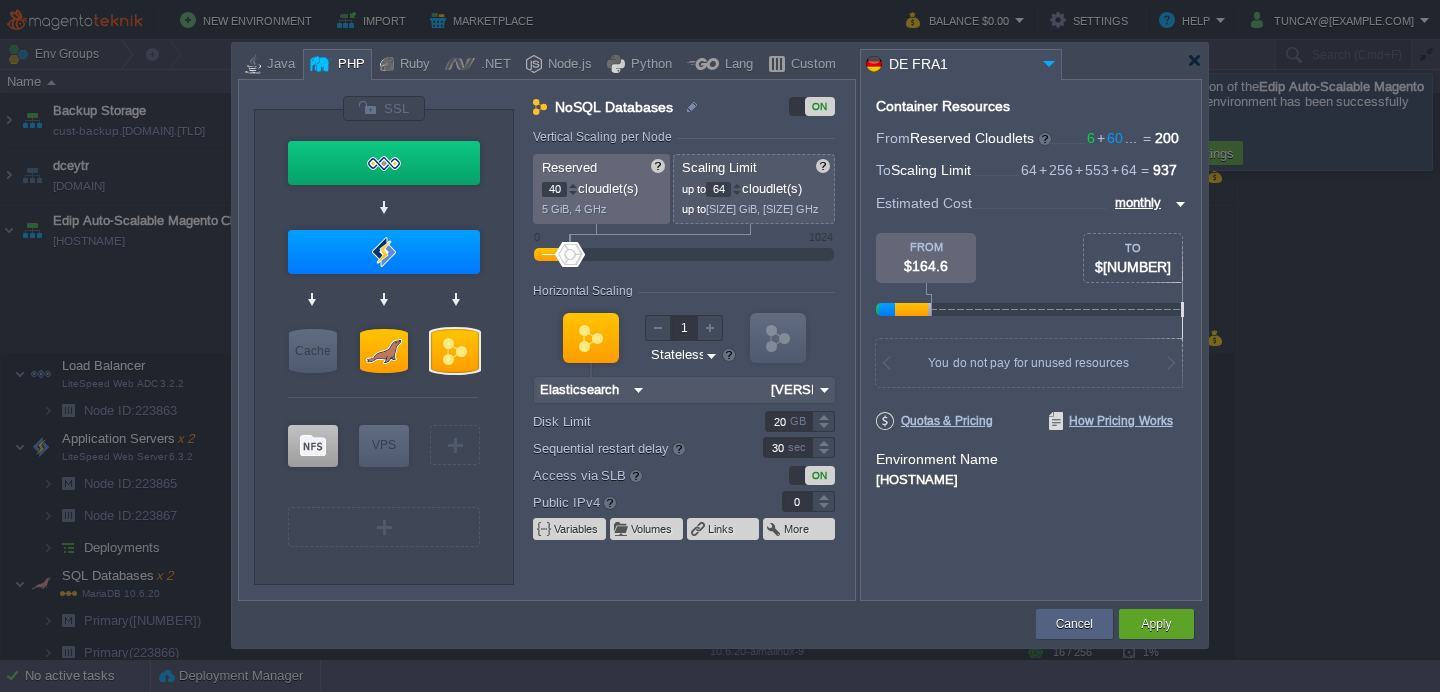 click at bounding box center (638, 390) 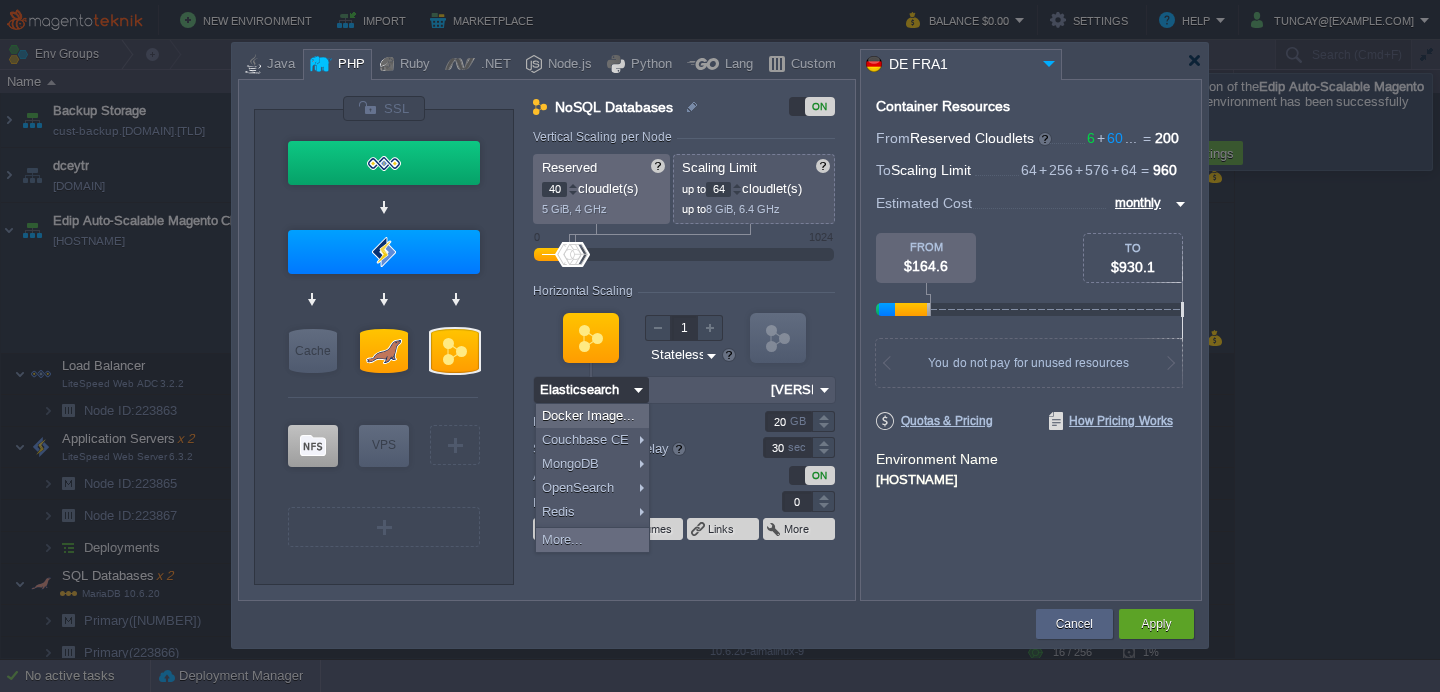 click at bounding box center [638, 390] 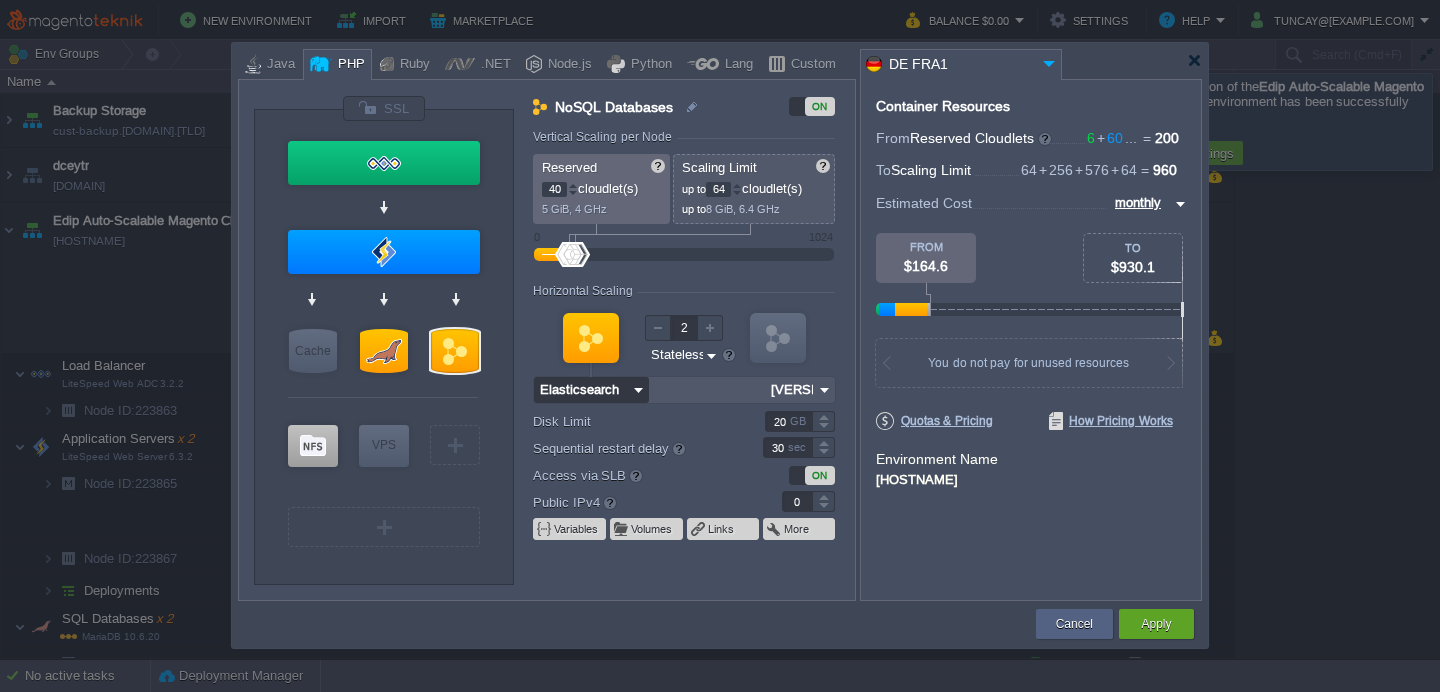 click at bounding box center (710, 328) 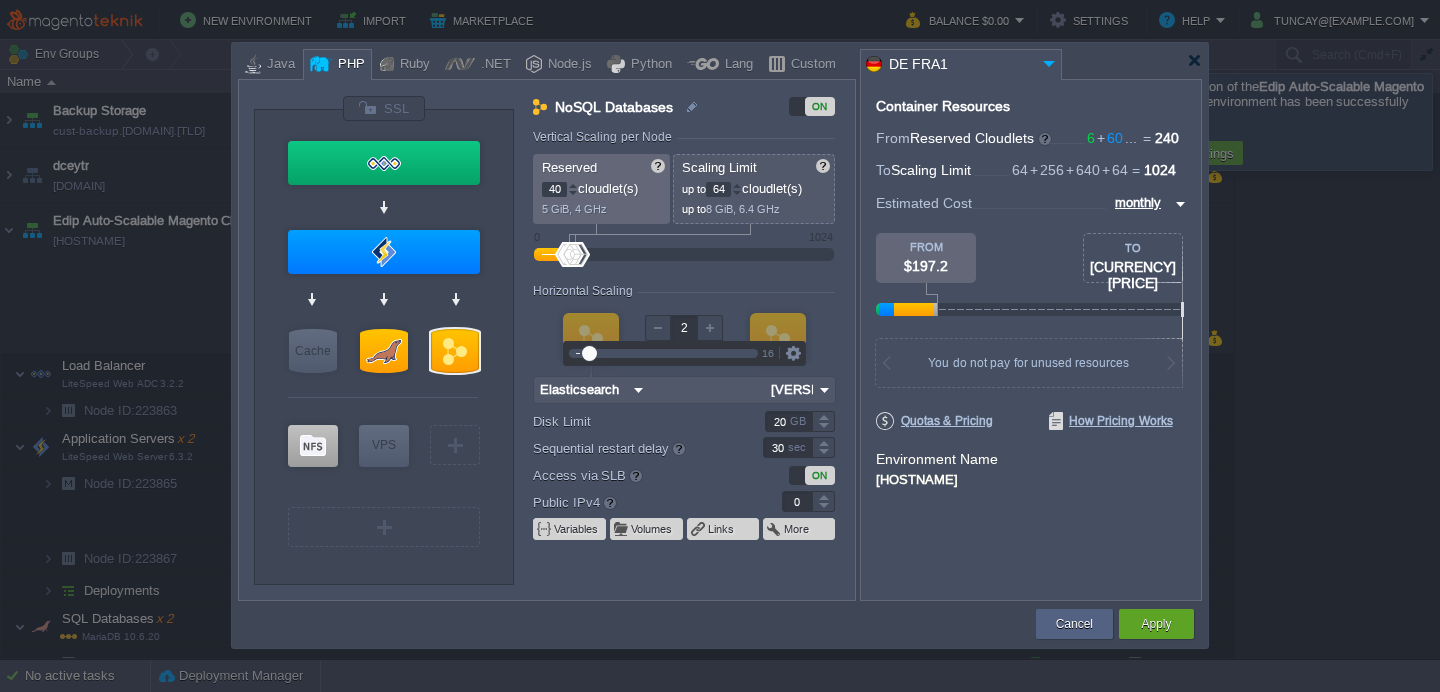 type on "1" 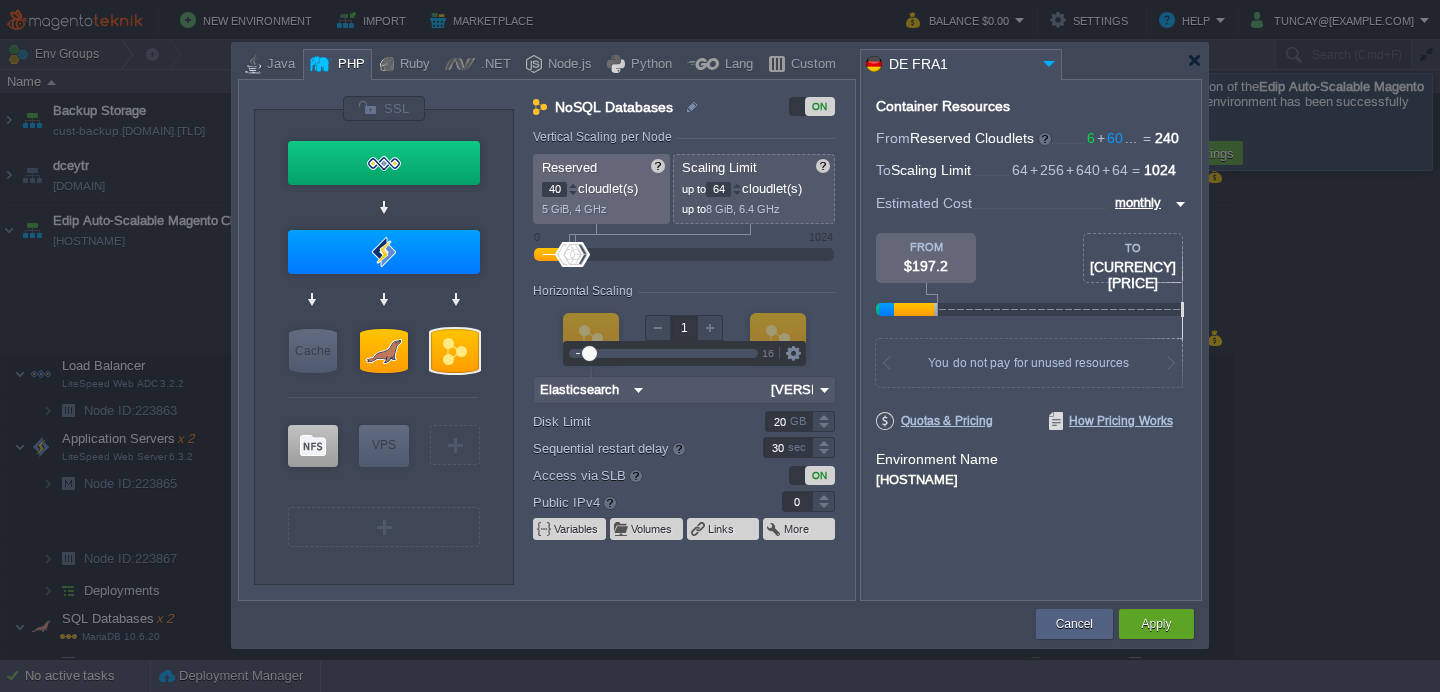 click at bounding box center (658, 328) 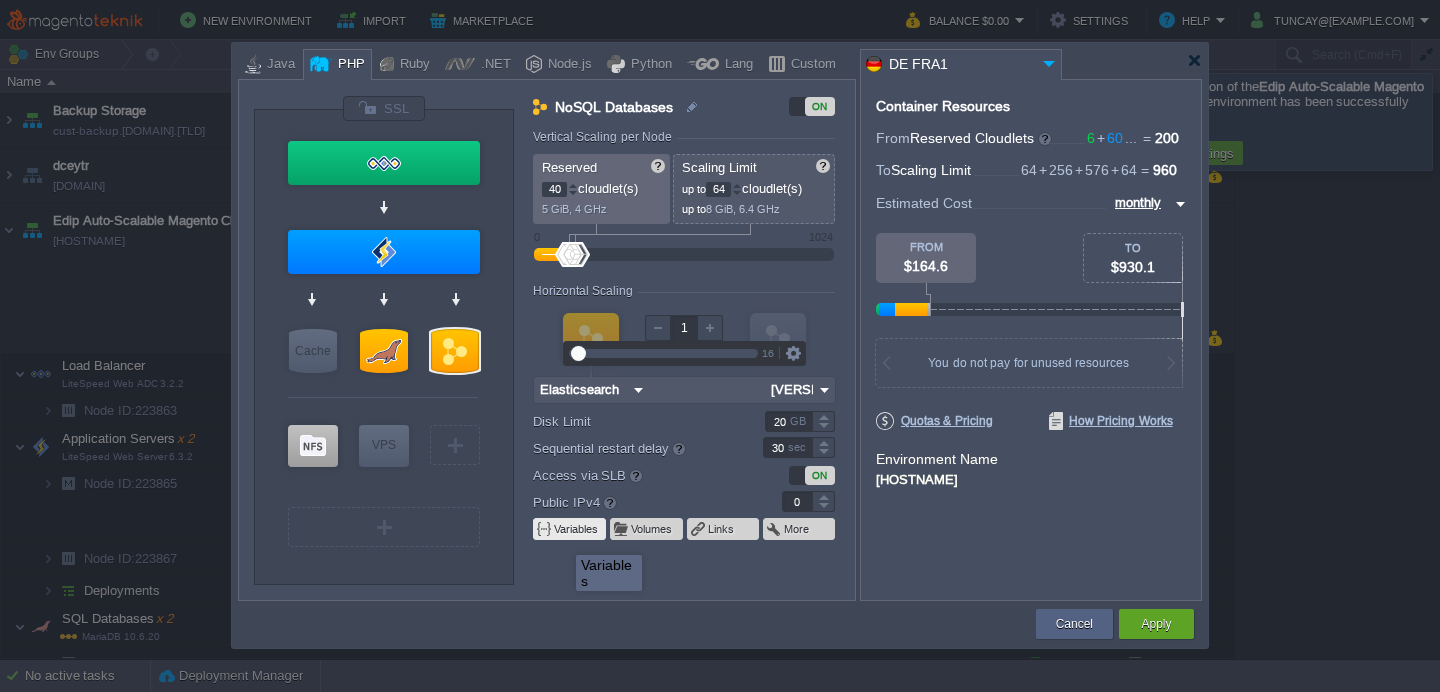 click on "Variables" at bounding box center (577, 529) 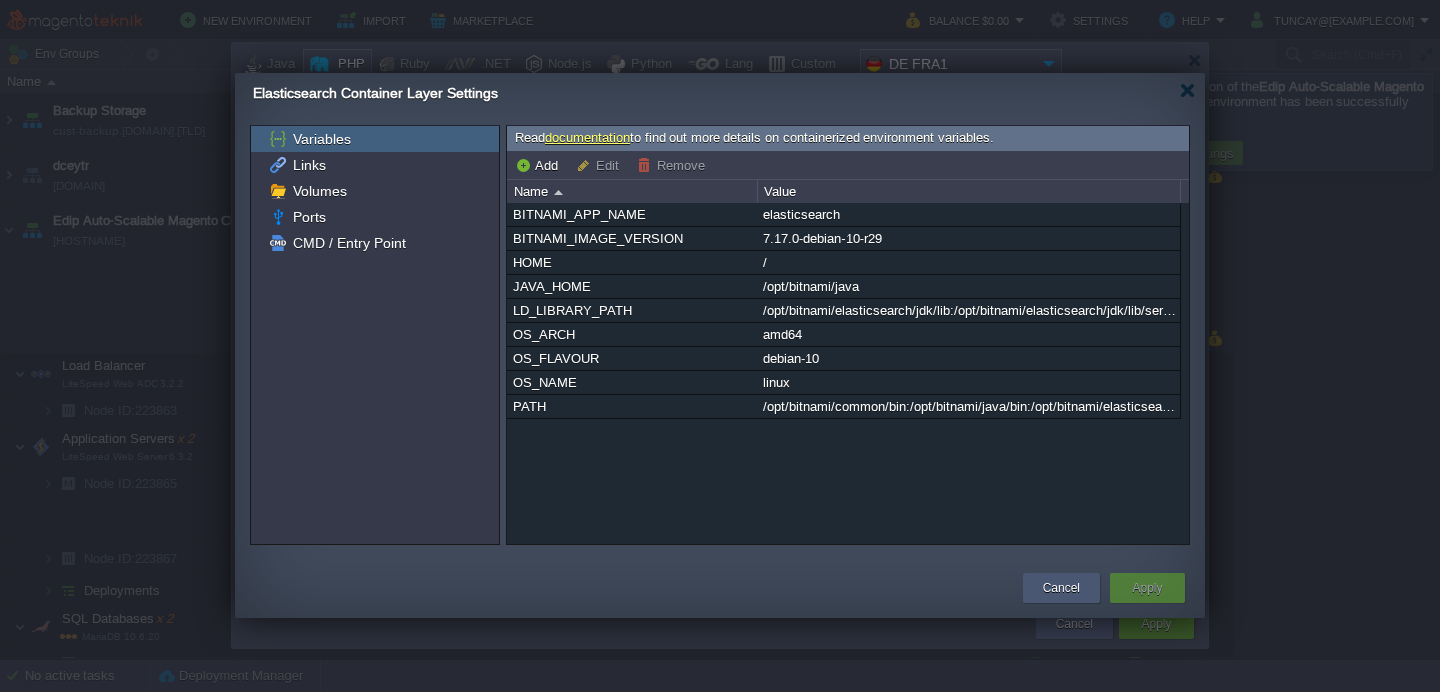 click on "Cancel" at bounding box center [1061, 588] 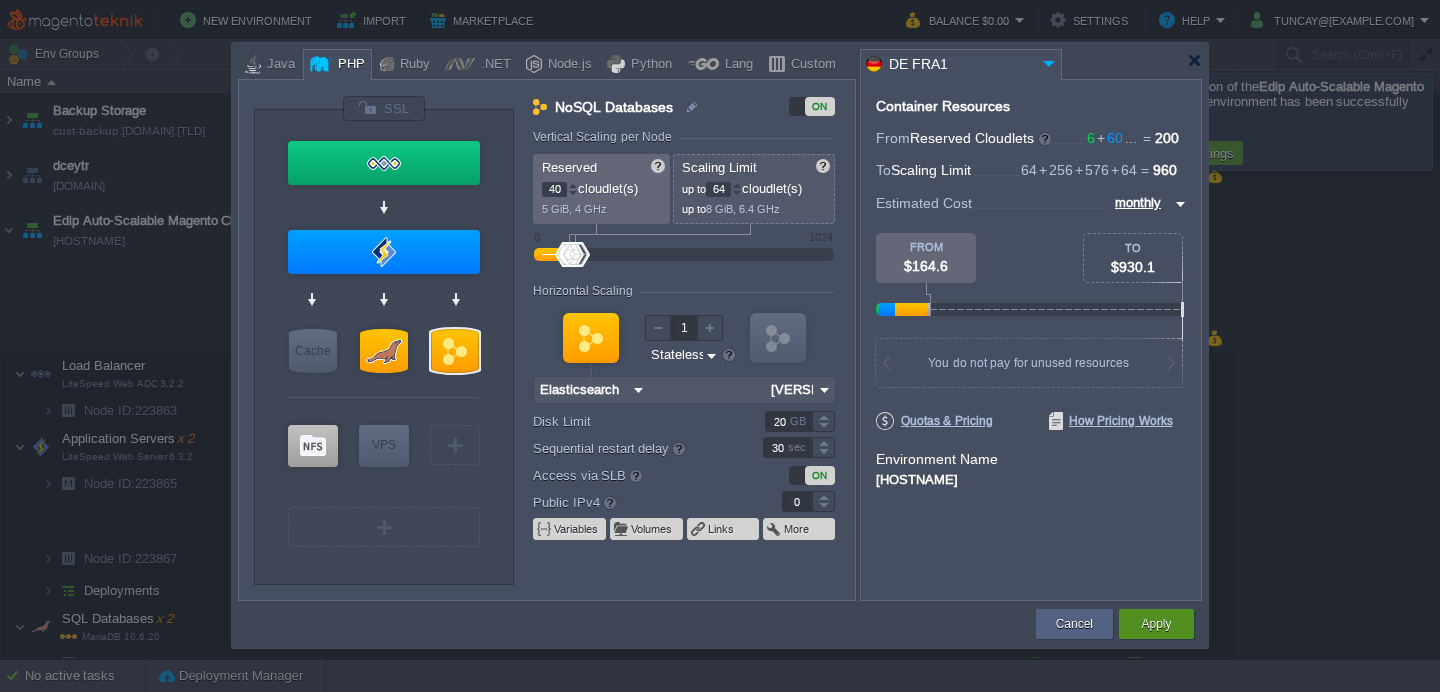 click on "Apply" at bounding box center [1156, 624] 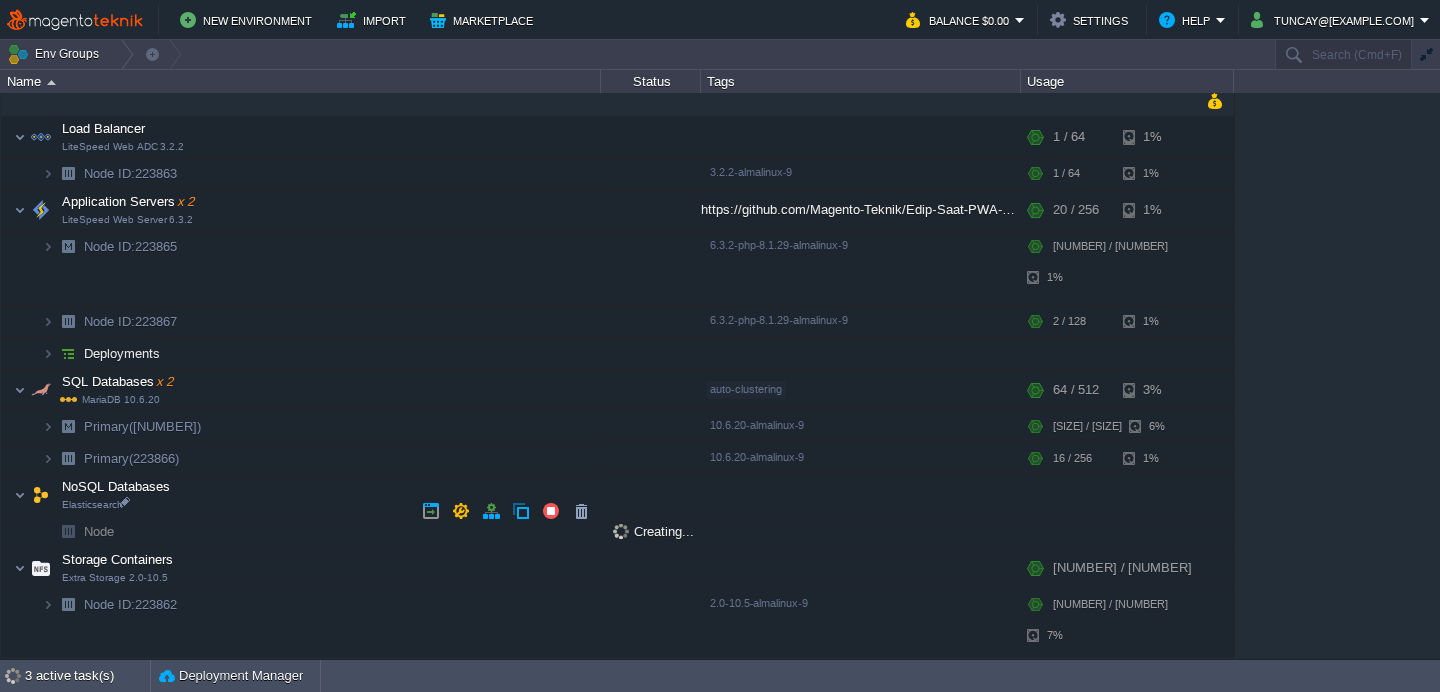 scroll, scrollTop: 238, scrollLeft: 0, axis: vertical 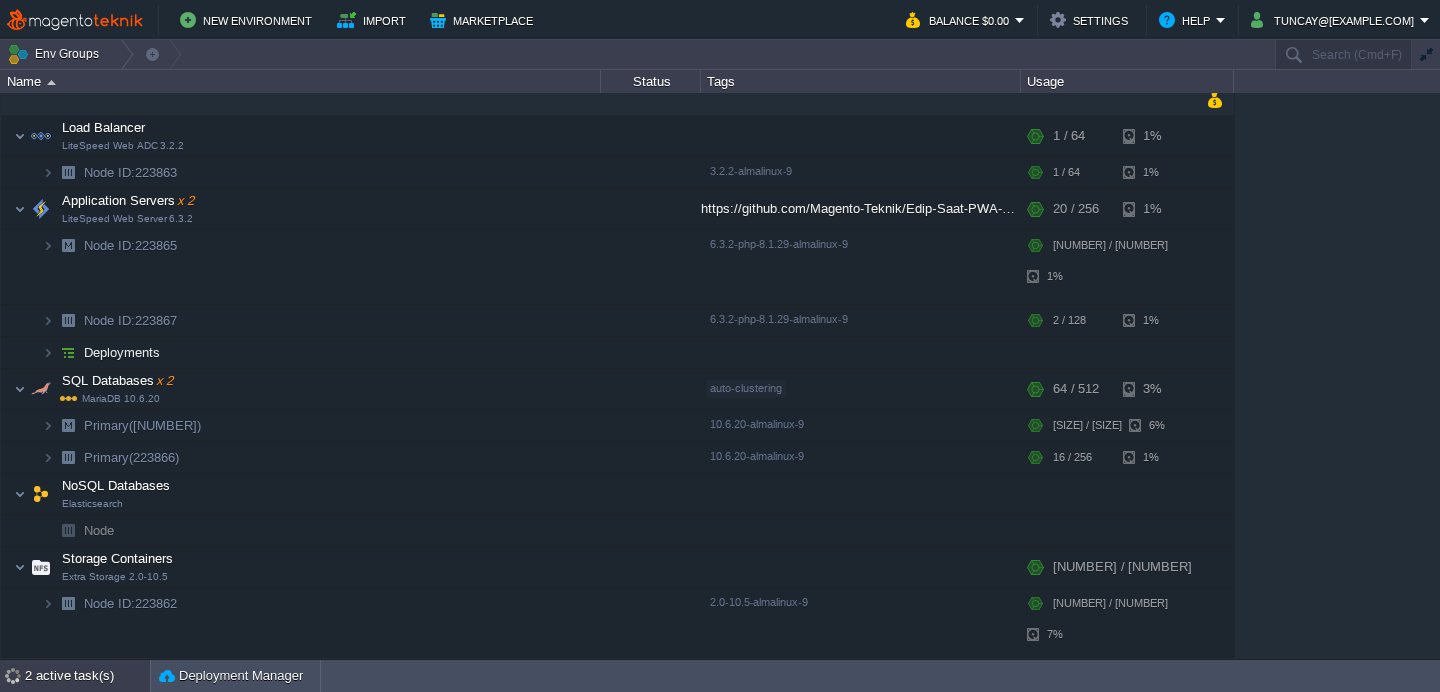 click on "2 active task(s)" at bounding box center [87, 676] 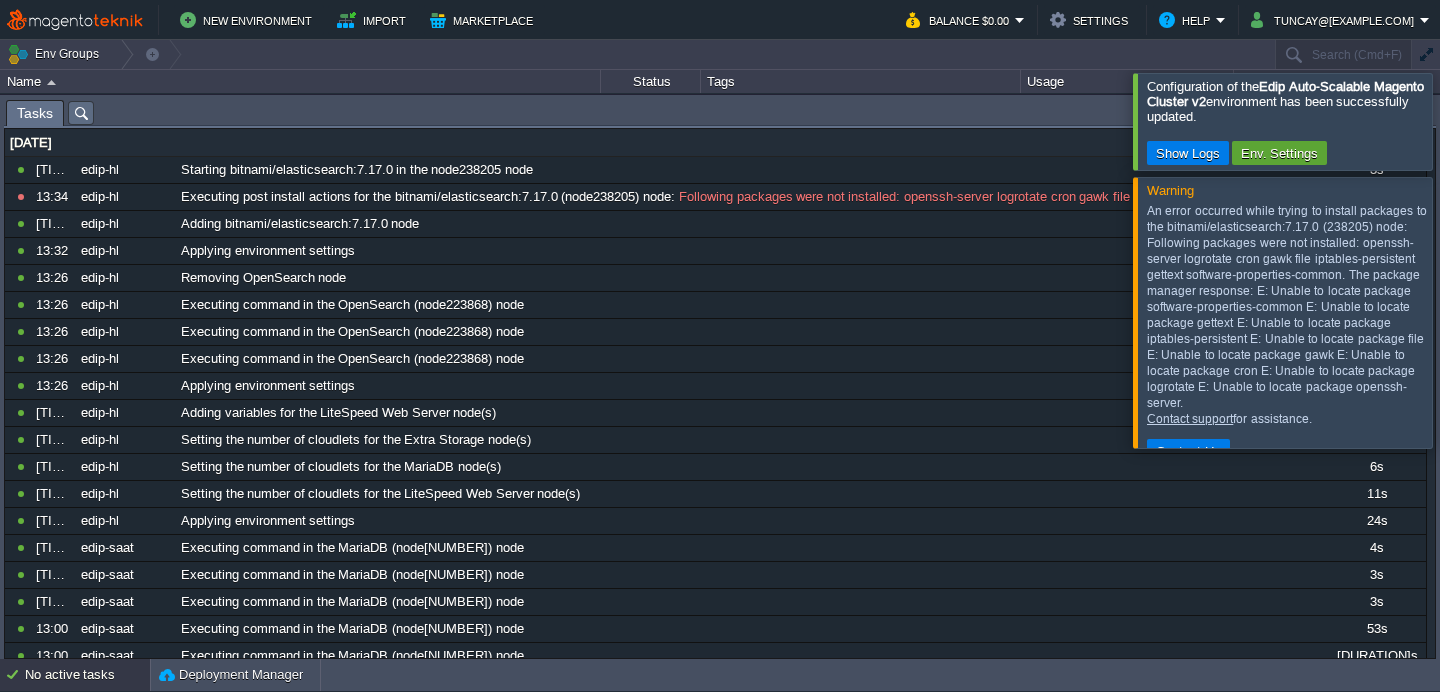 click at bounding box center [1464, 312] 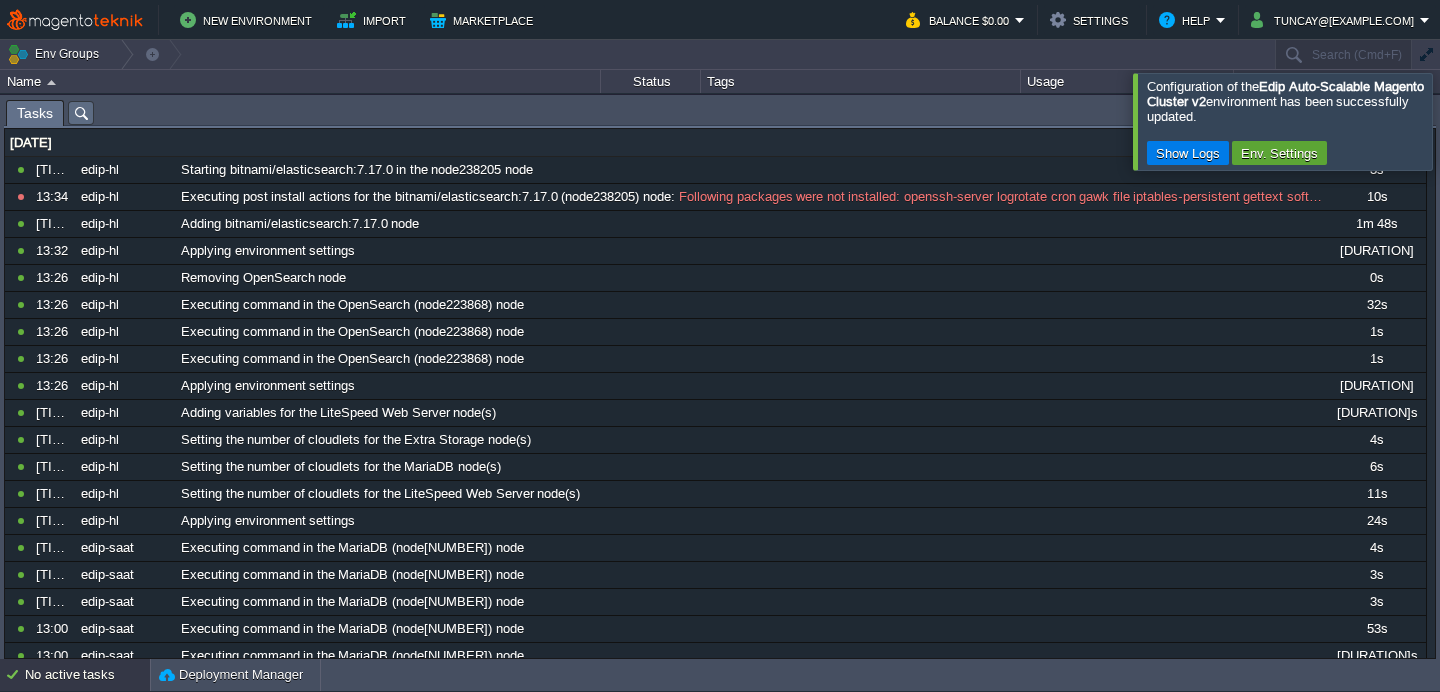 click at bounding box center [1464, 121] 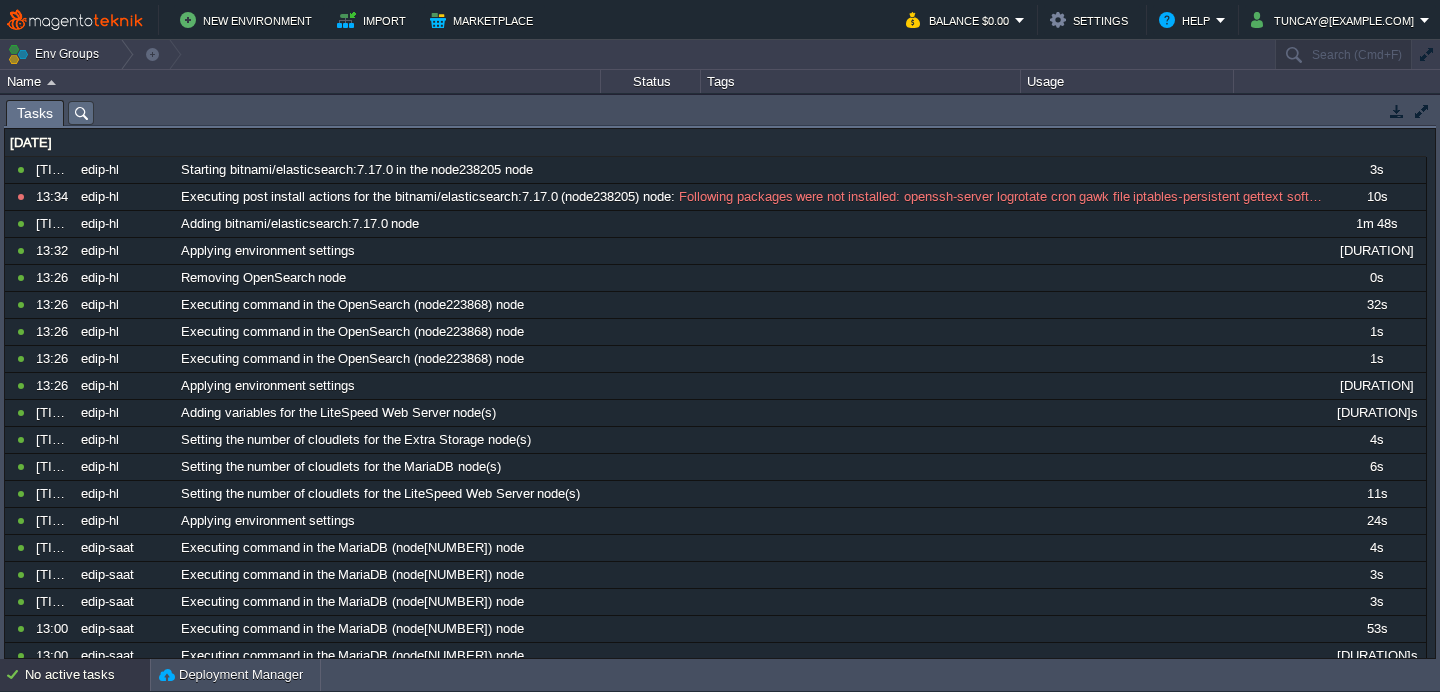 click at bounding box center [1397, 111] 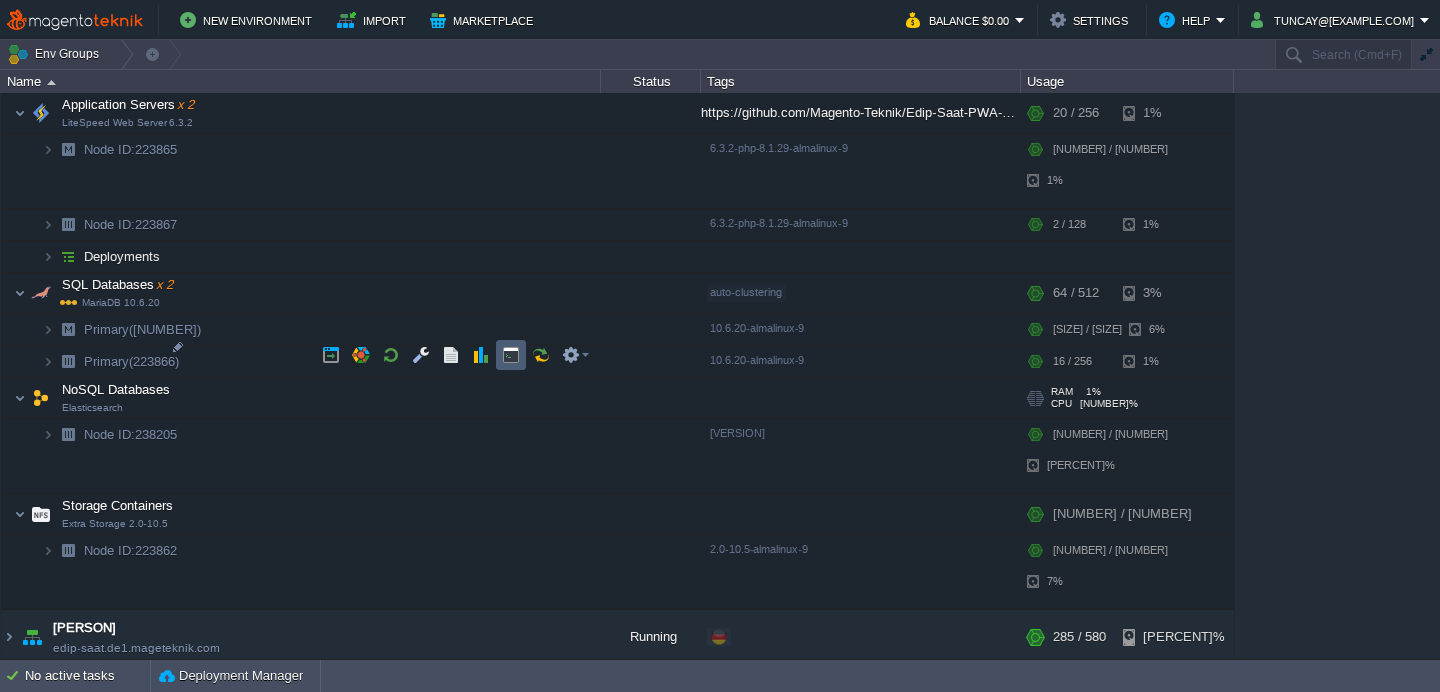 click at bounding box center (511, 355) 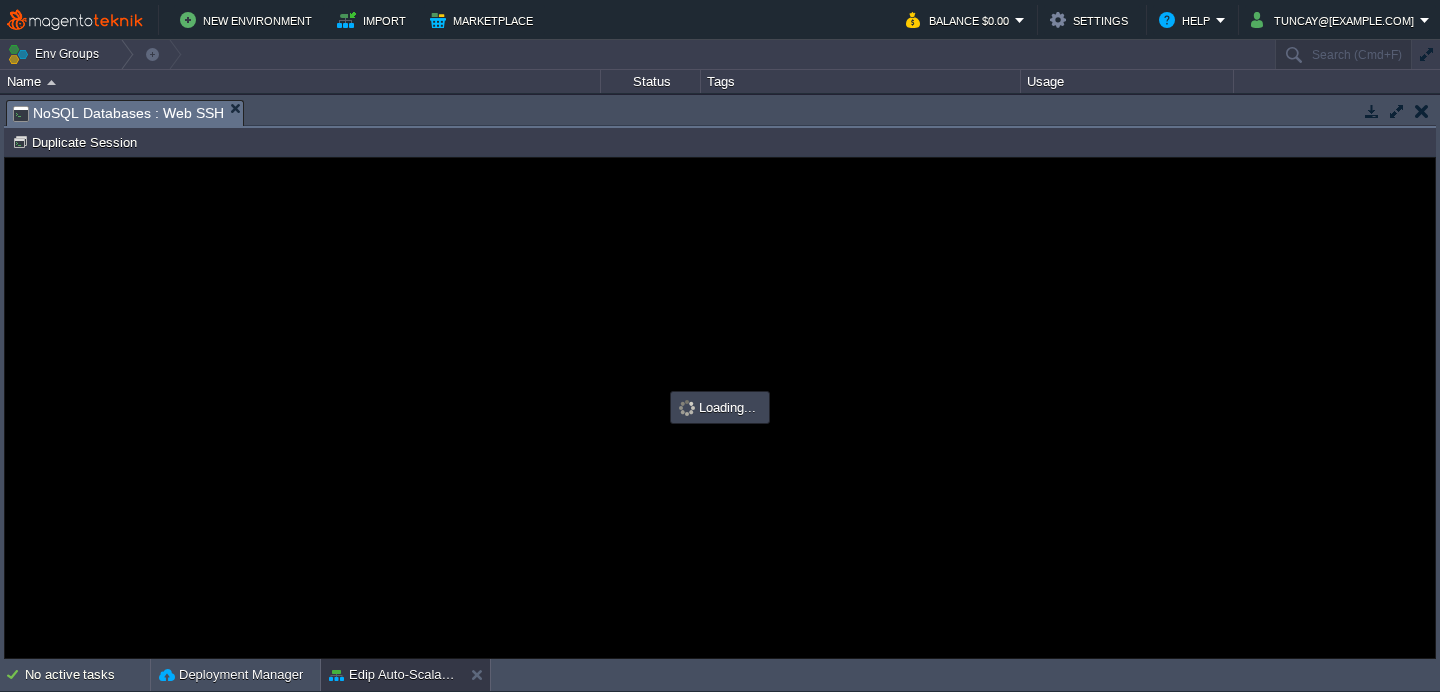 scroll, scrollTop: 0, scrollLeft: 0, axis: both 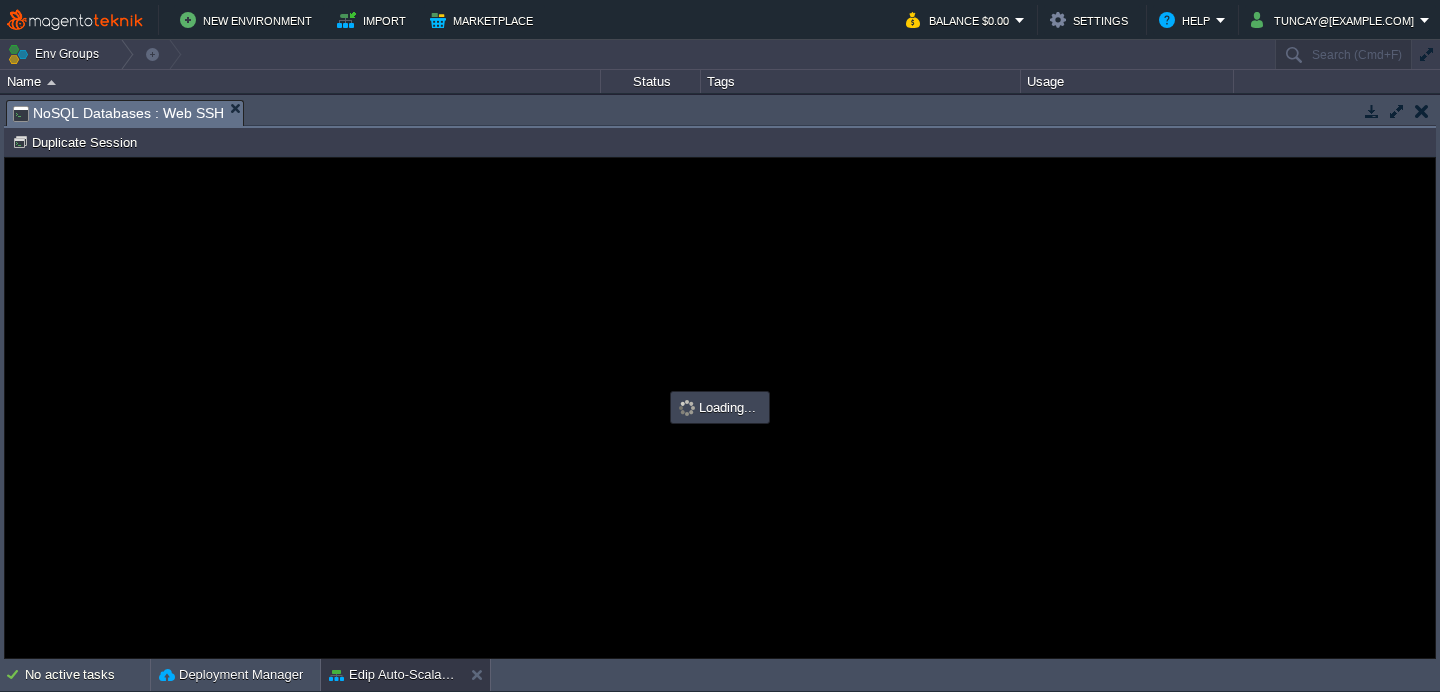 type on "#000000" 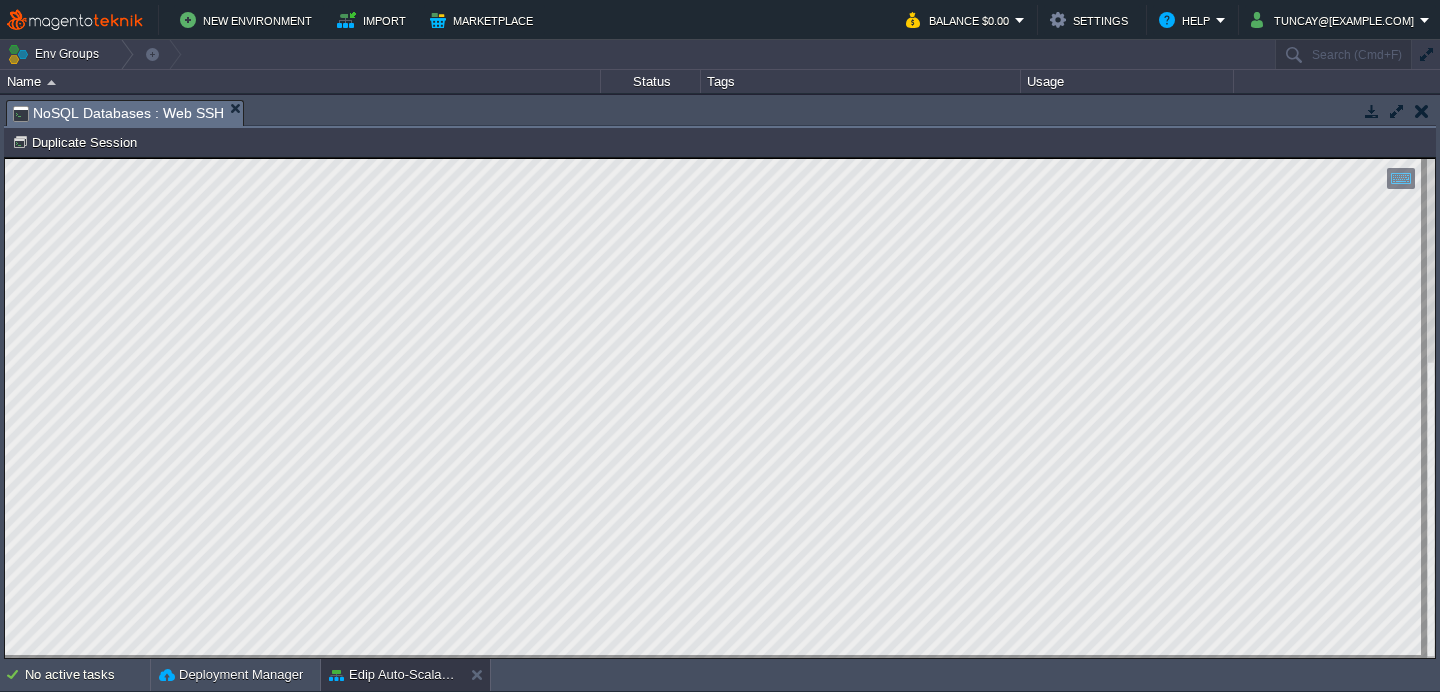 click at bounding box center (1372, 111) 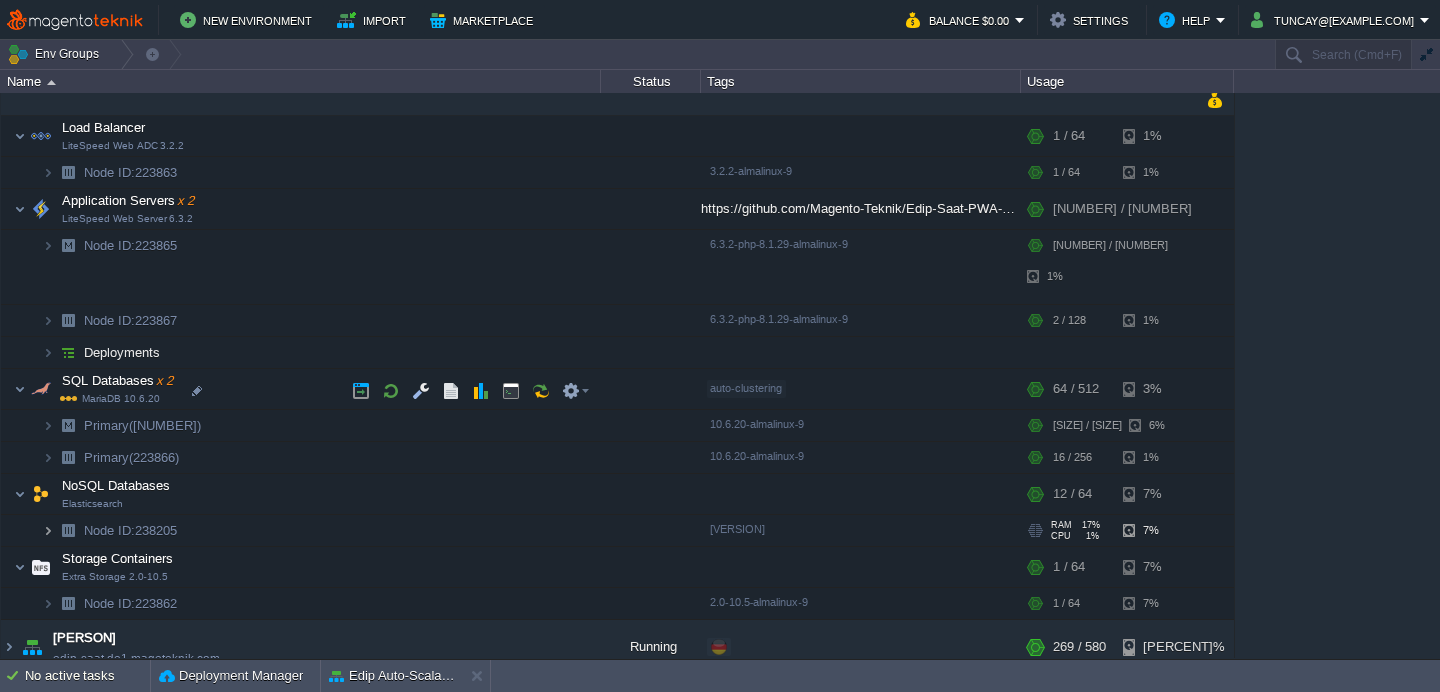 click at bounding box center (48, 530) 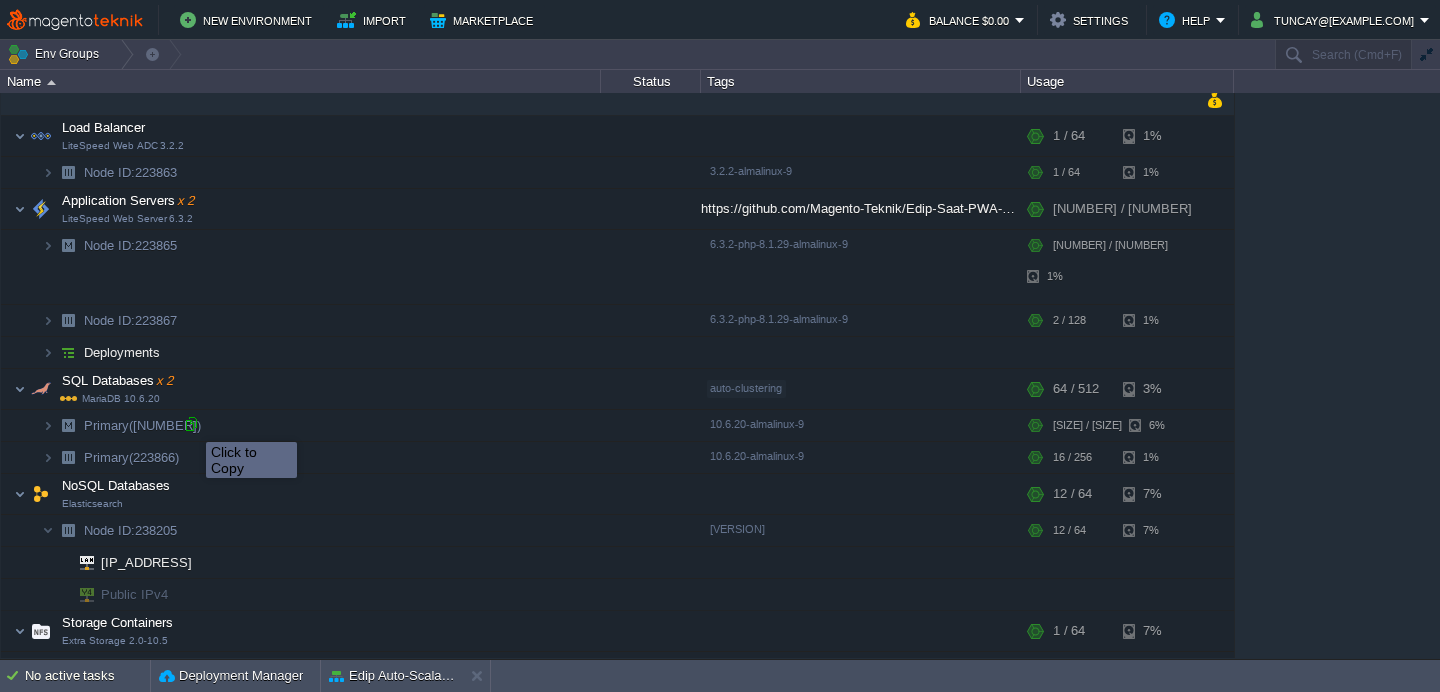 click at bounding box center [191, 424] 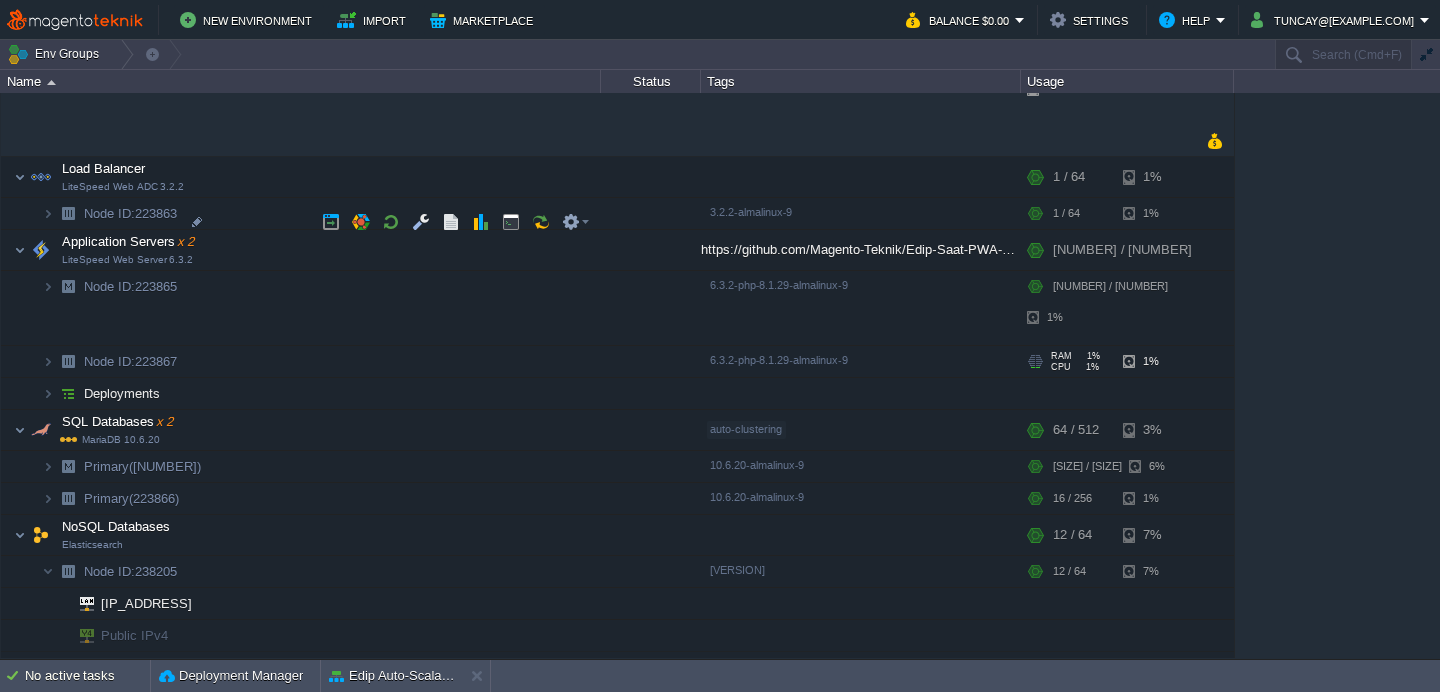 scroll, scrollTop: 167, scrollLeft: 0, axis: vertical 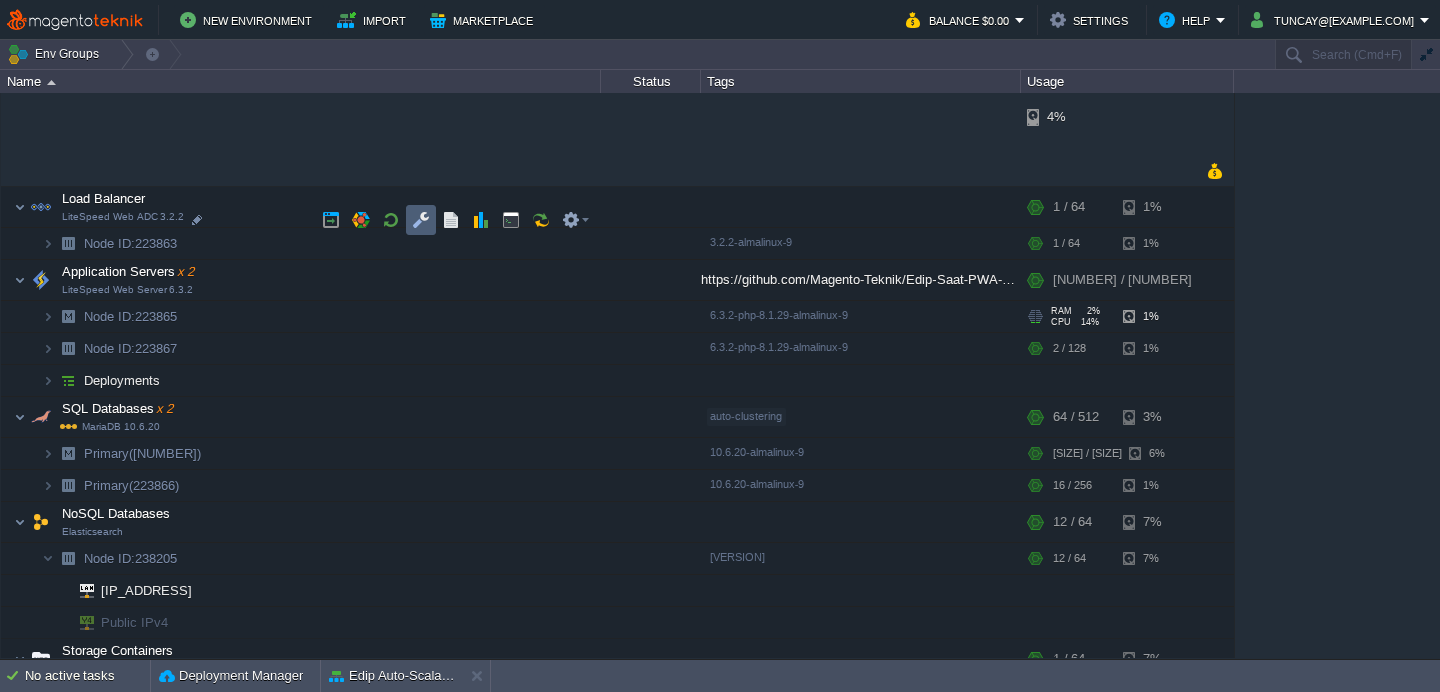 click at bounding box center (421, 220) 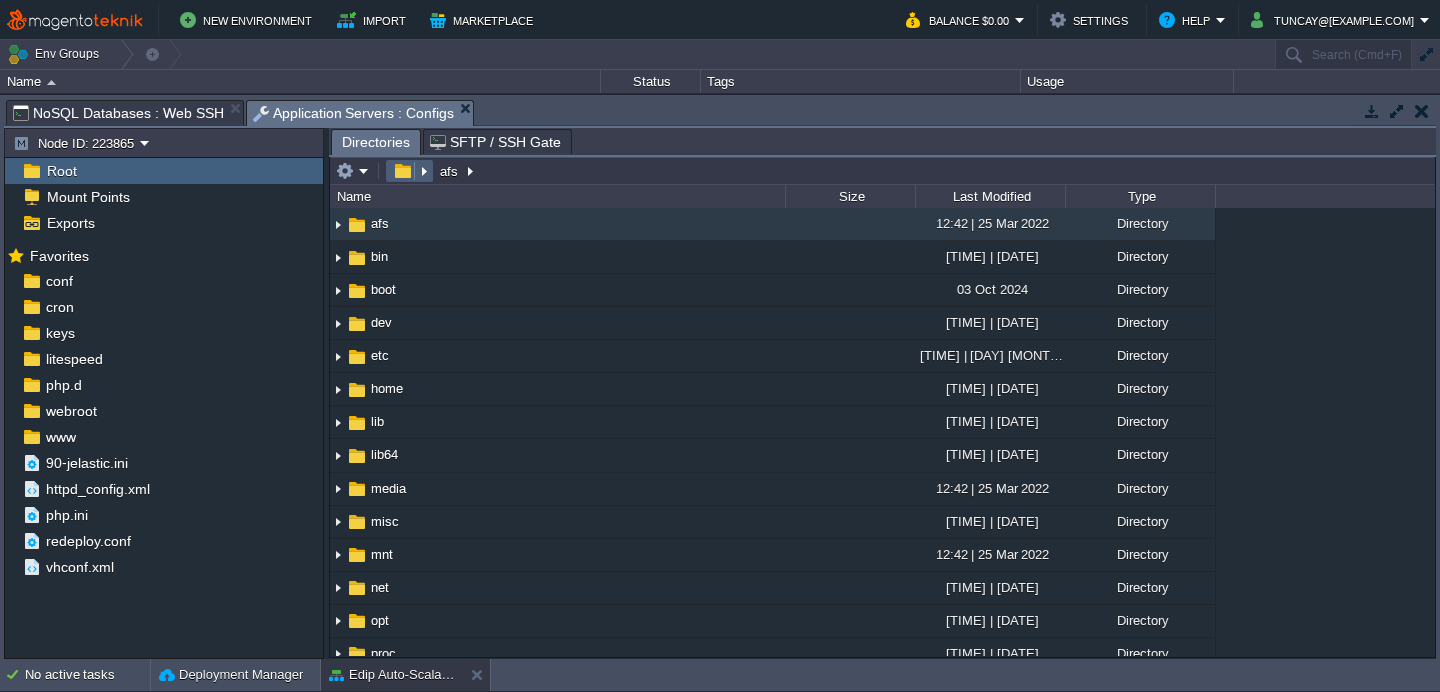 click at bounding box center [409, 171] 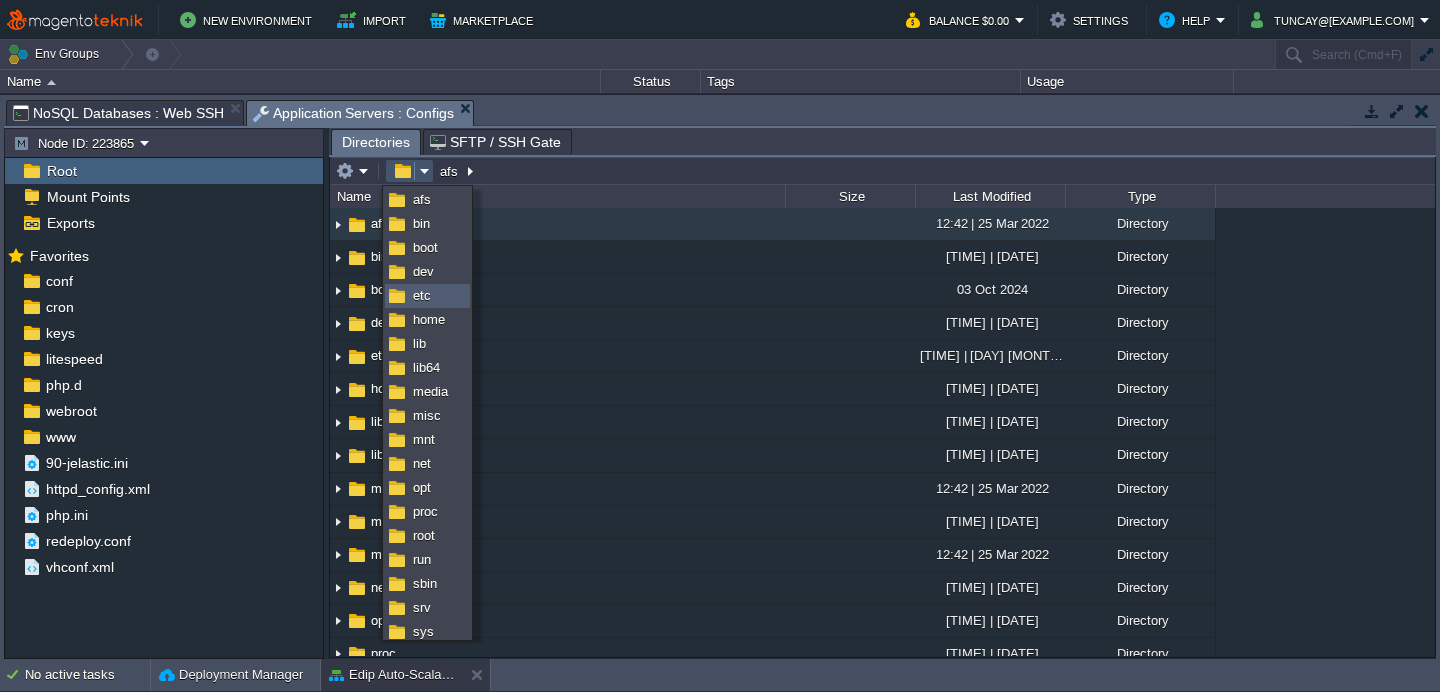 click on "etc" at bounding box center (422, 295) 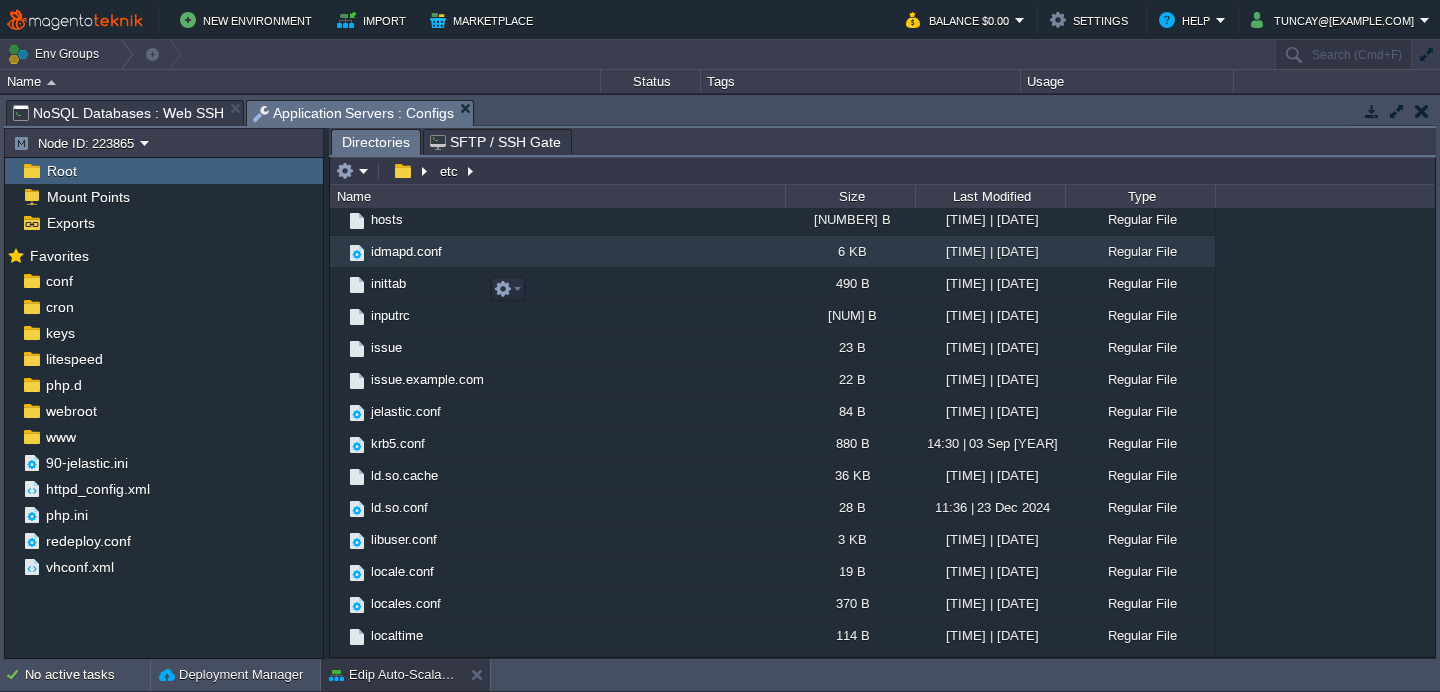 scroll, scrollTop: 4359, scrollLeft: 0, axis: vertical 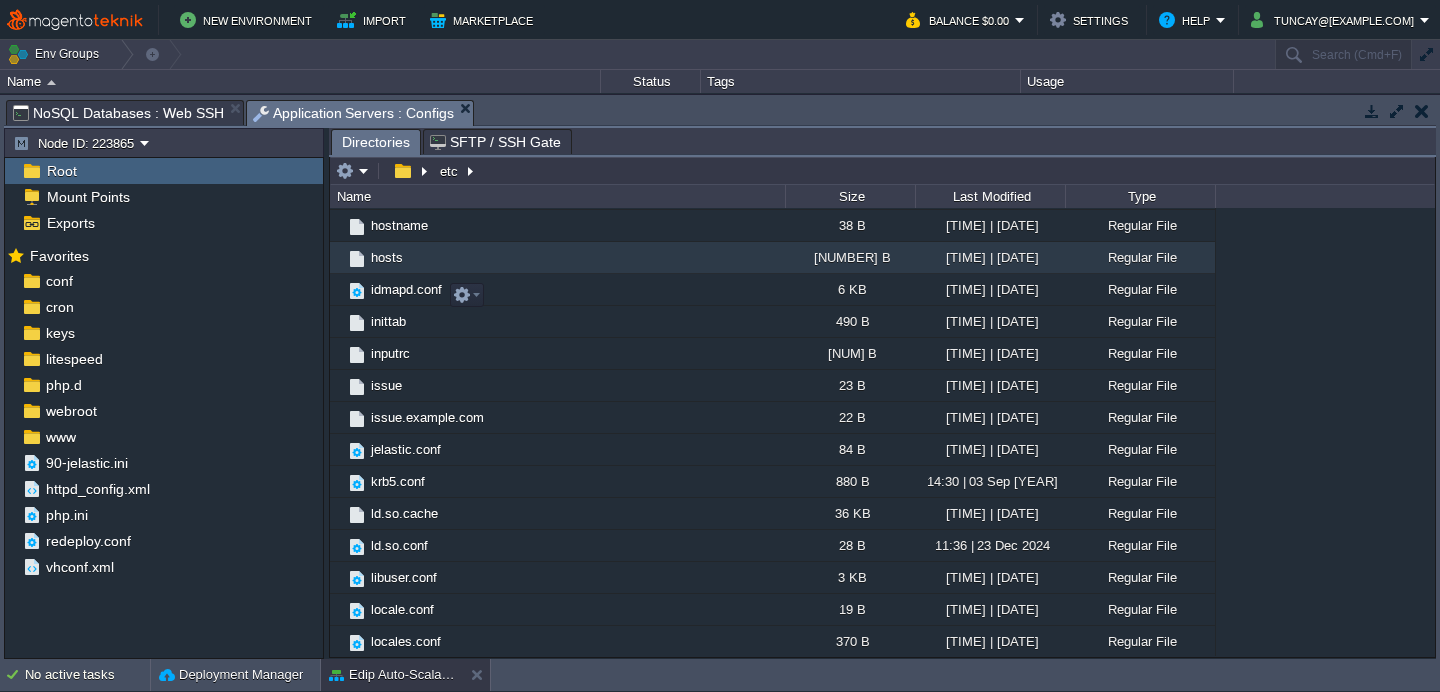 click on "hosts" at bounding box center (387, 257) 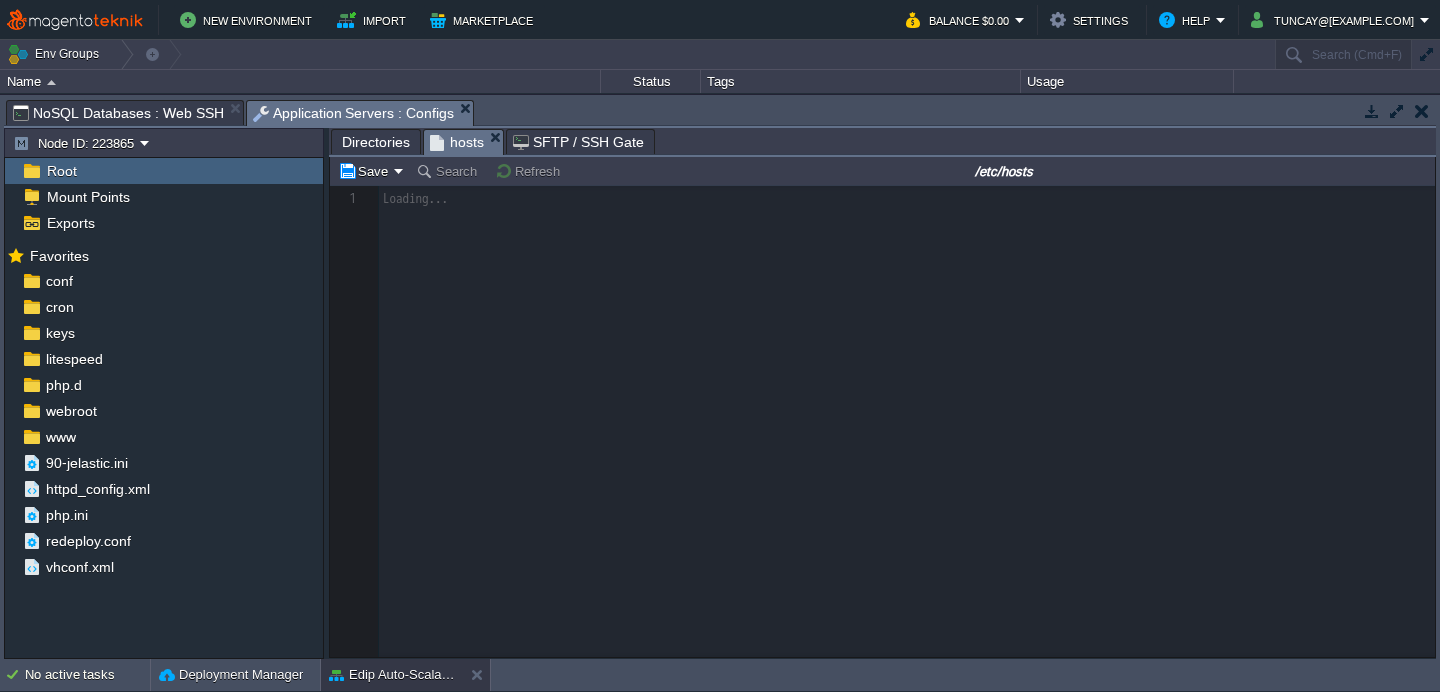 scroll, scrollTop: 6, scrollLeft: 0, axis: vertical 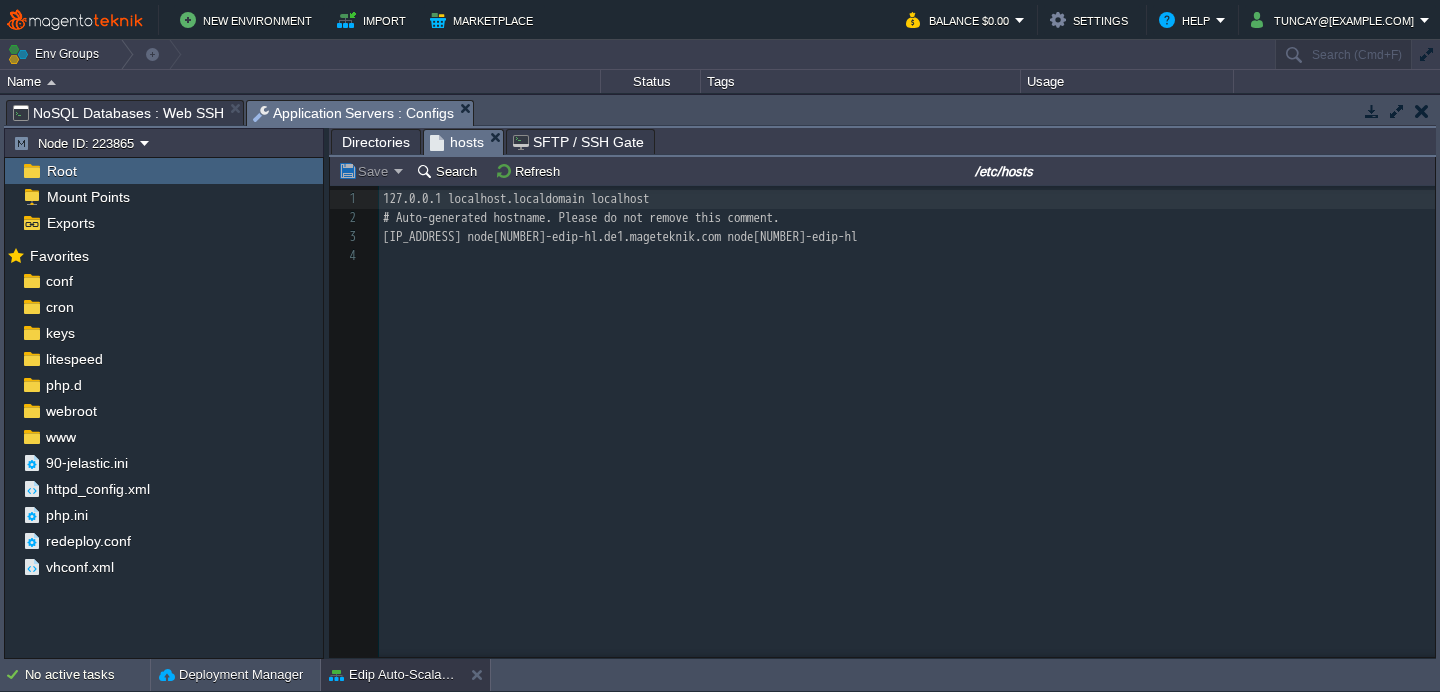 click on "[IP_ADDRESS] node[NUMBER]-edip-hl.de1.mageteknik.com node[NUMBER]-edip-hl" at bounding box center [910, 237] 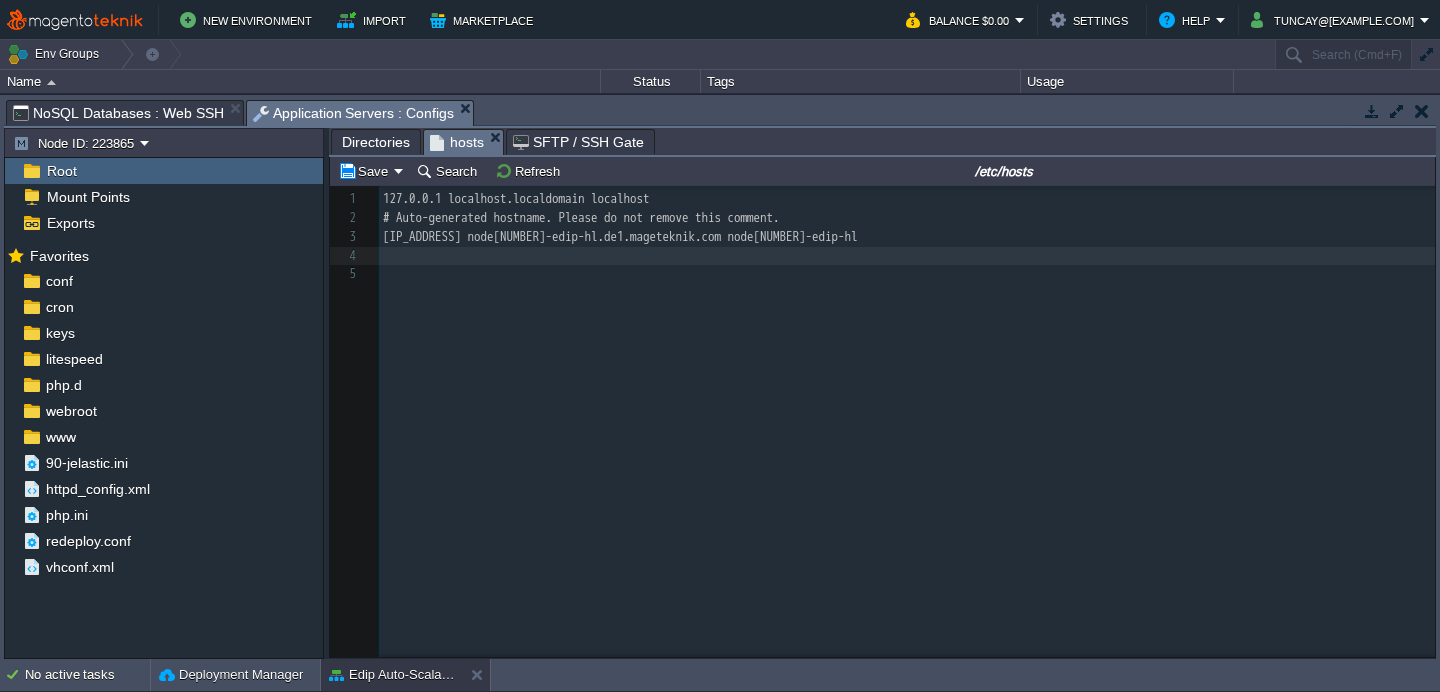 paste 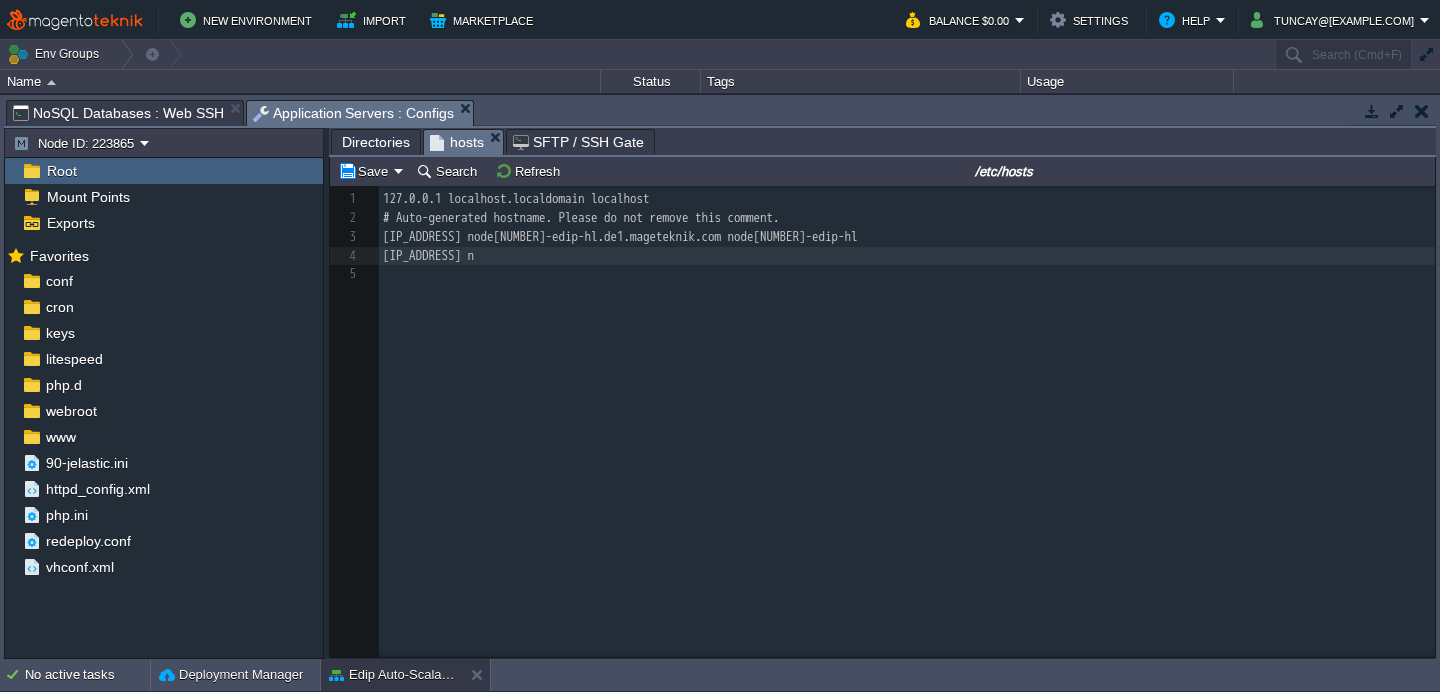 scroll, scrollTop: 6, scrollLeft: 22, axis: both 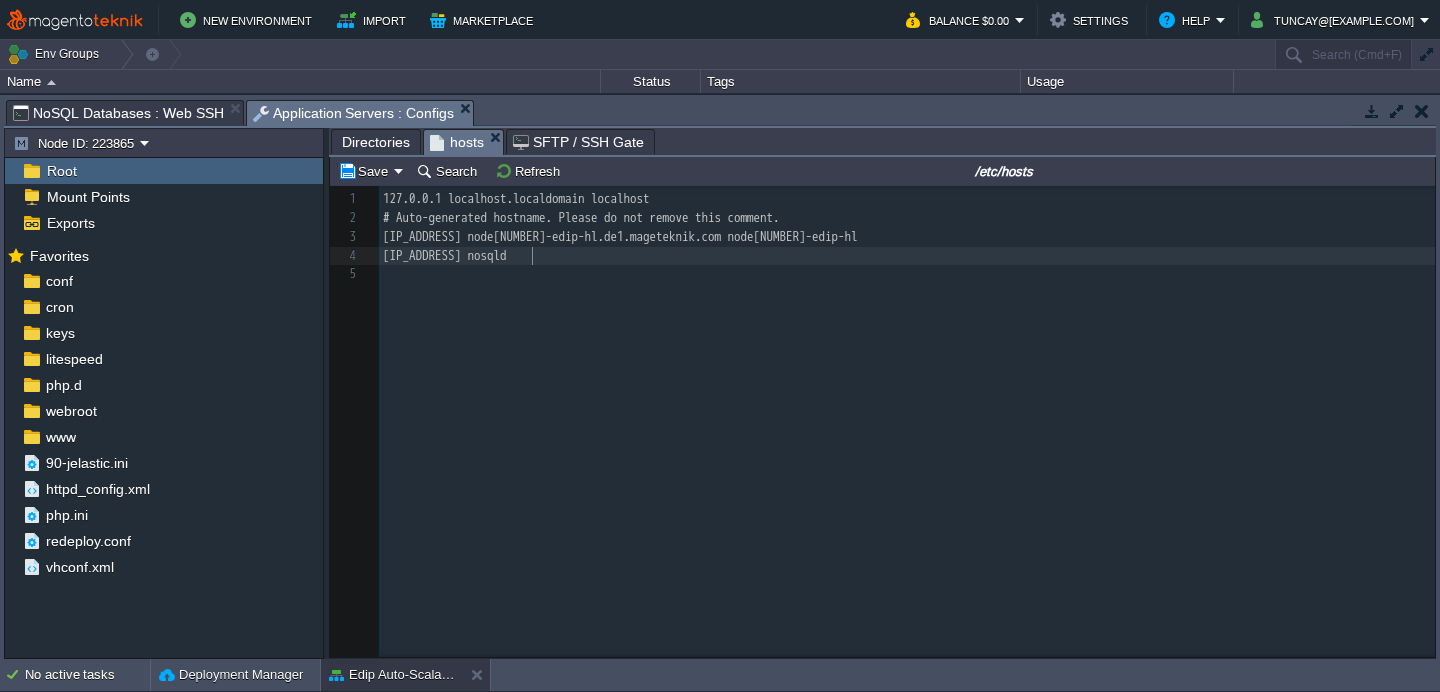 type on "nosqldb" 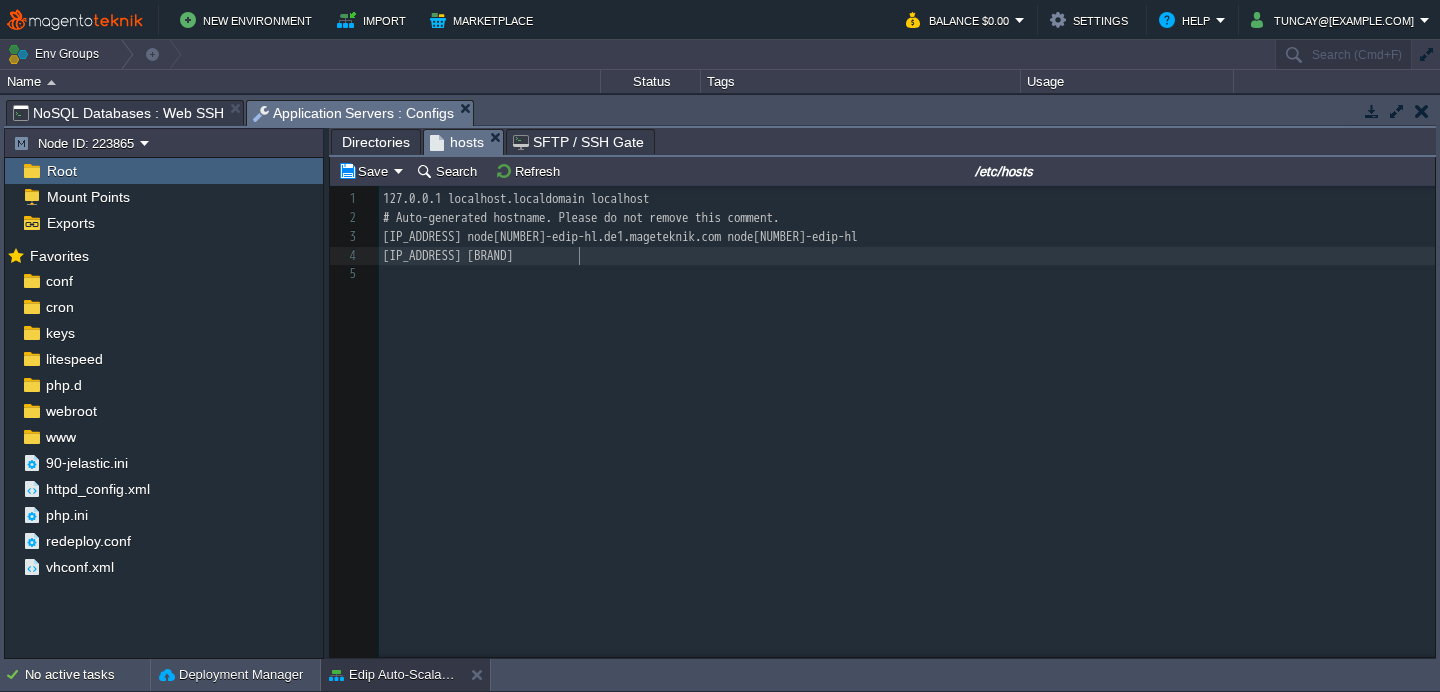 type on "elasticsearch" 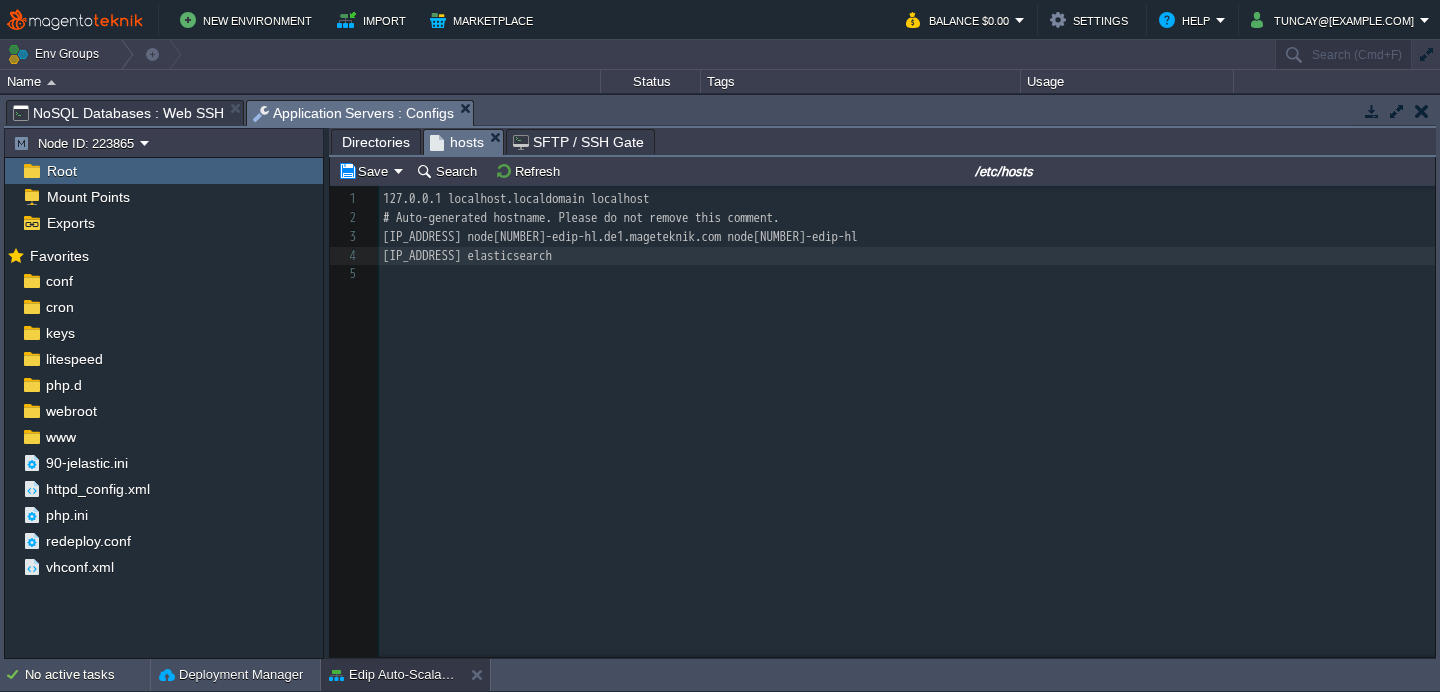 type 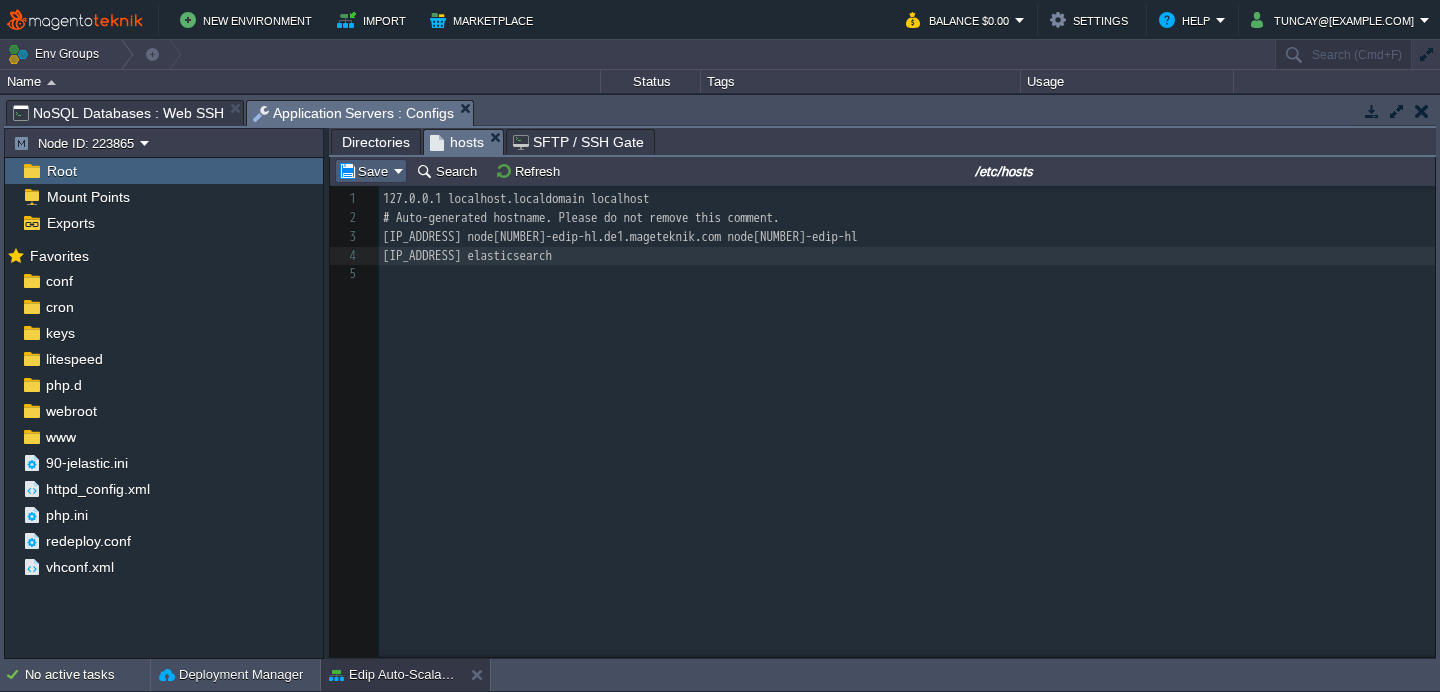 click on "Save" at bounding box center (371, 171) 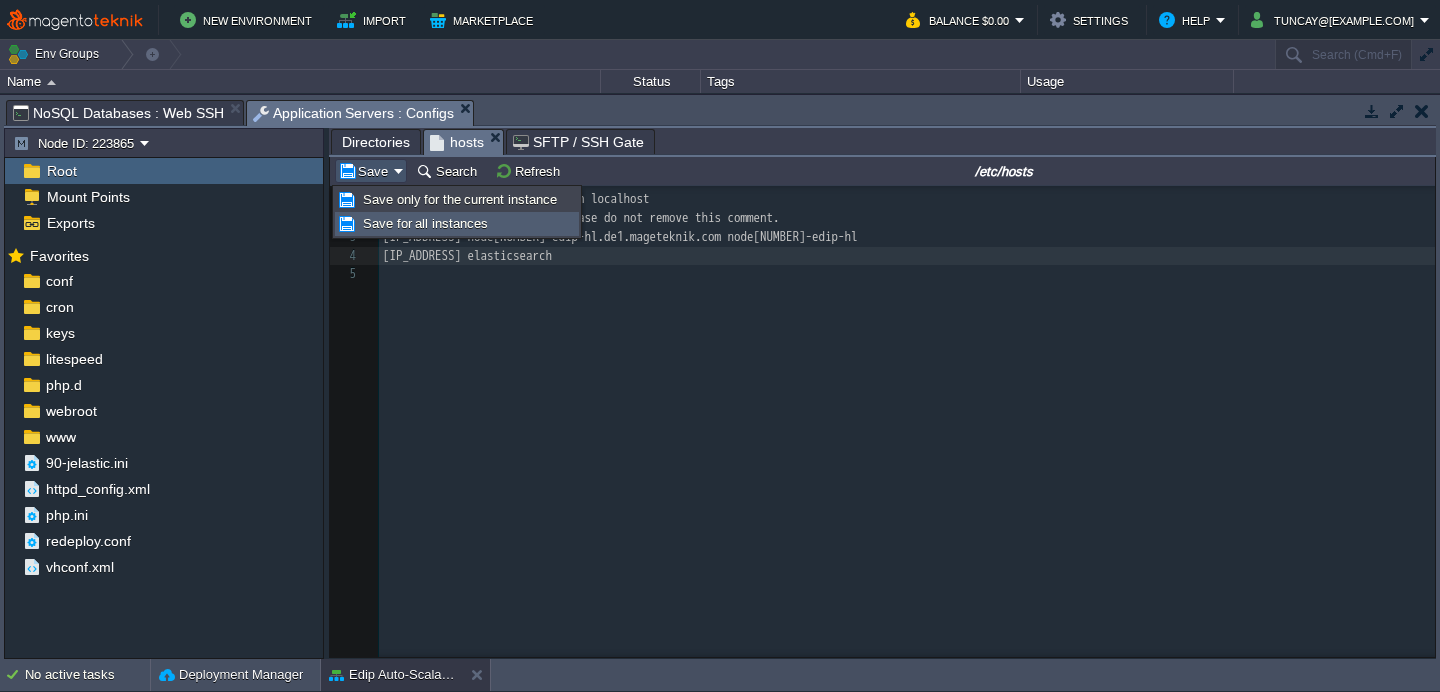 click on "Save for all instances" at bounding box center (425, 223) 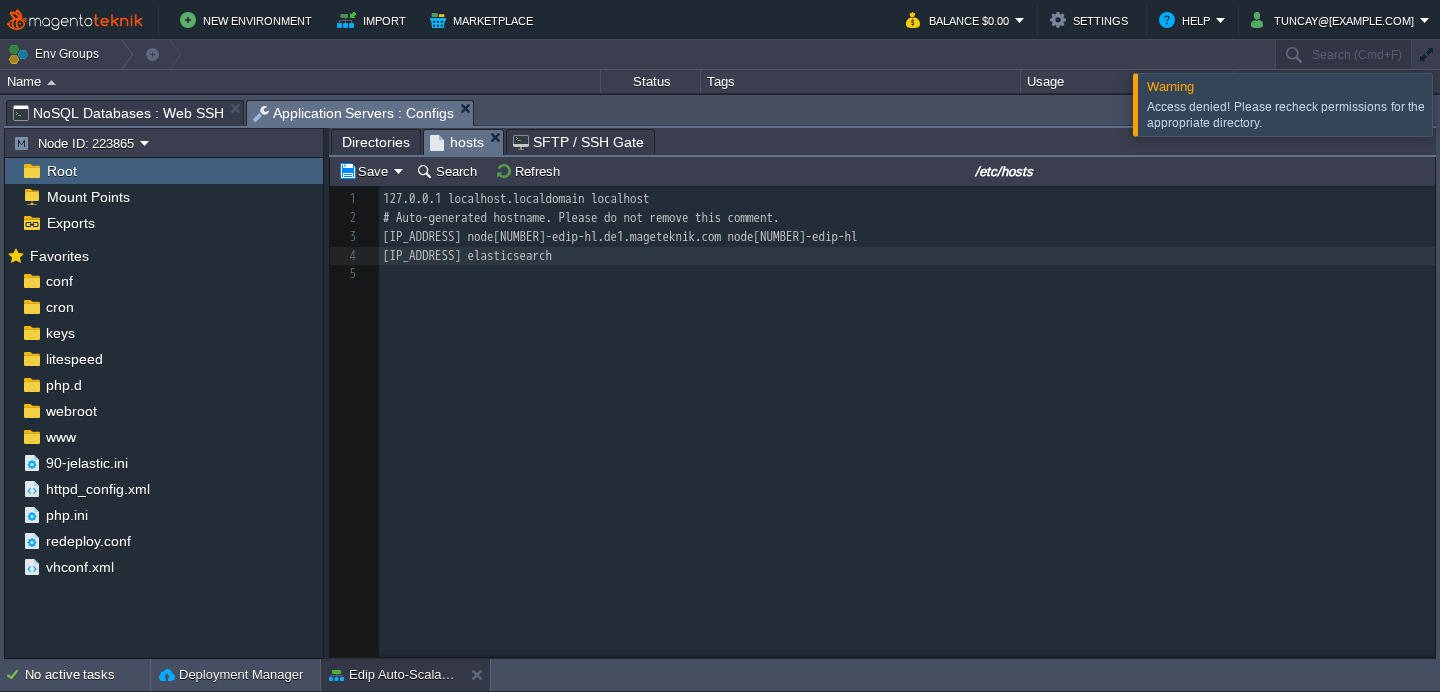 click at bounding box center [1464, 104] 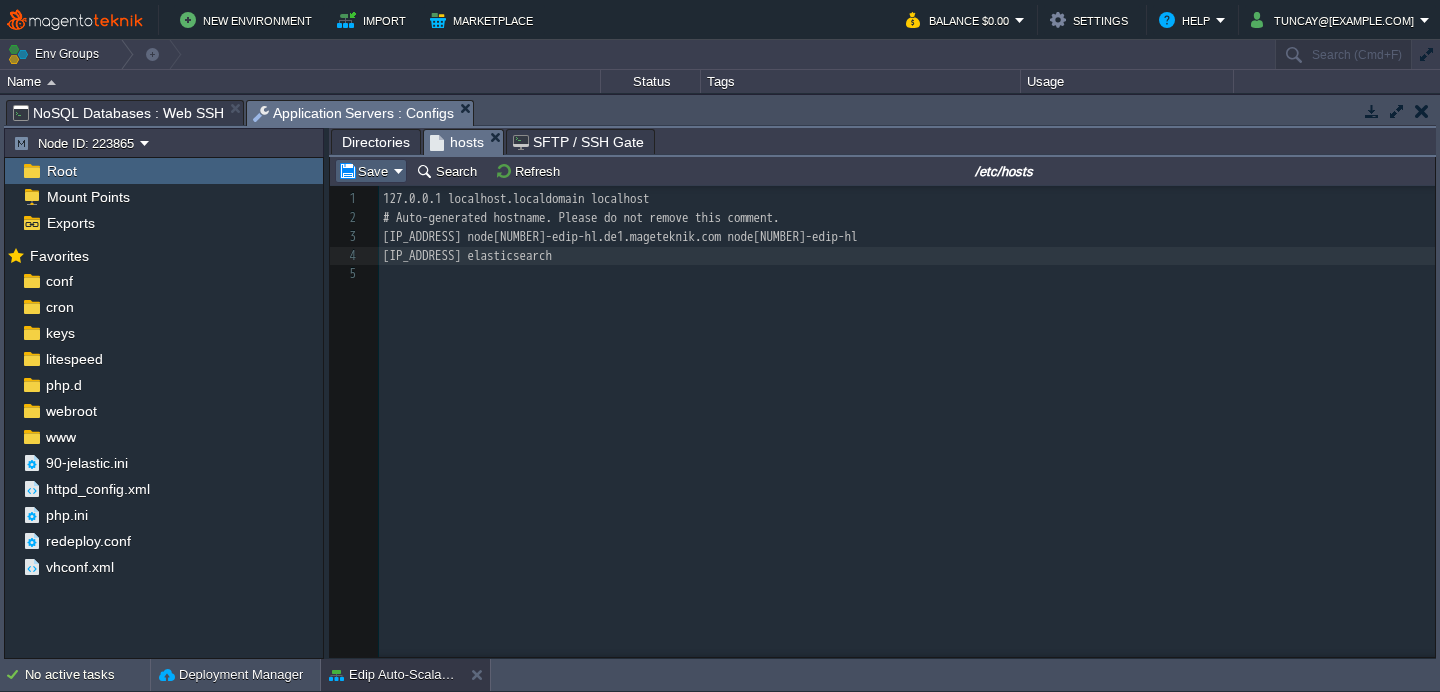 click on "Save" at bounding box center [371, 171] 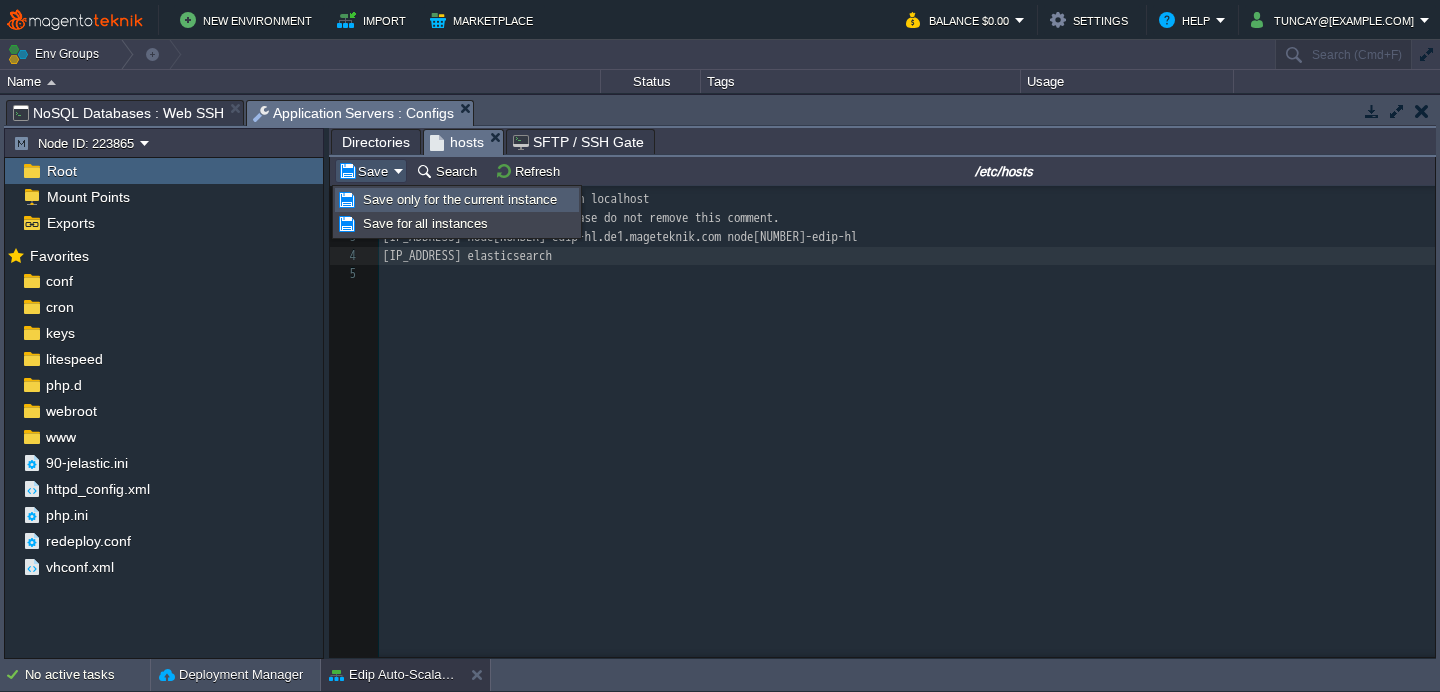 click on "Save only for the current instance" at bounding box center [460, 199] 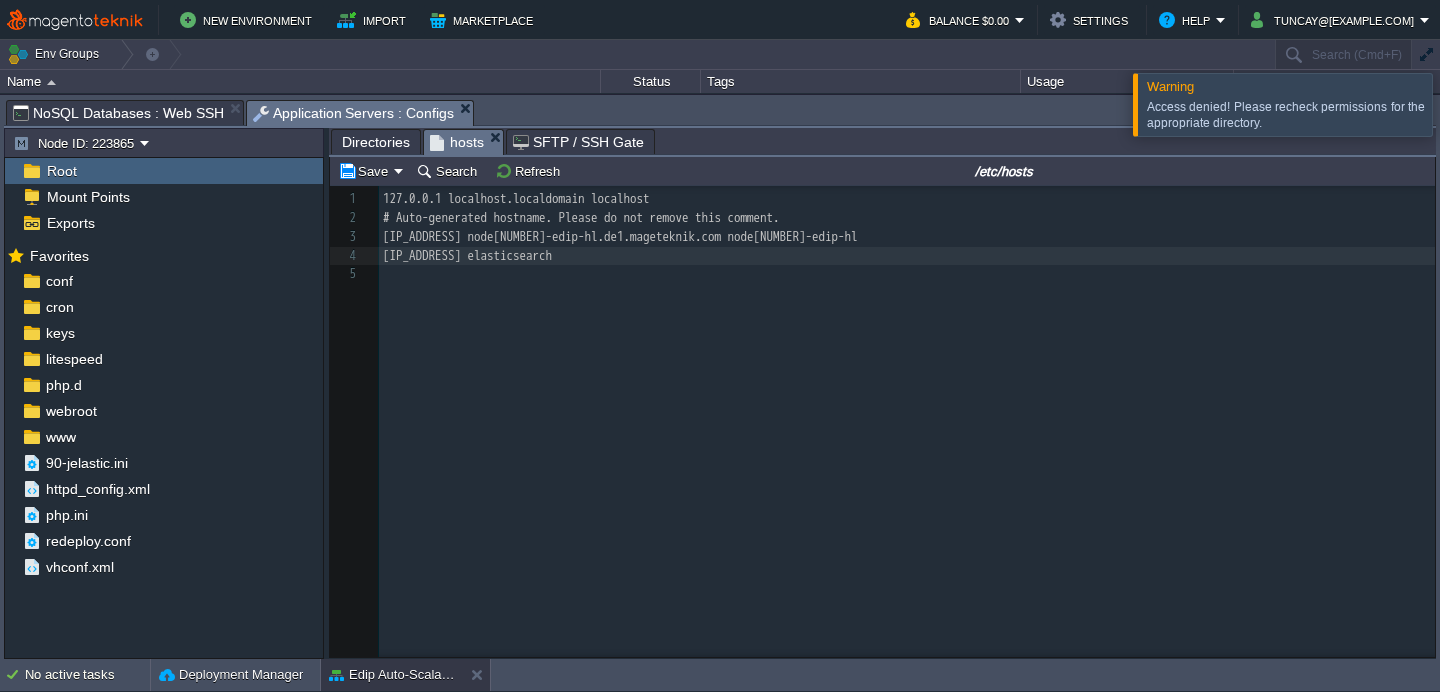 click at bounding box center (1464, 104) 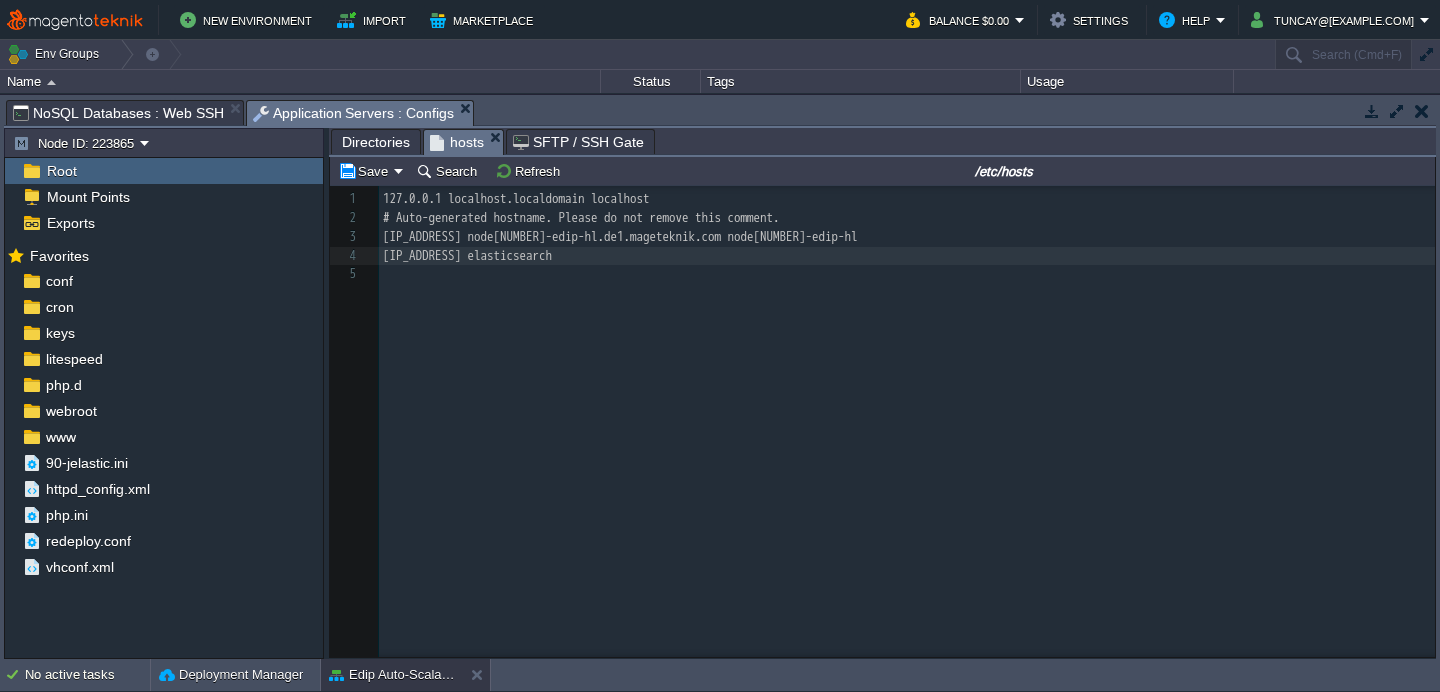 click on "New Environment Import Marketplace Bonus $0.00 Upgrade Account Balance $0.00 Settings Help tuncay@[EMAIL]         Env Groups                     Search (Cmd+F)         auto-gen Name Status Tags Usage Backup Storage cust-backup.de1.mageteknik.com Running                                                                                                                                 Backup storage nodes                           Edit                                                                                                                                                            RAM                 3%                                         CPU                 1%                             1 / 6                    1%       dceytr dceytr.de1.mageteknik.com Stopped                                 + Add to Env Group                                                                                                                                                            RAM 0% CPU" at bounding box center [720, 346] 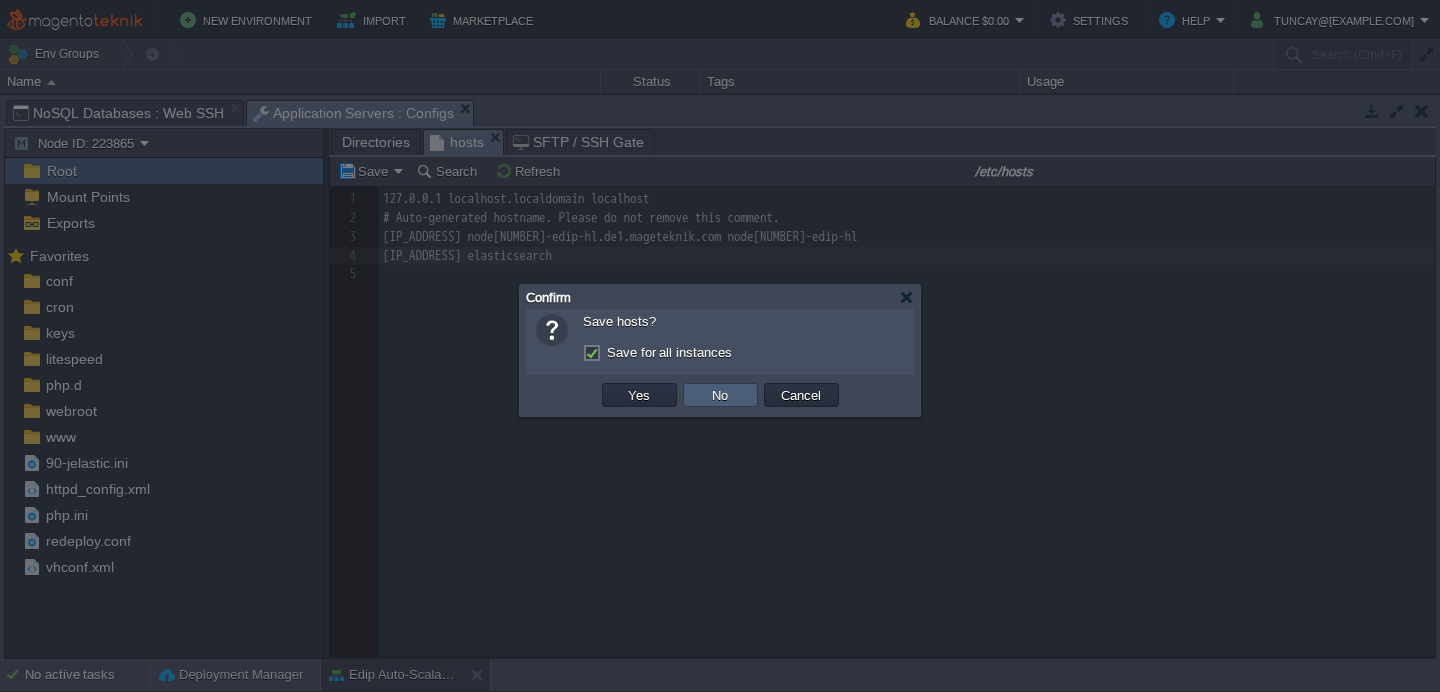 click on "No" at bounding box center [720, 395] 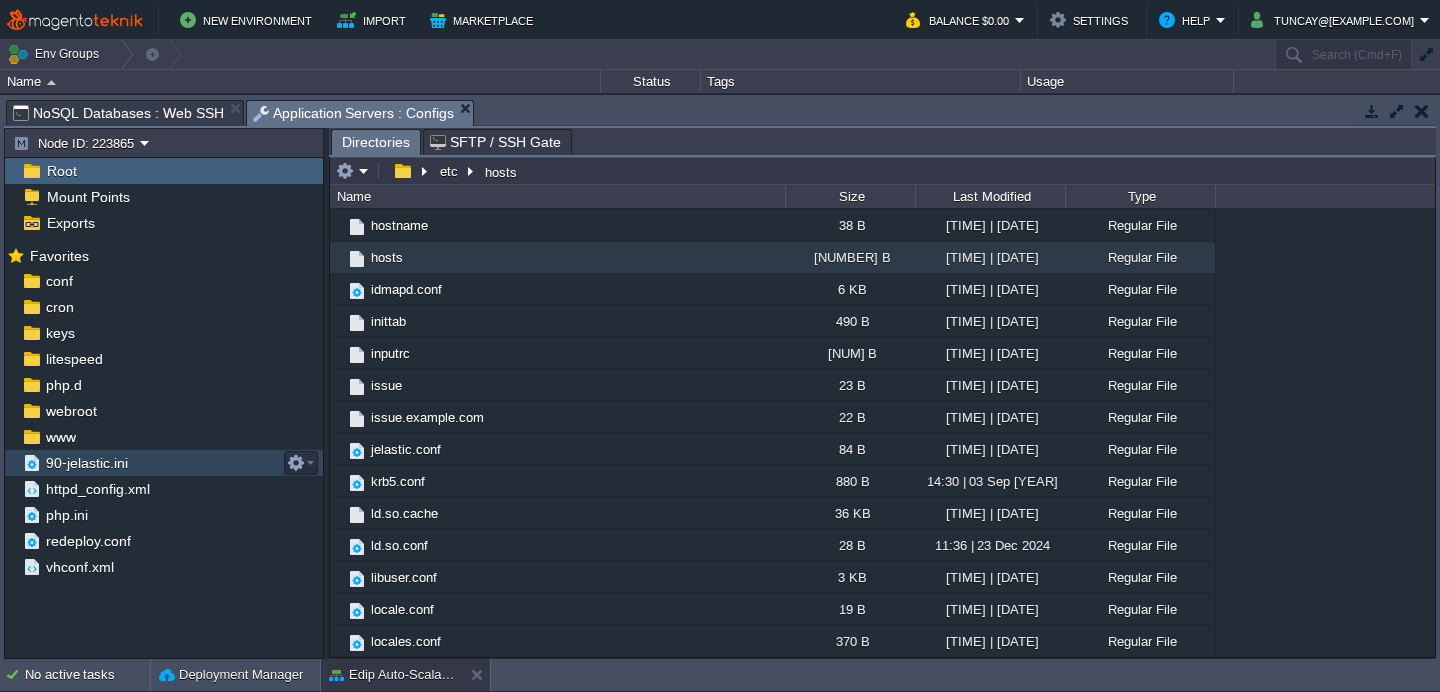 click on "90-jelastic.ini" at bounding box center (86, 463) 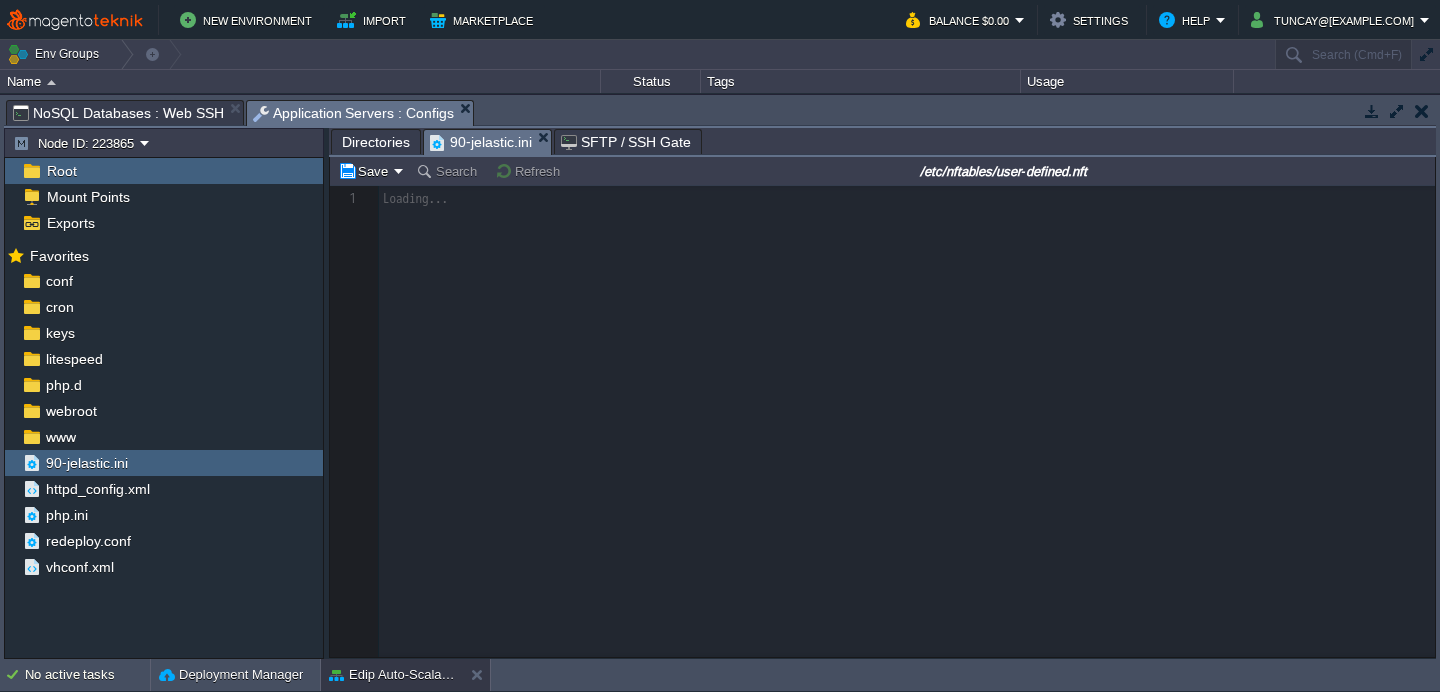 scroll, scrollTop: 6, scrollLeft: 0, axis: vertical 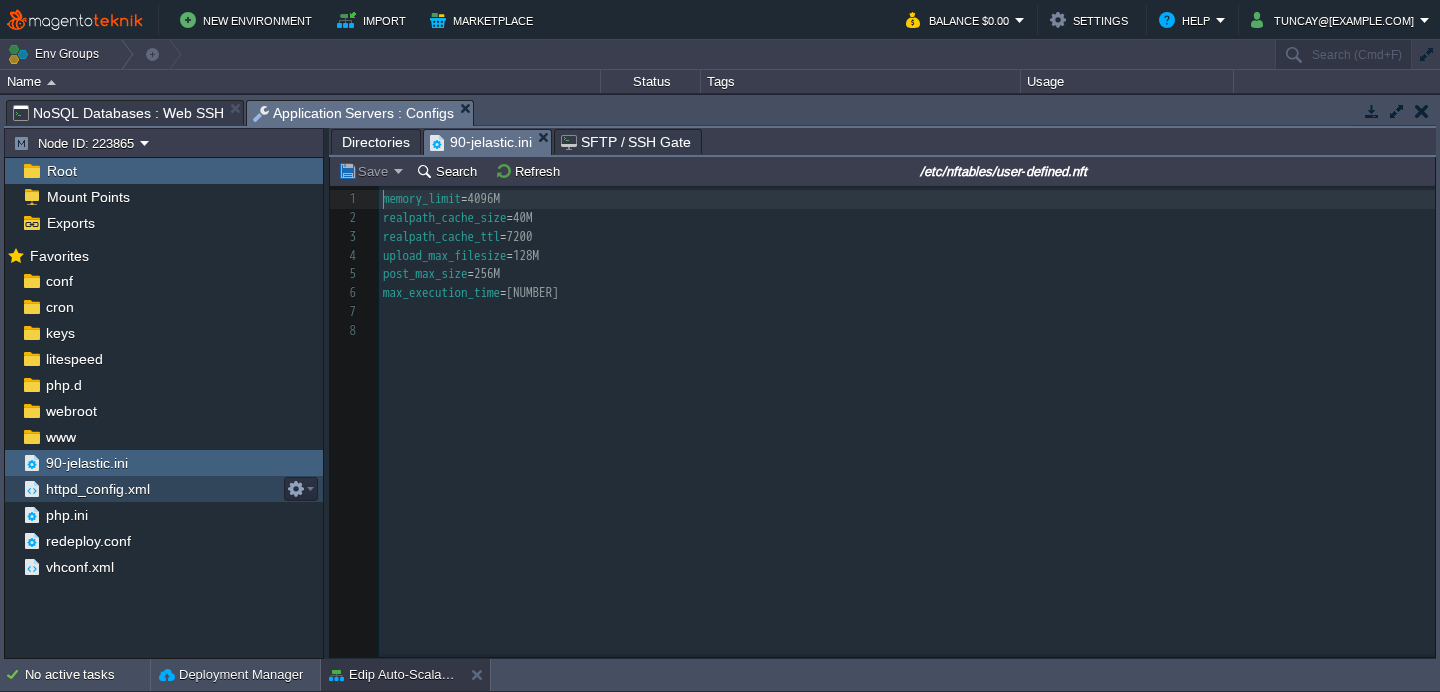 click on "httpd_config.xml" at bounding box center [97, 489] 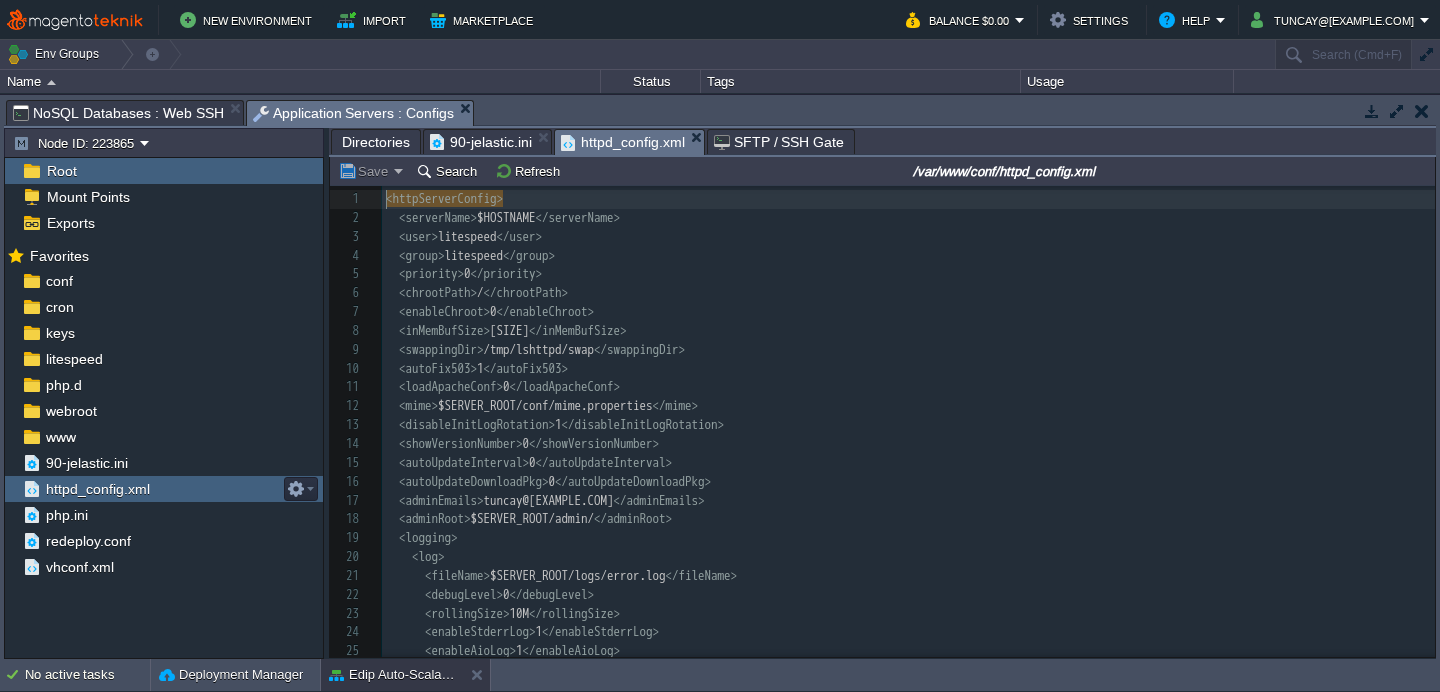 scroll, scrollTop: 6, scrollLeft: 0, axis: vertical 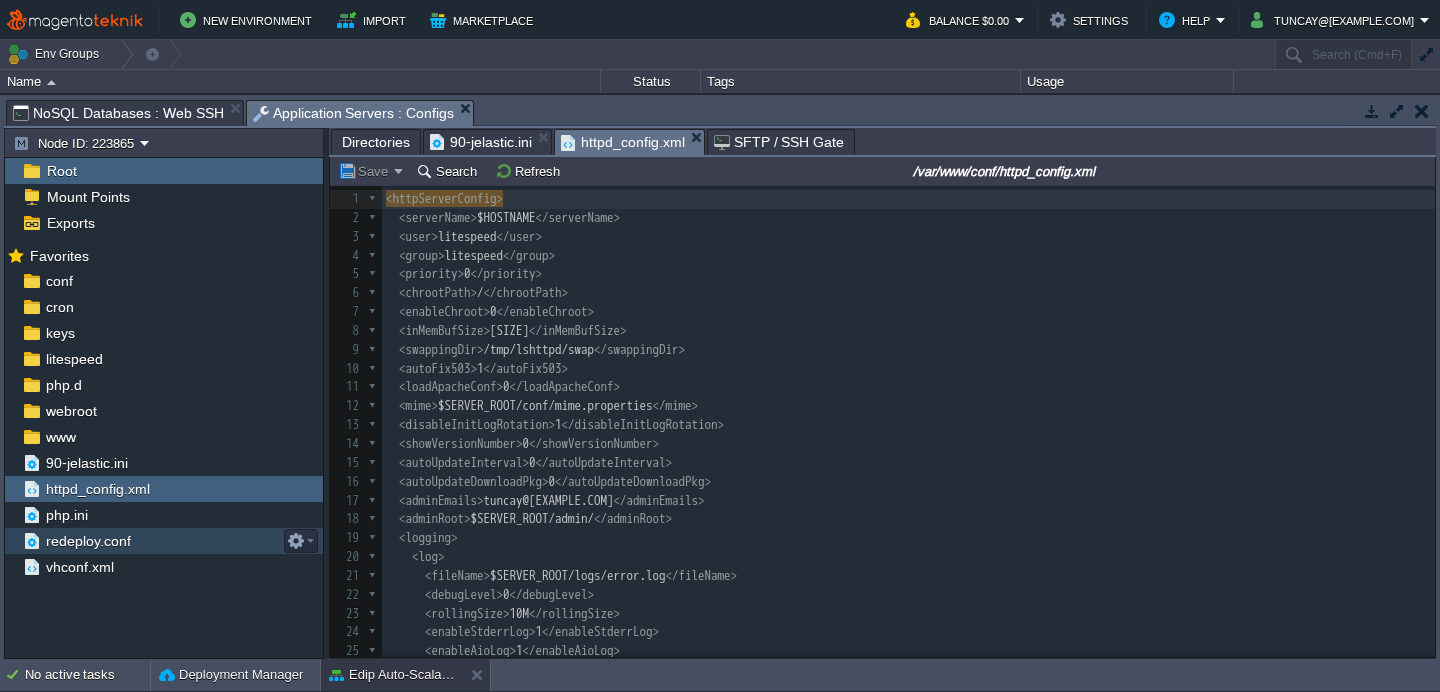 click on "redeploy.conf" at bounding box center [88, 541] 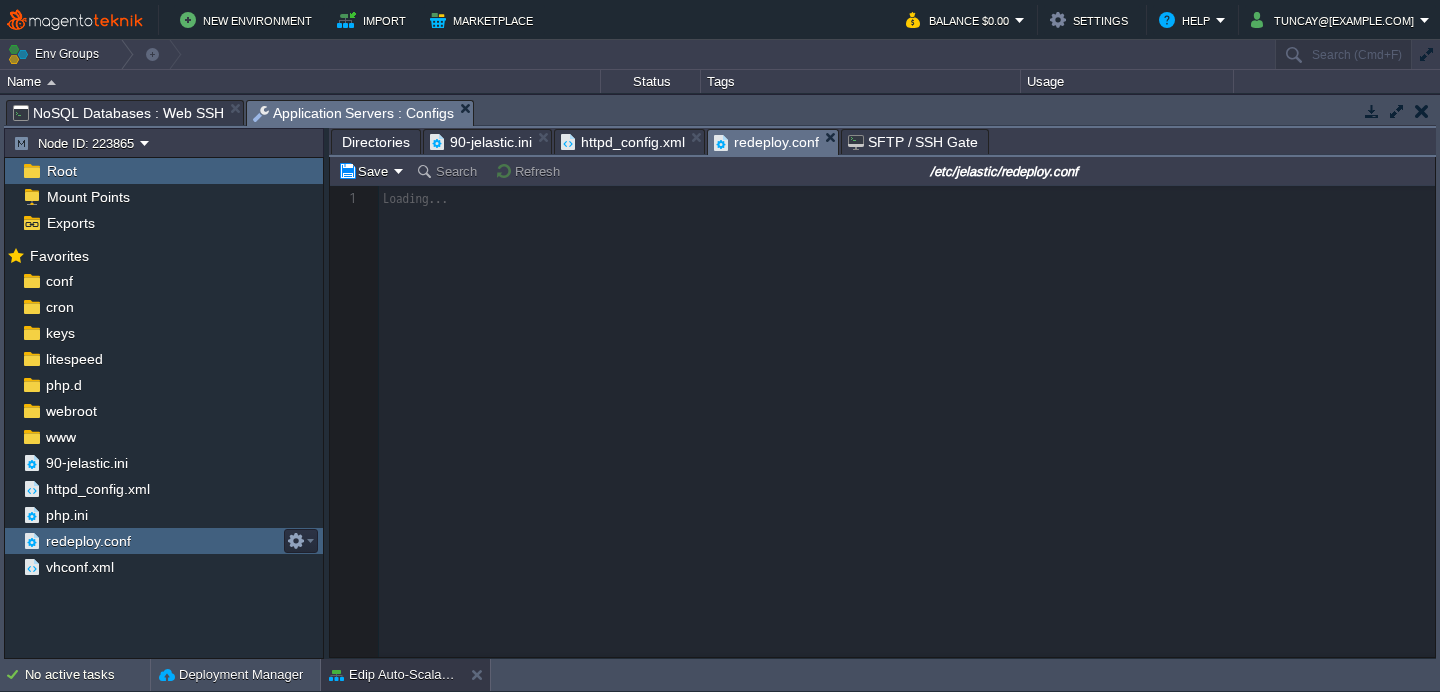 scroll, scrollTop: 6, scrollLeft: 0, axis: vertical 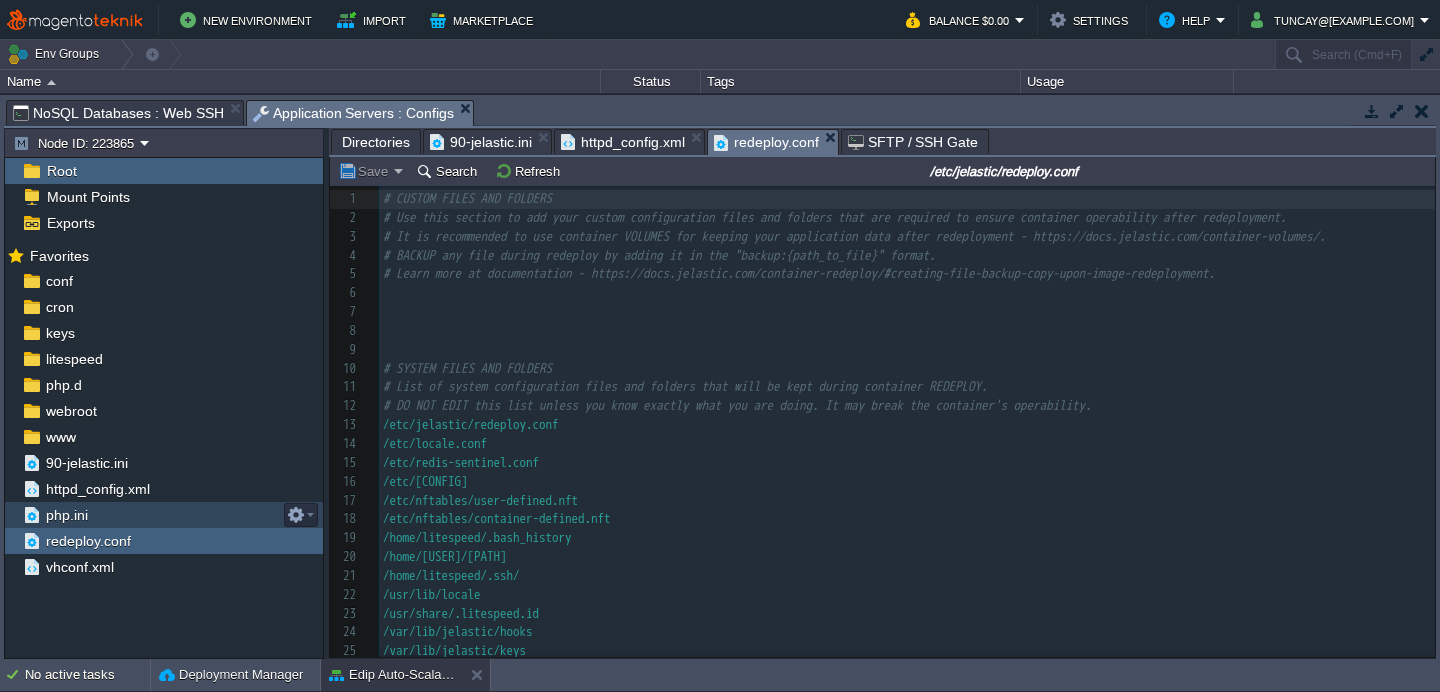 click on "php.ini" at bounding box center (164, 515) 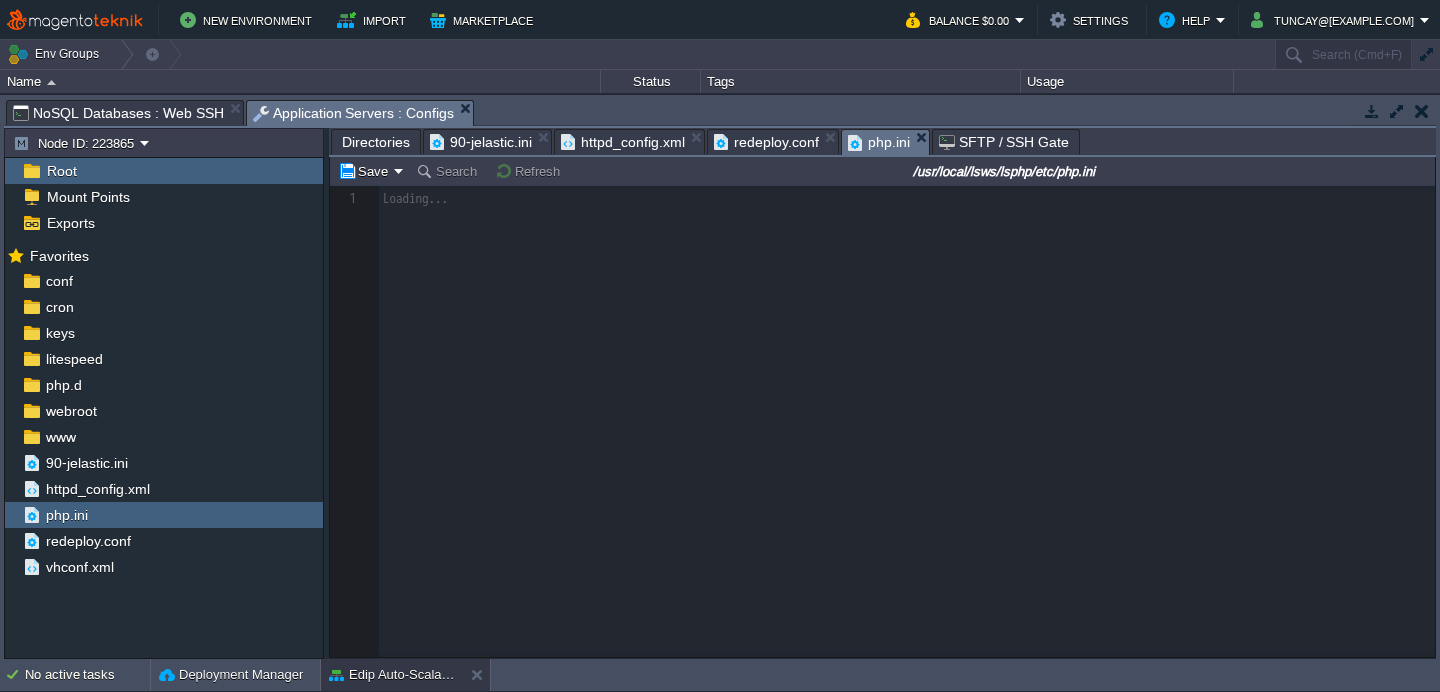 scroll, scrollTop: 6, scrollLeft: 0, axis: vertical 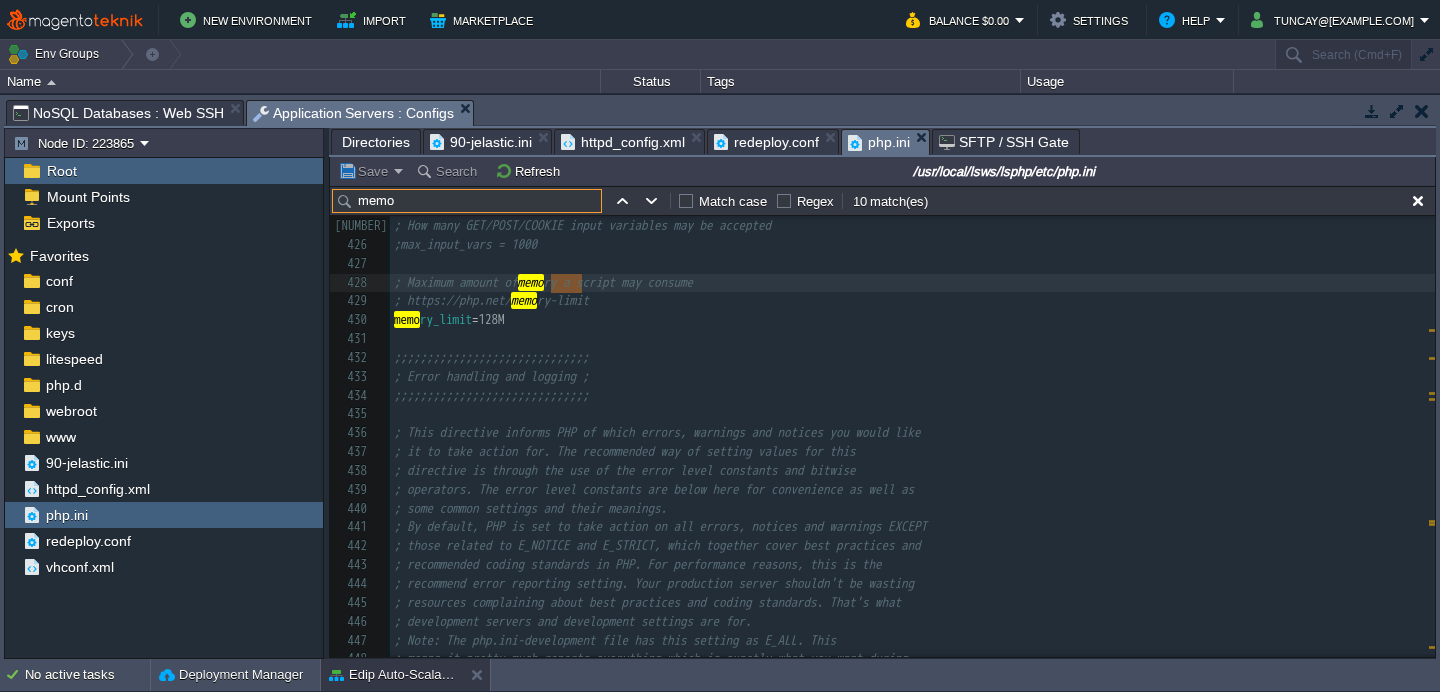 type on "memo" 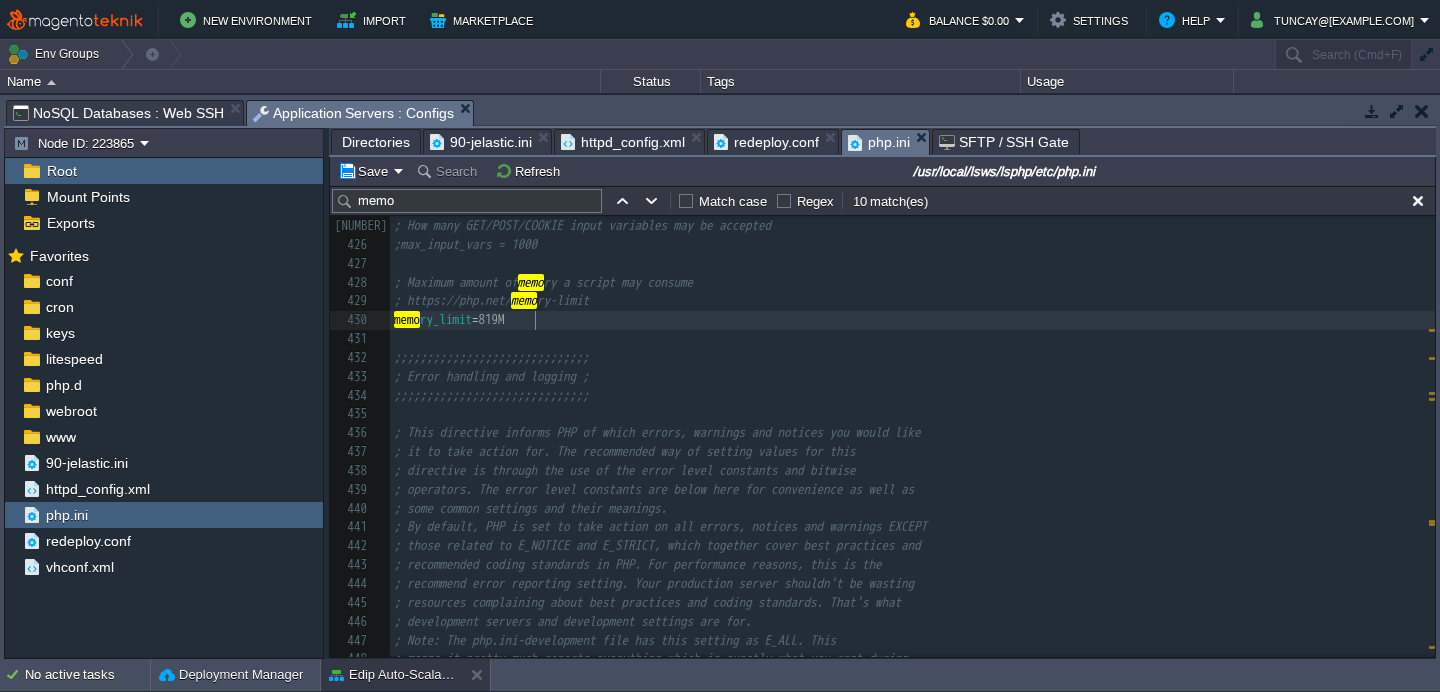 type on "8192" 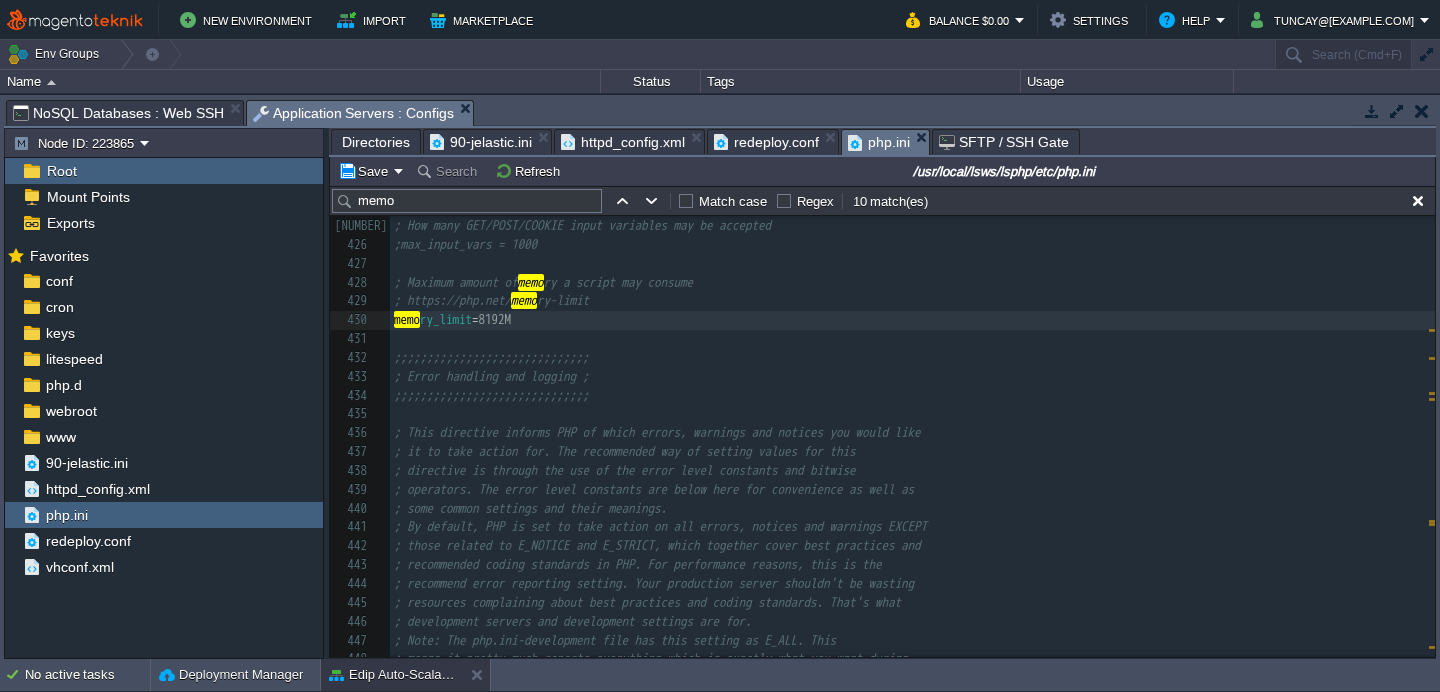 type 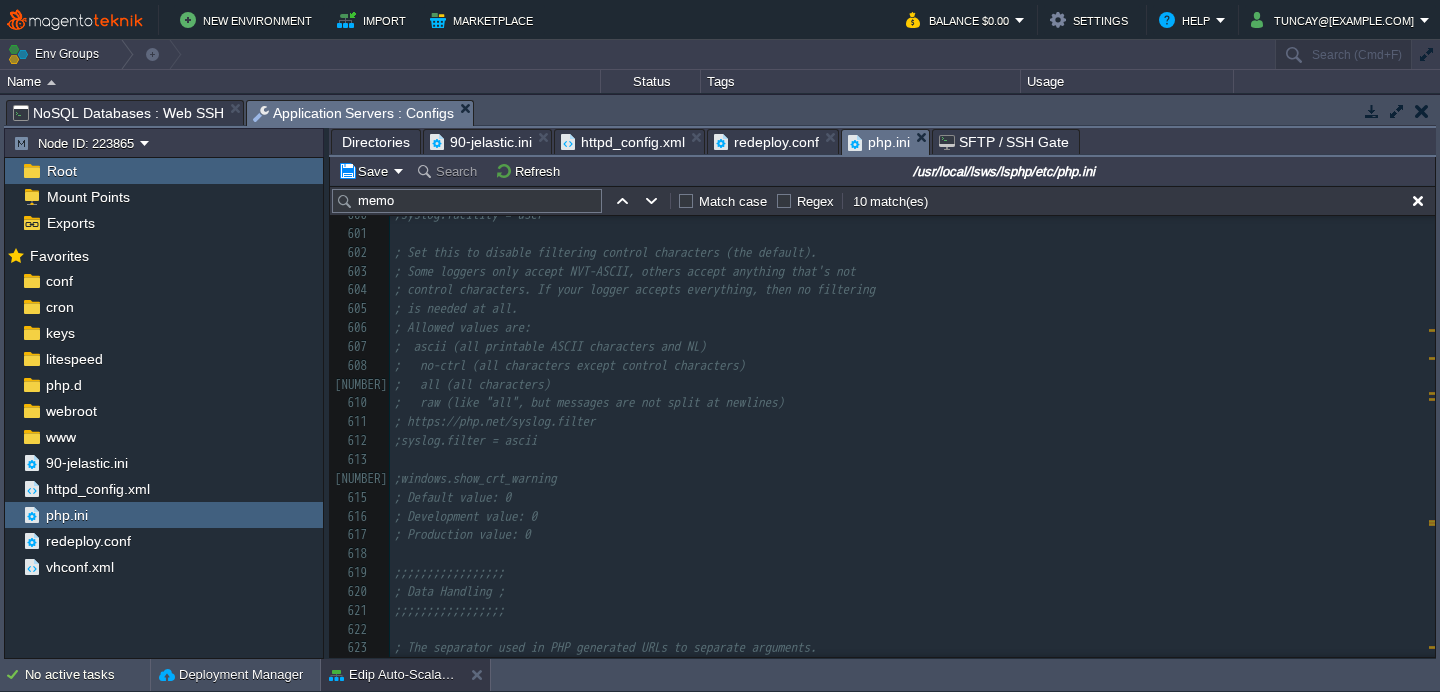 click on "memo" at bounding box center [467, 201] 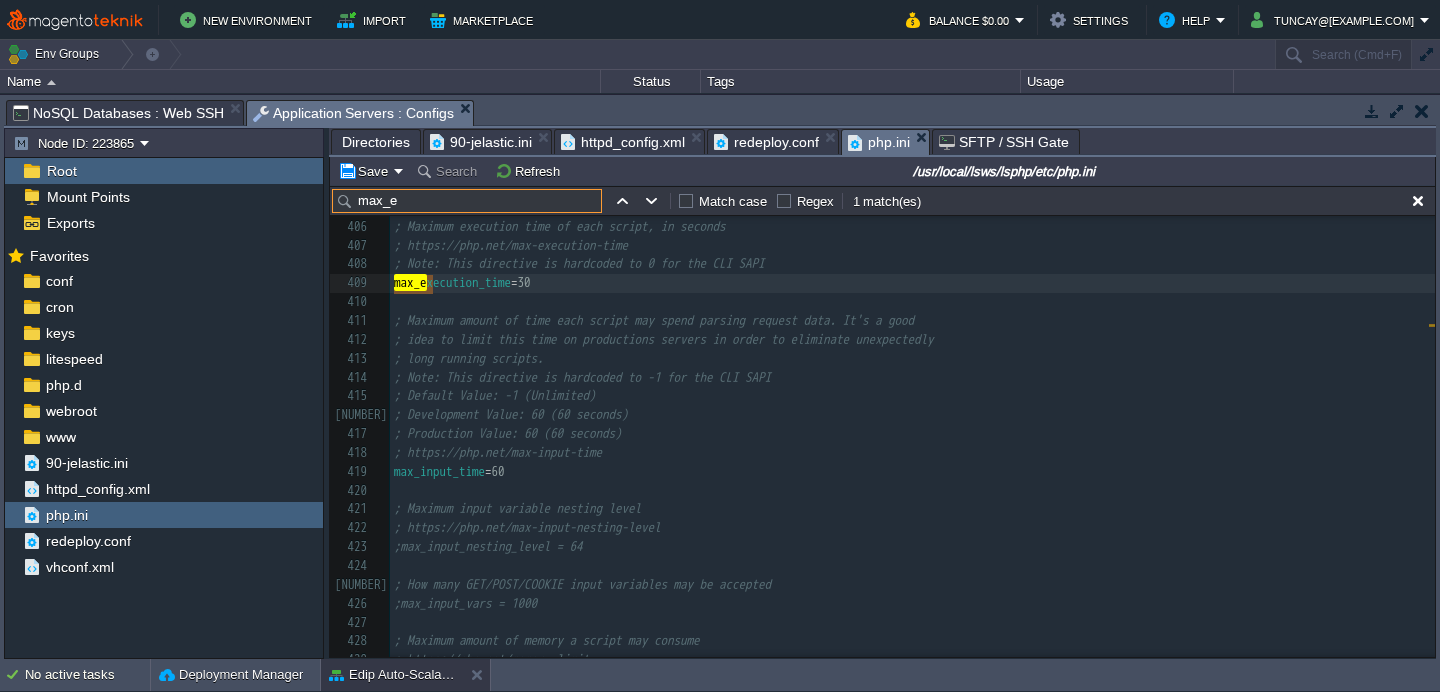 type on "max_e" 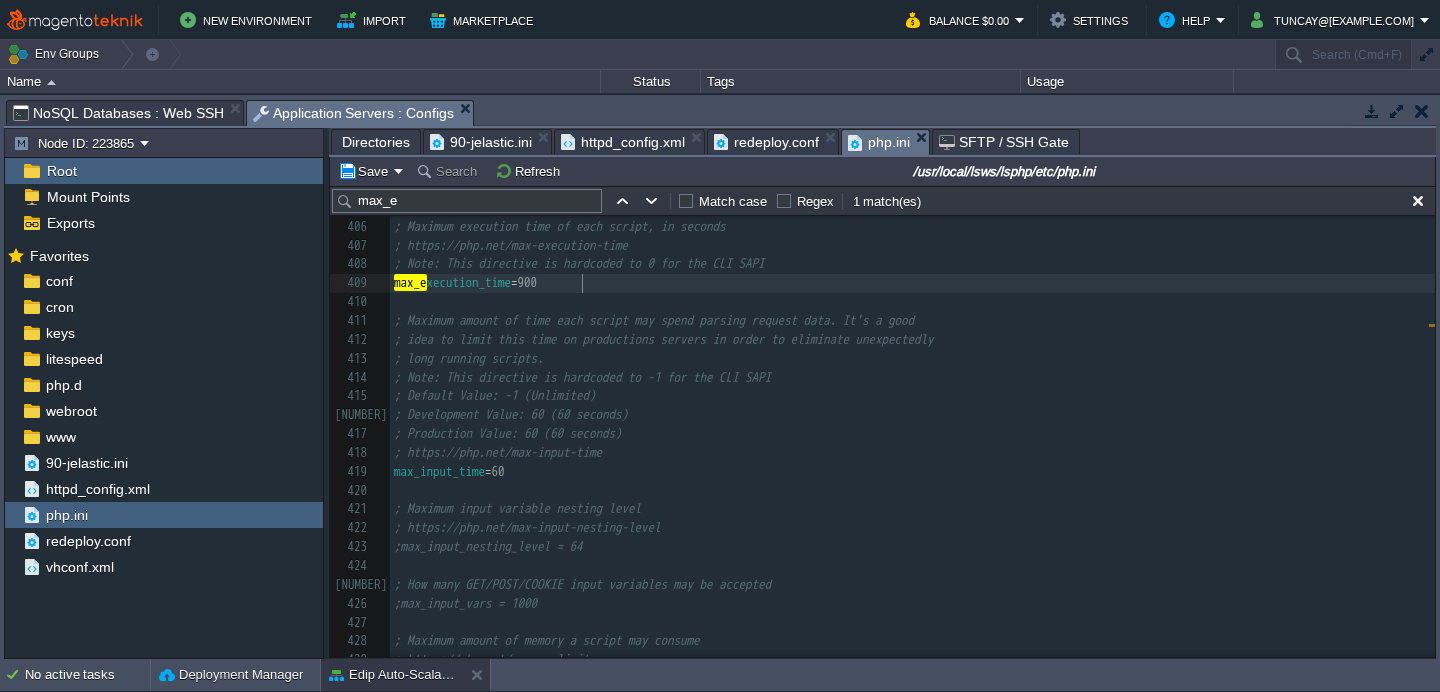 type on "9000" 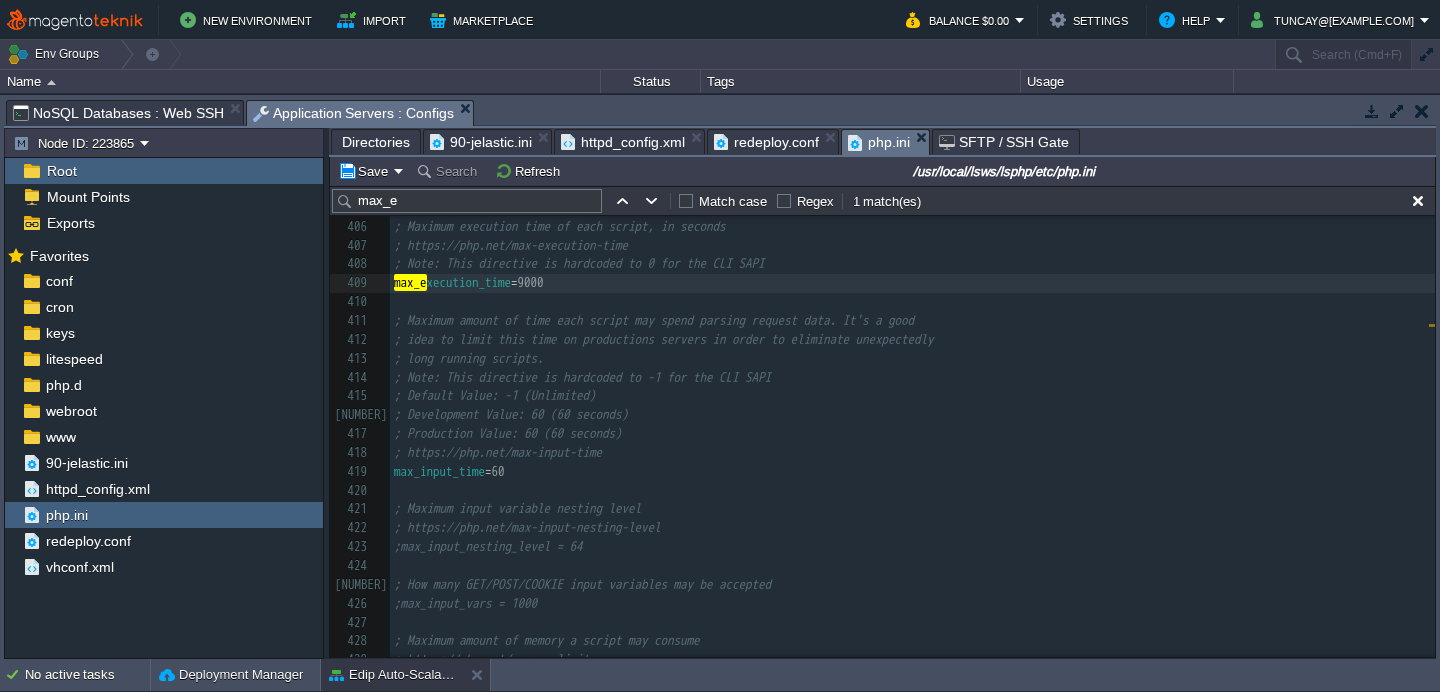 click on "max_input_time  =  60" at bounding box center [912, 472] 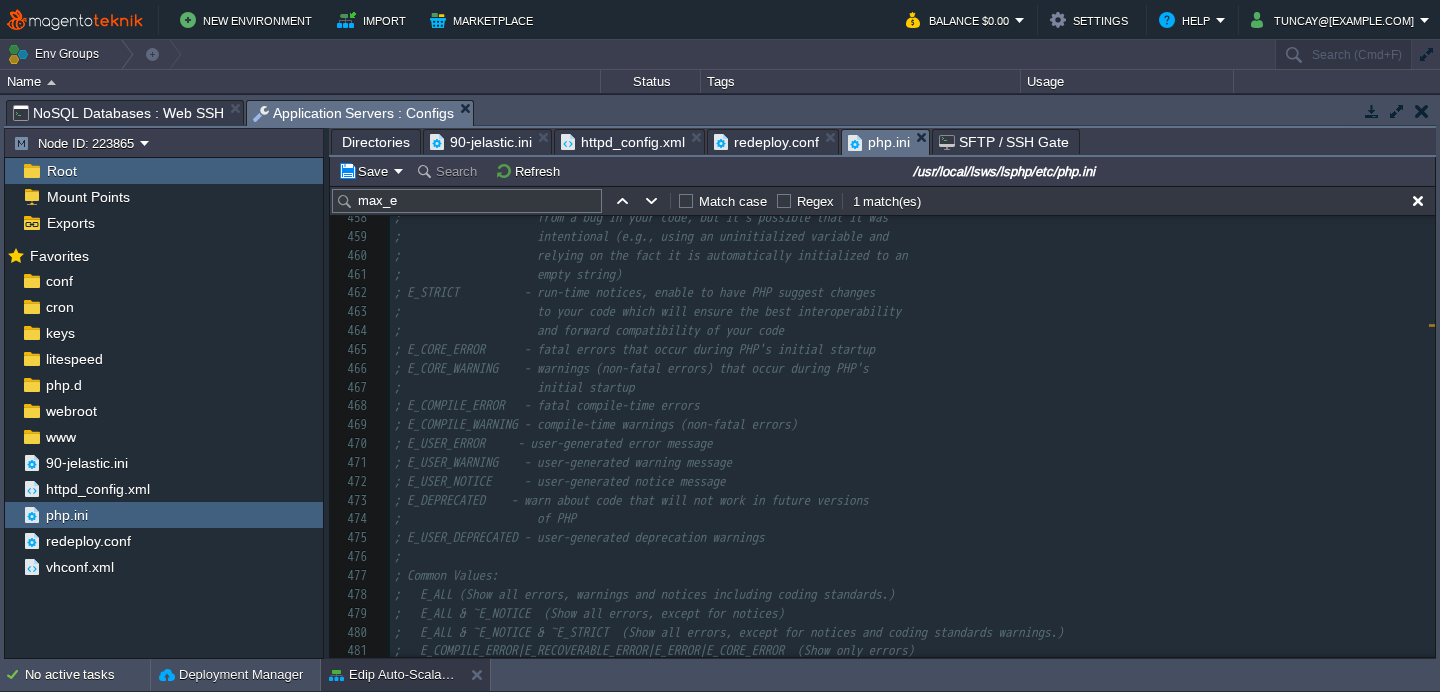 type on "0" 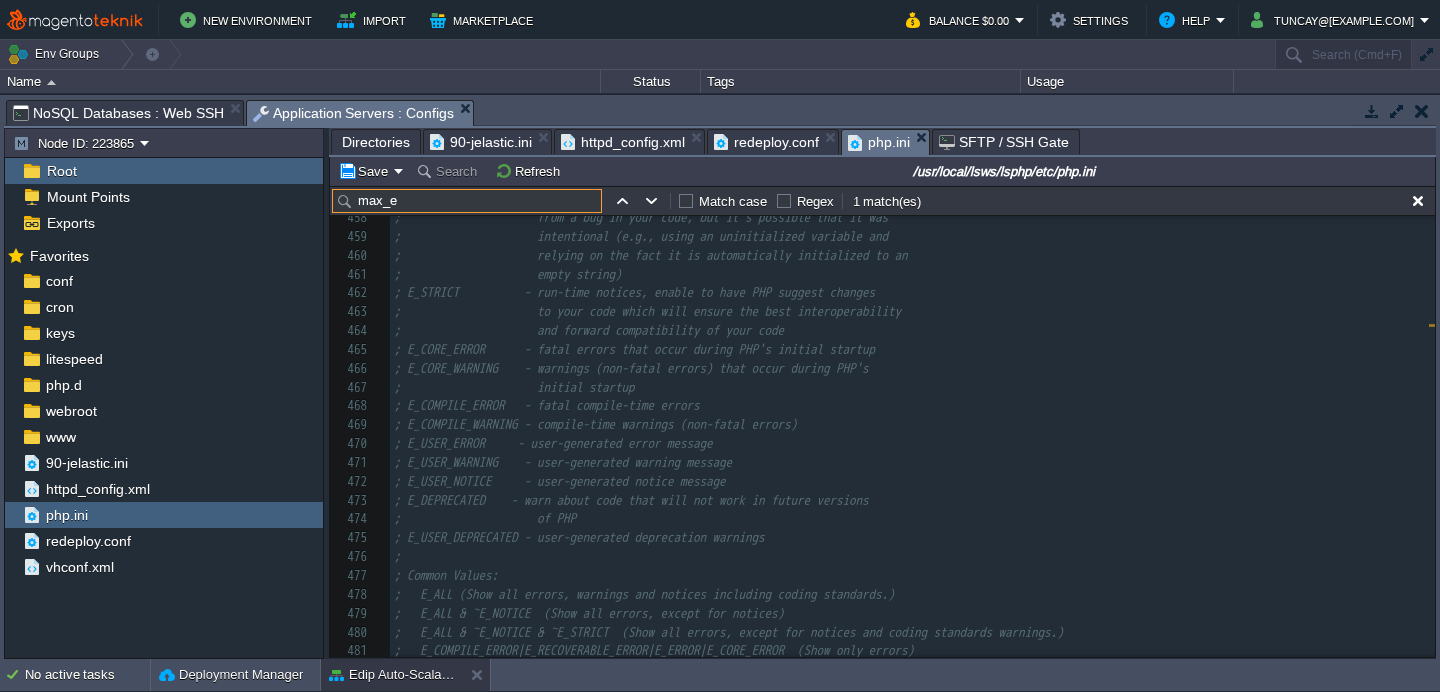 click on "max_e" at bounding box center [467, 201] 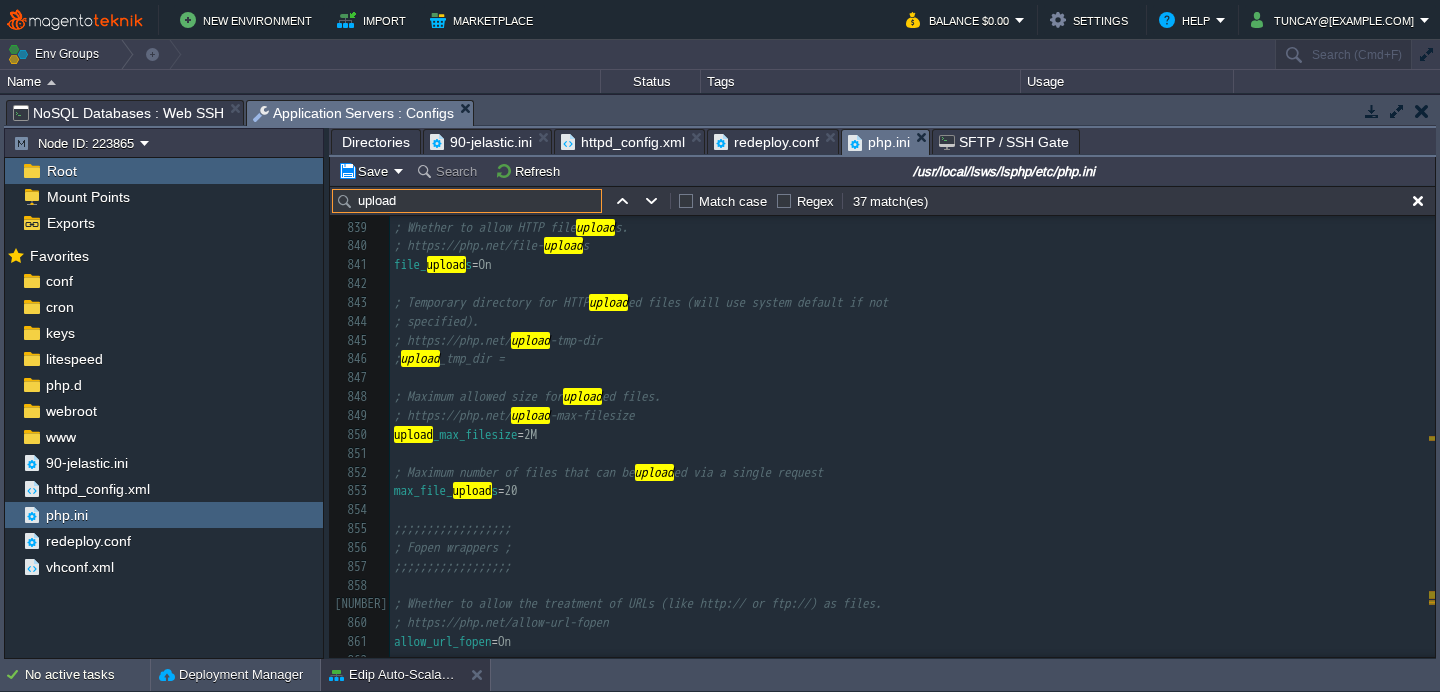 type on "upload" 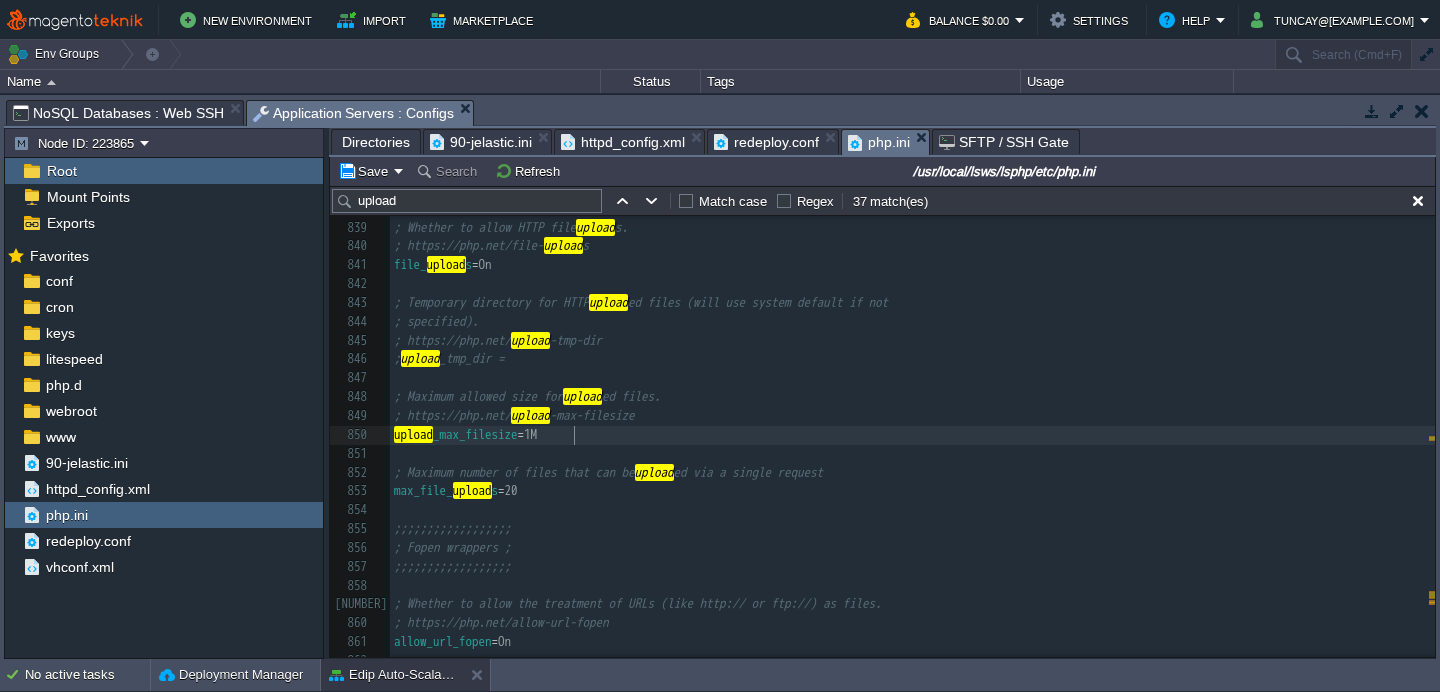 type on "128" 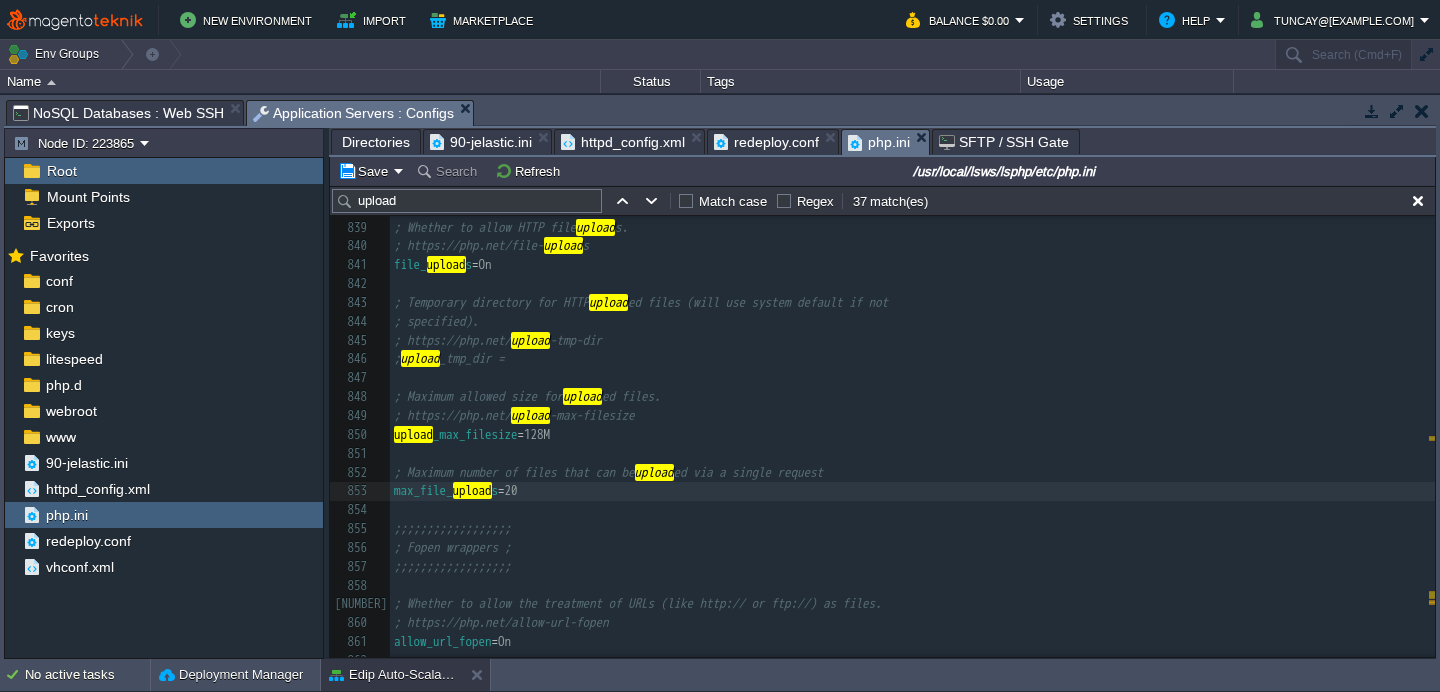 type on "0" 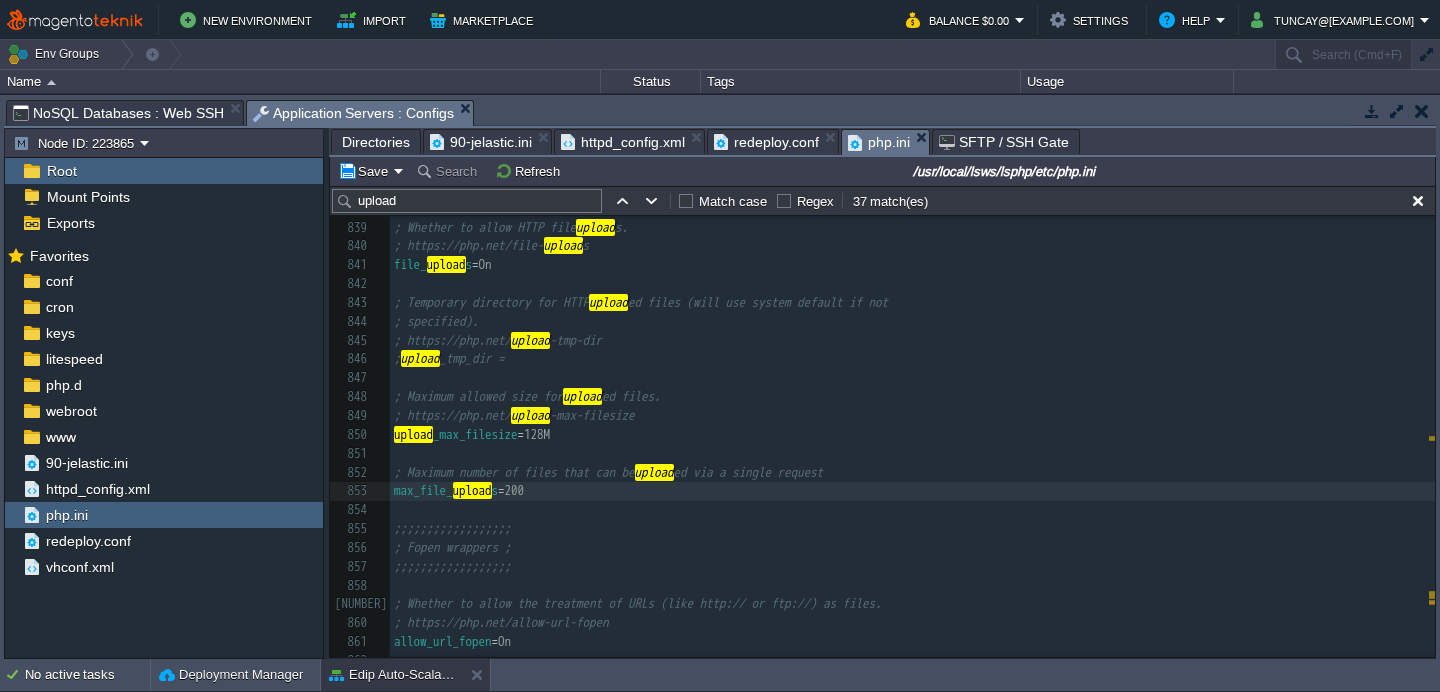 type 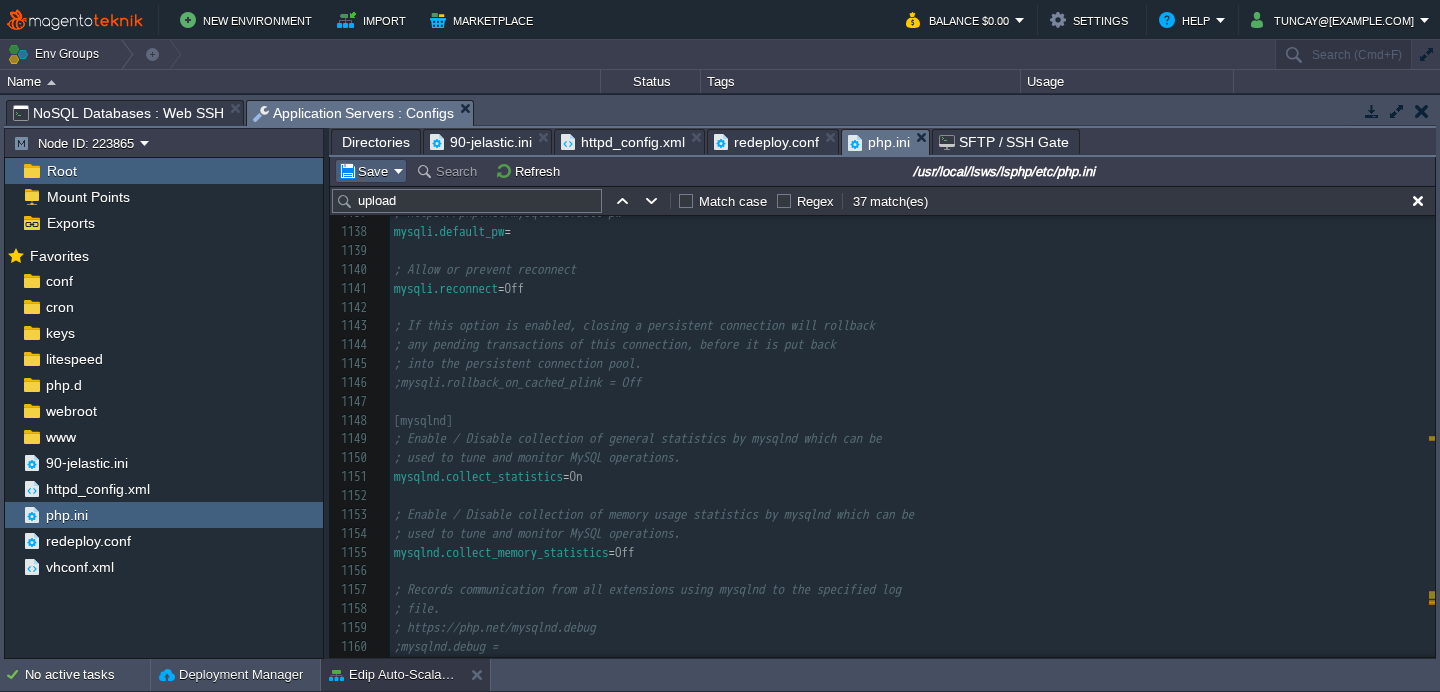 click on "Save" at bounding box center (371, 171) 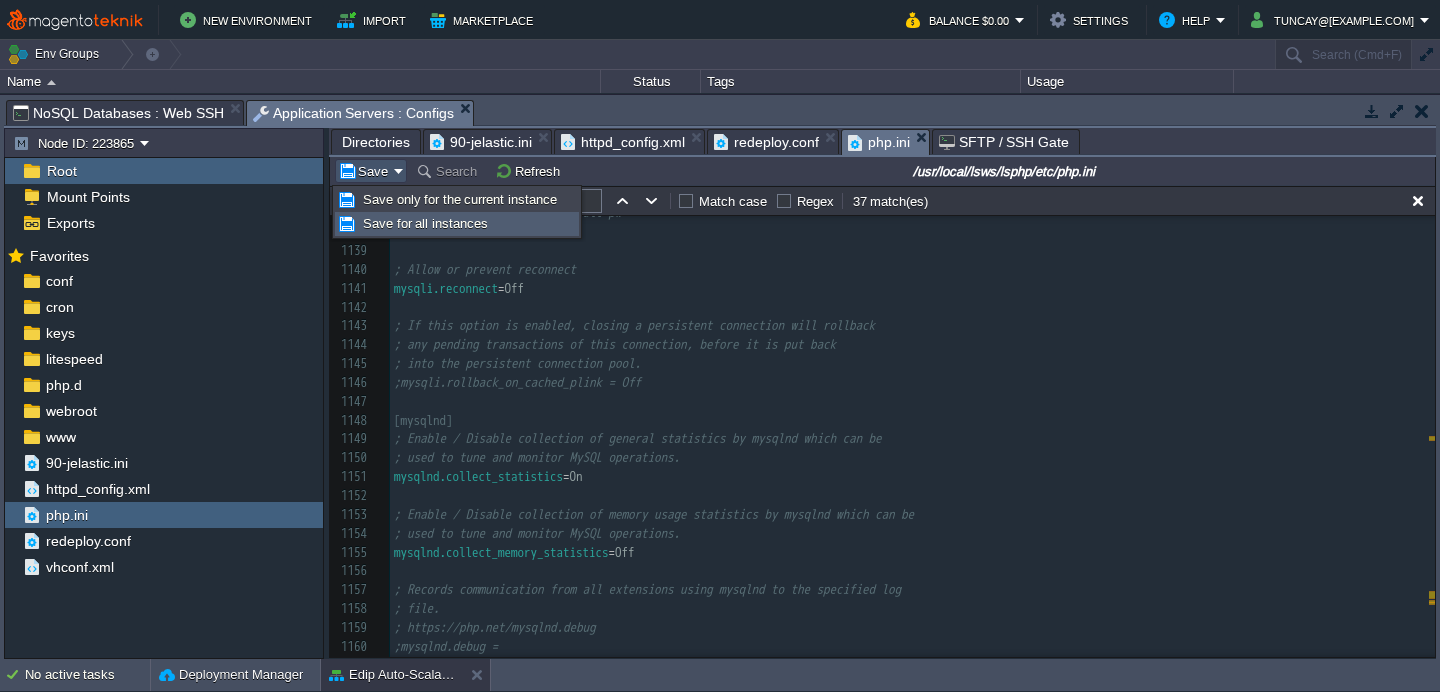 click on "Save for all instances" at bounding box center [425, 223] 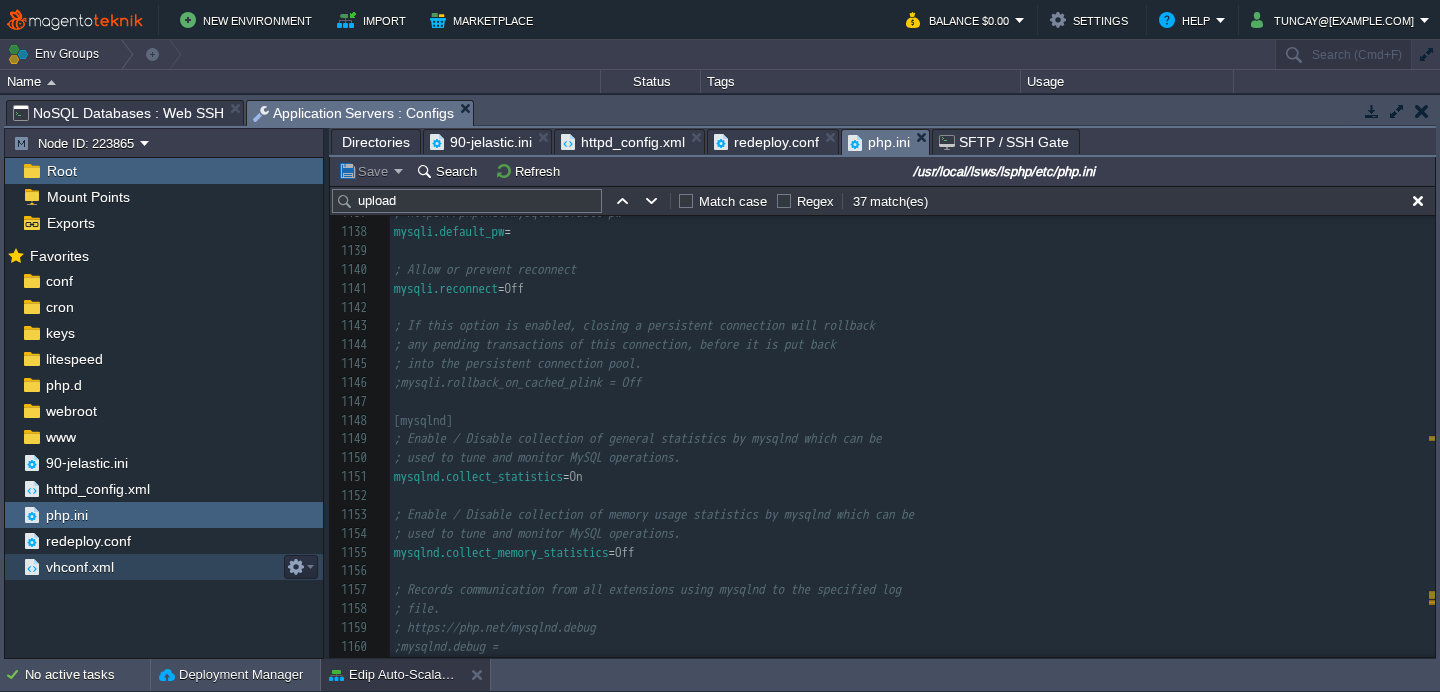 click on "vhconf.xml" at bounding box center (79, 567) 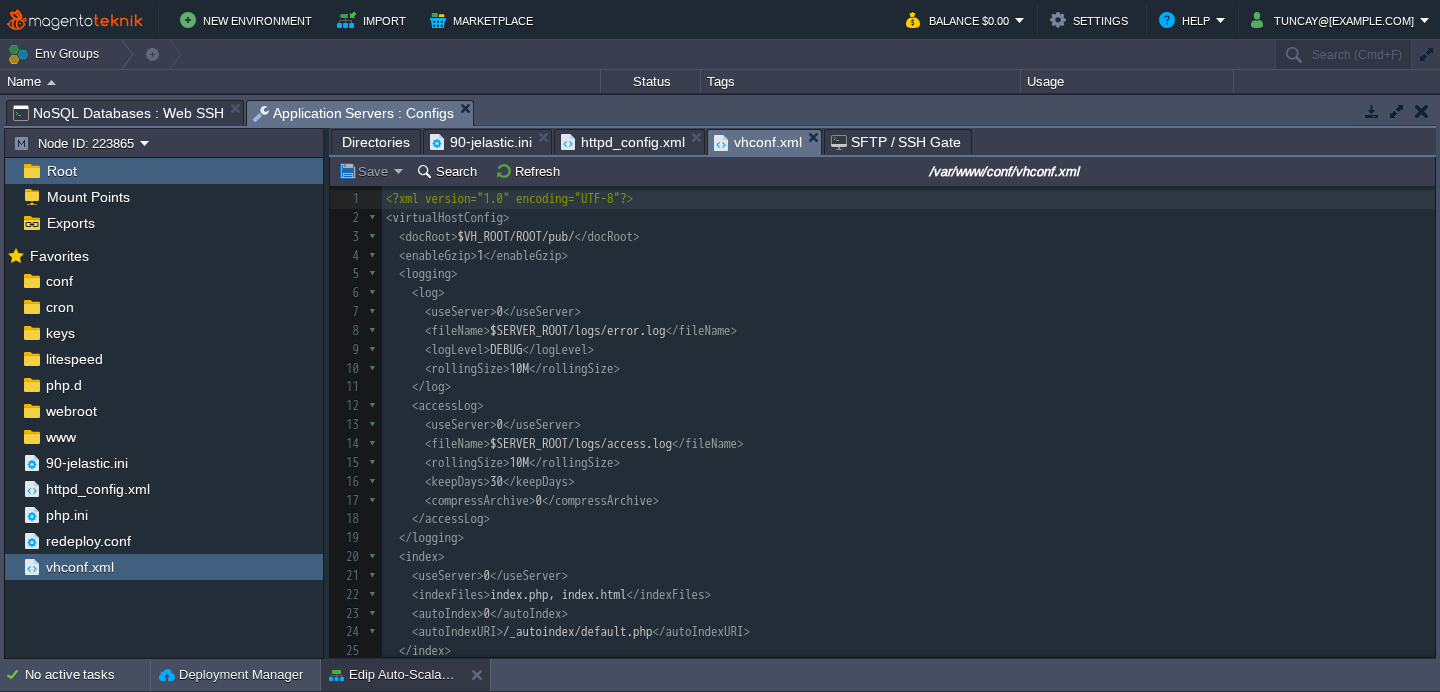 click on "httpd_config.xml" at bounding box center [623, 142] 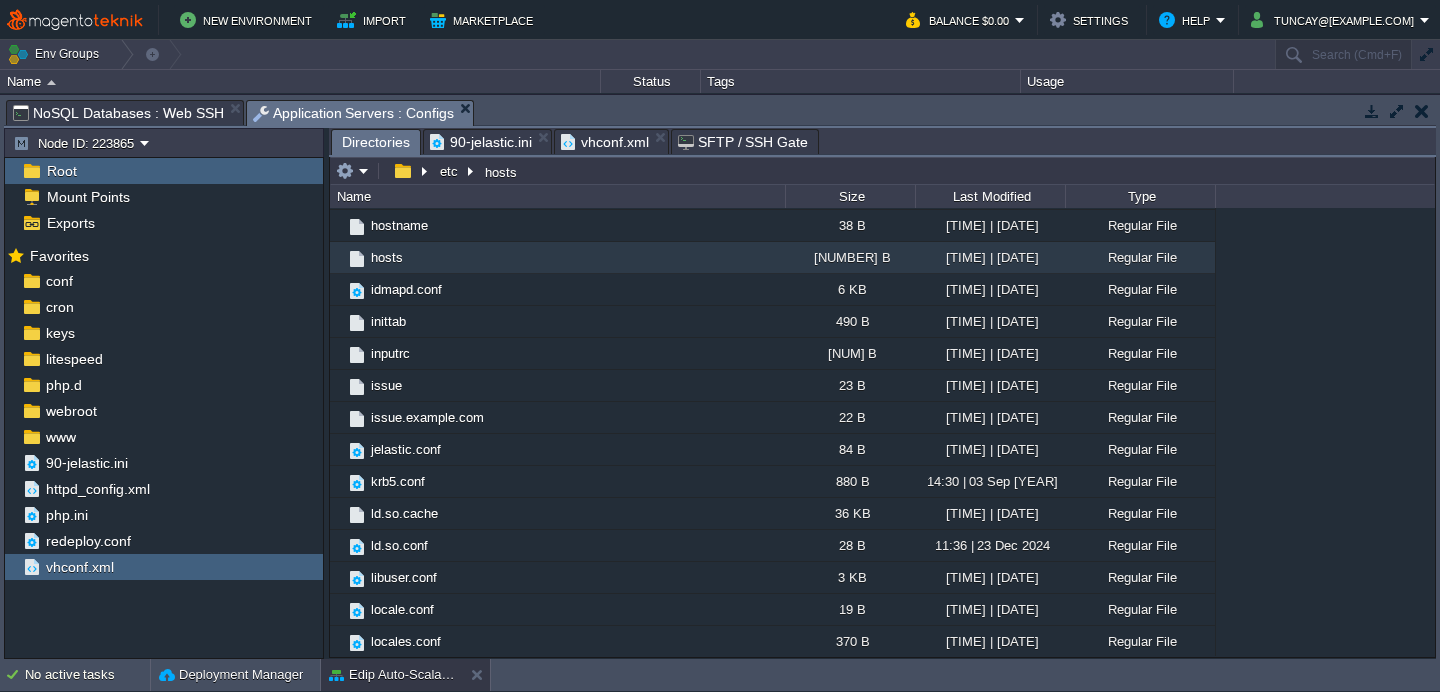 click on "90-jelastic.ini" at bounding box center (481, 142) 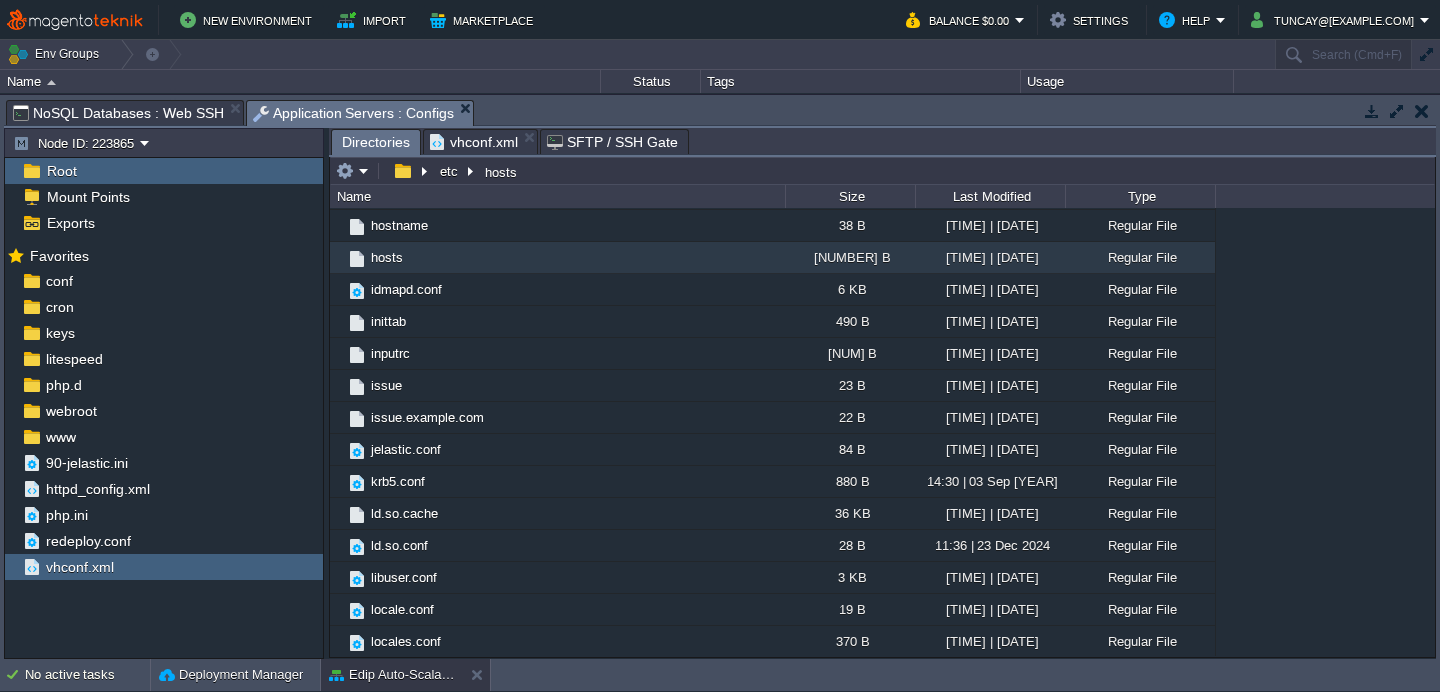 click on "vhconf.xml" at bounding box center (474, 142) 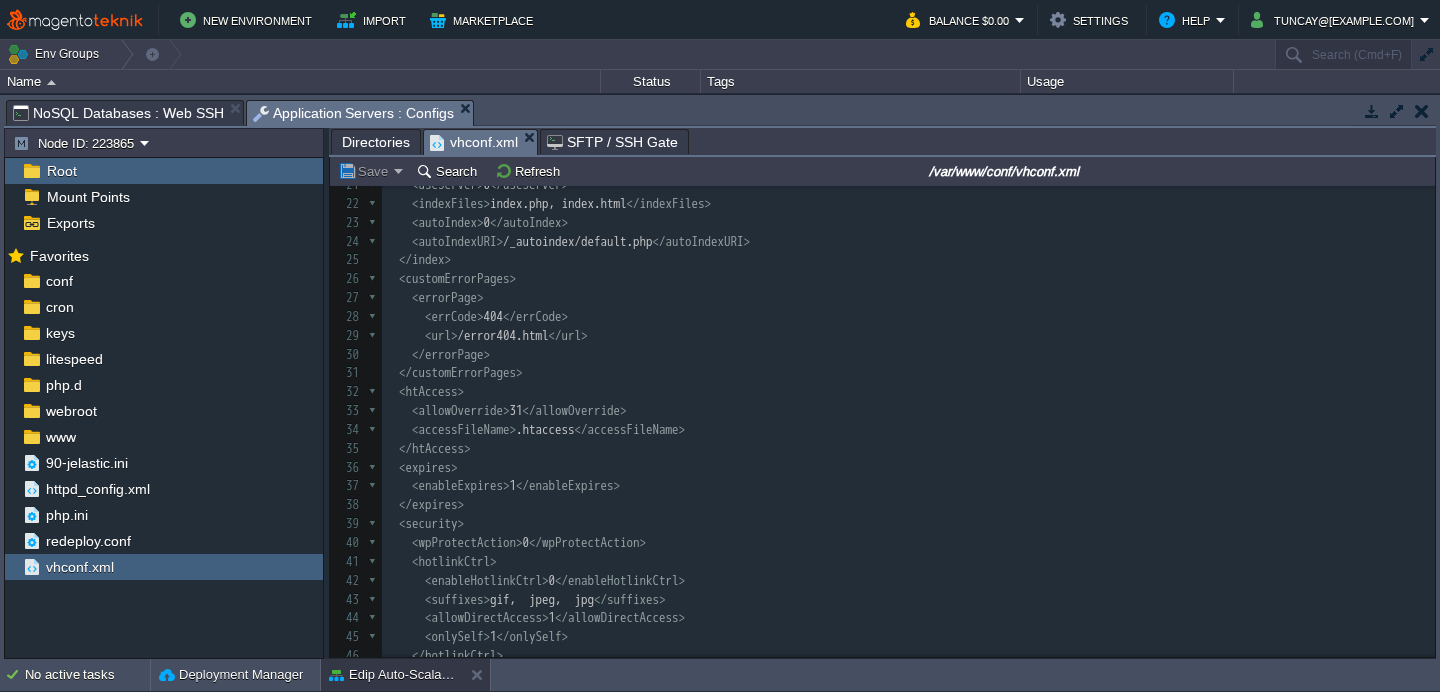 click at bounding box center (1372, 111) 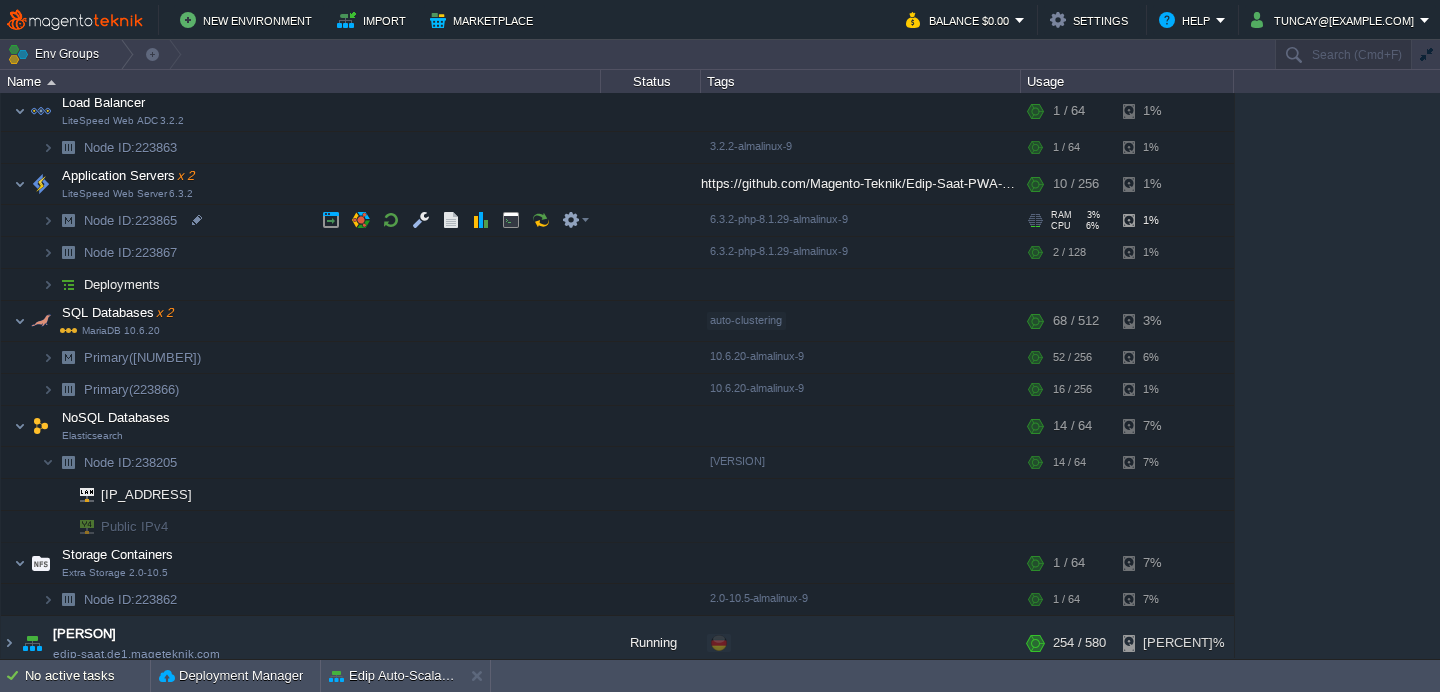 scroll, scrollTop: 0, scrollLeft: 0, axis: both 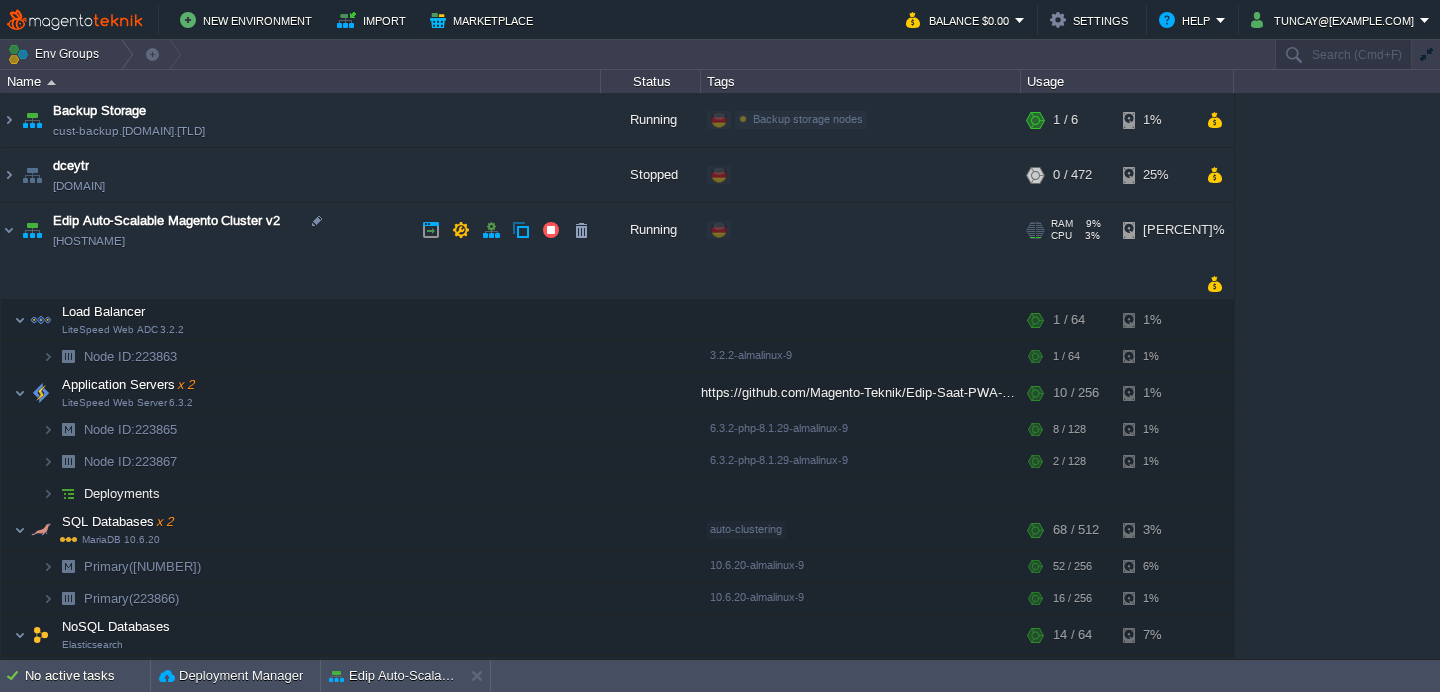 click on "[HOSTNAME]" at bounding box center (89, 241) 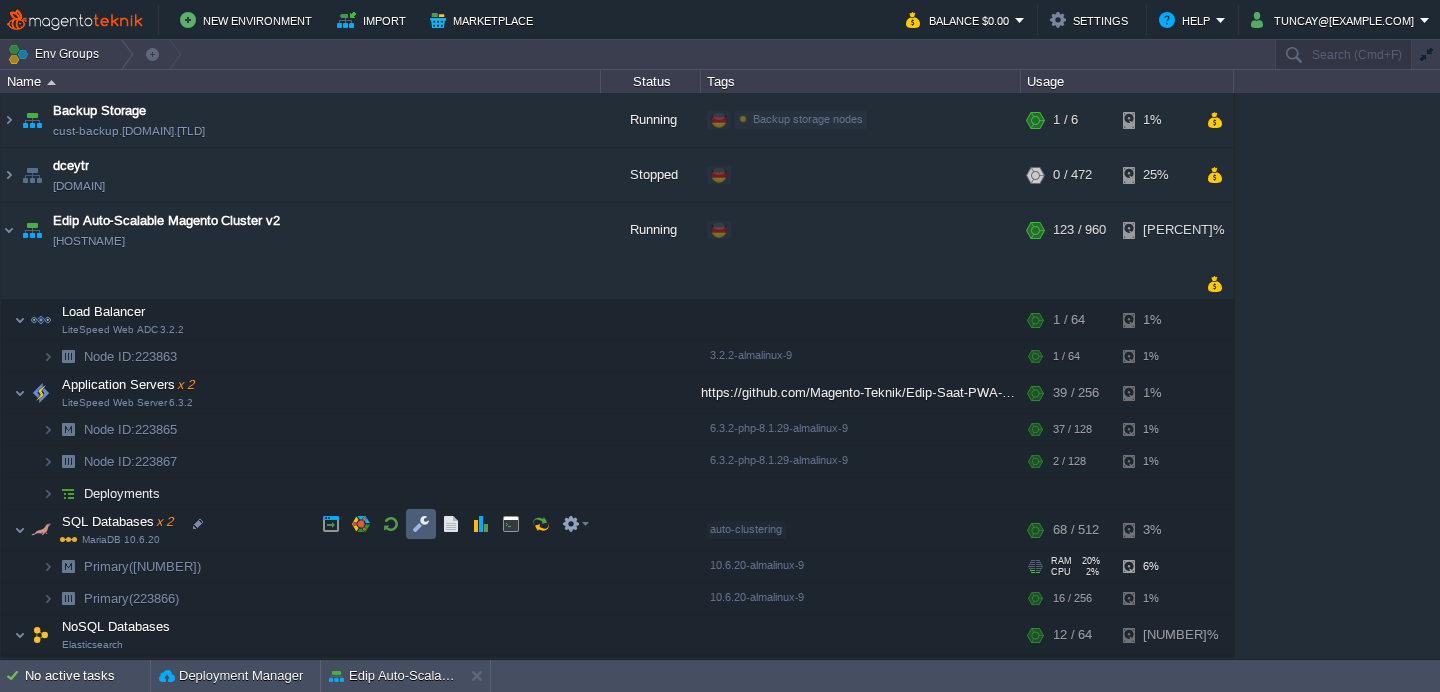 click at bounding box center (421, 524) 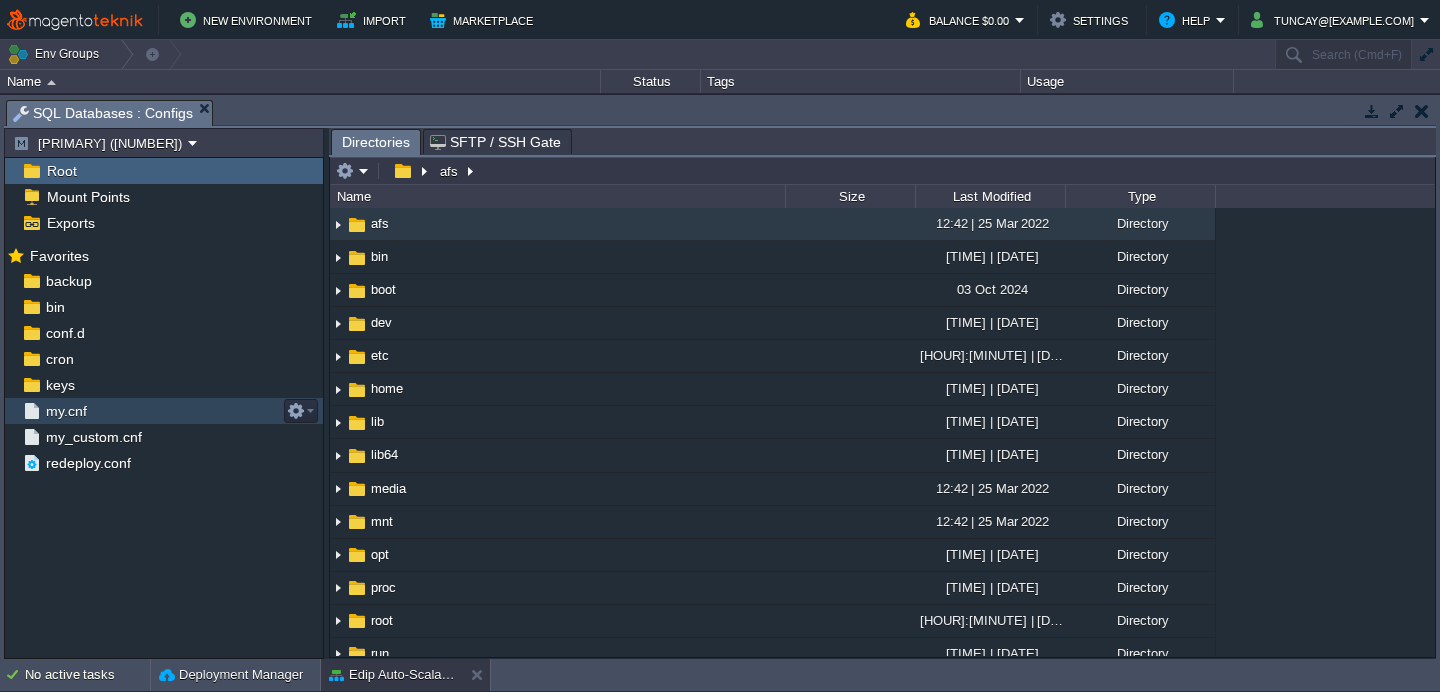 click on "my.cnf" at bounding box center [164, 411] 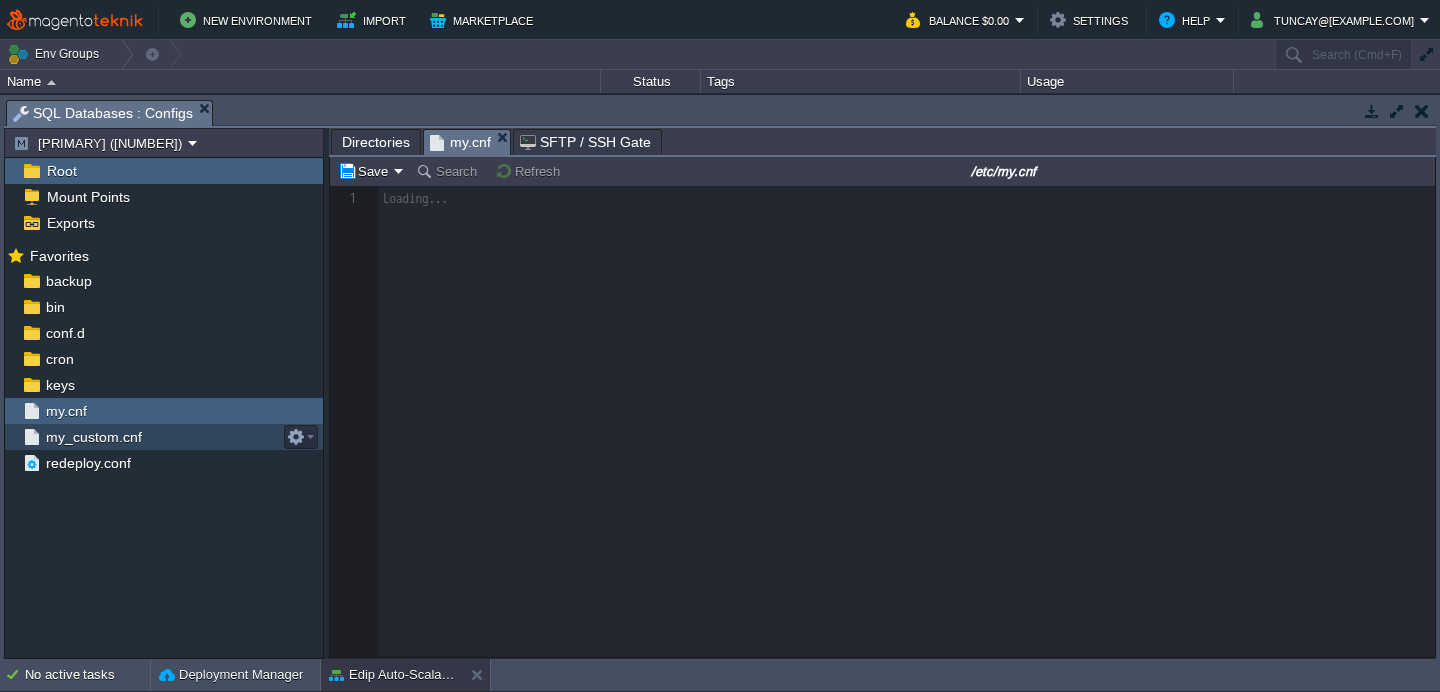 scroll, scrollTop: 6, scrollLeft: 0, axis: vertical 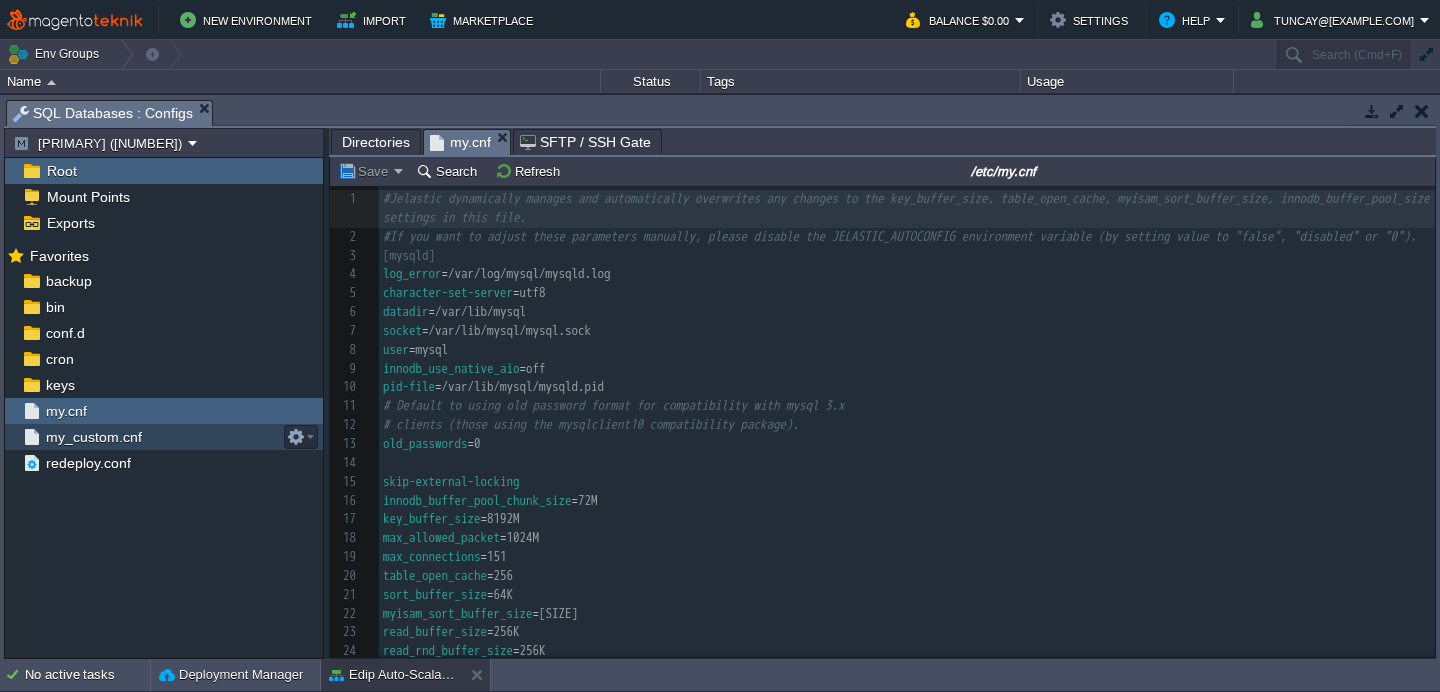 click on "my_custom.cnf" at bounding box center [164, 437] 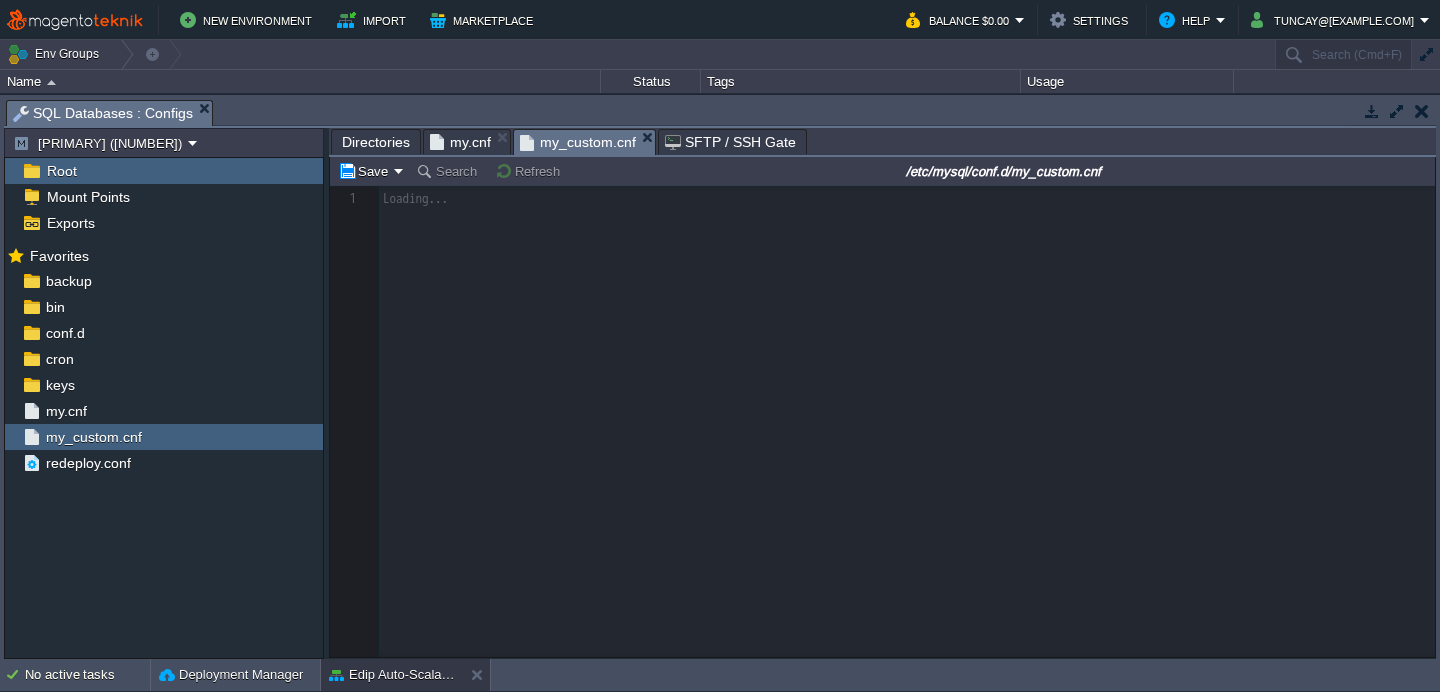 scroll, scrollTop: 6, scrollLeft: 0, axis: vertical 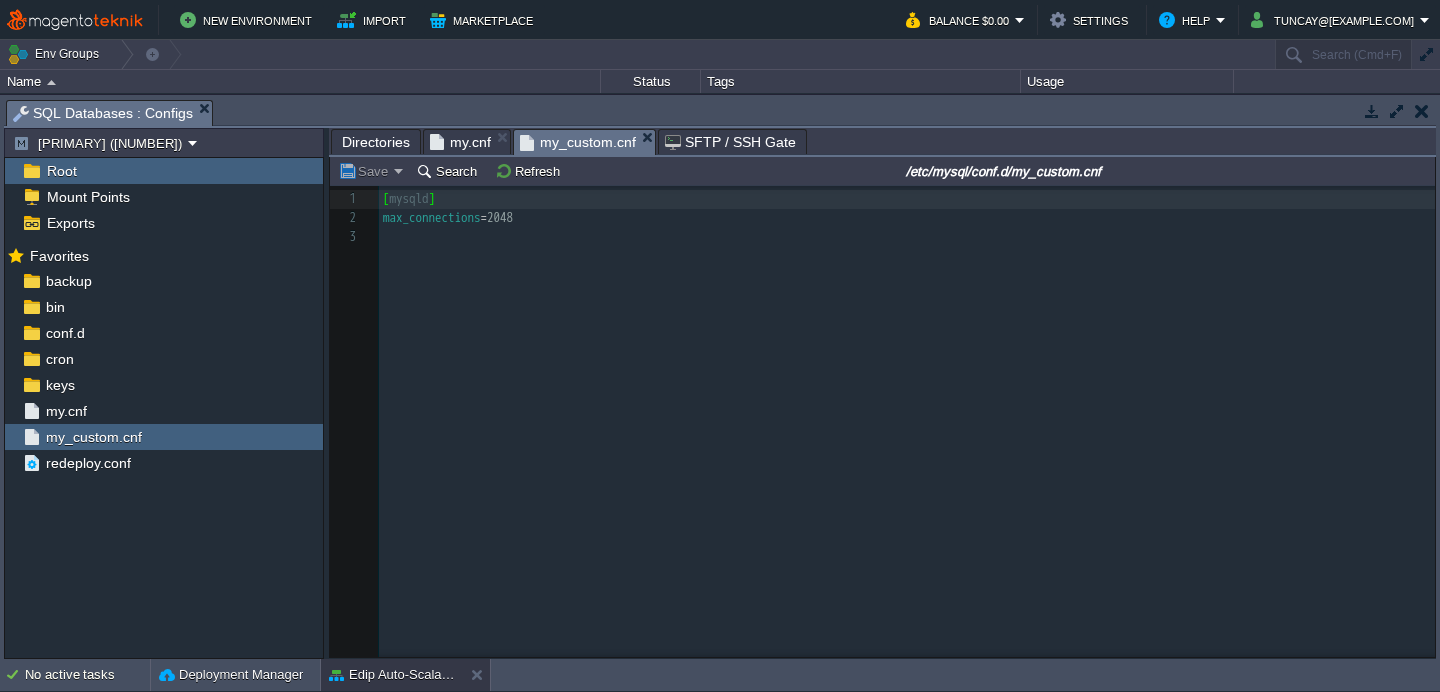 click at bounding box center (1372, 111) 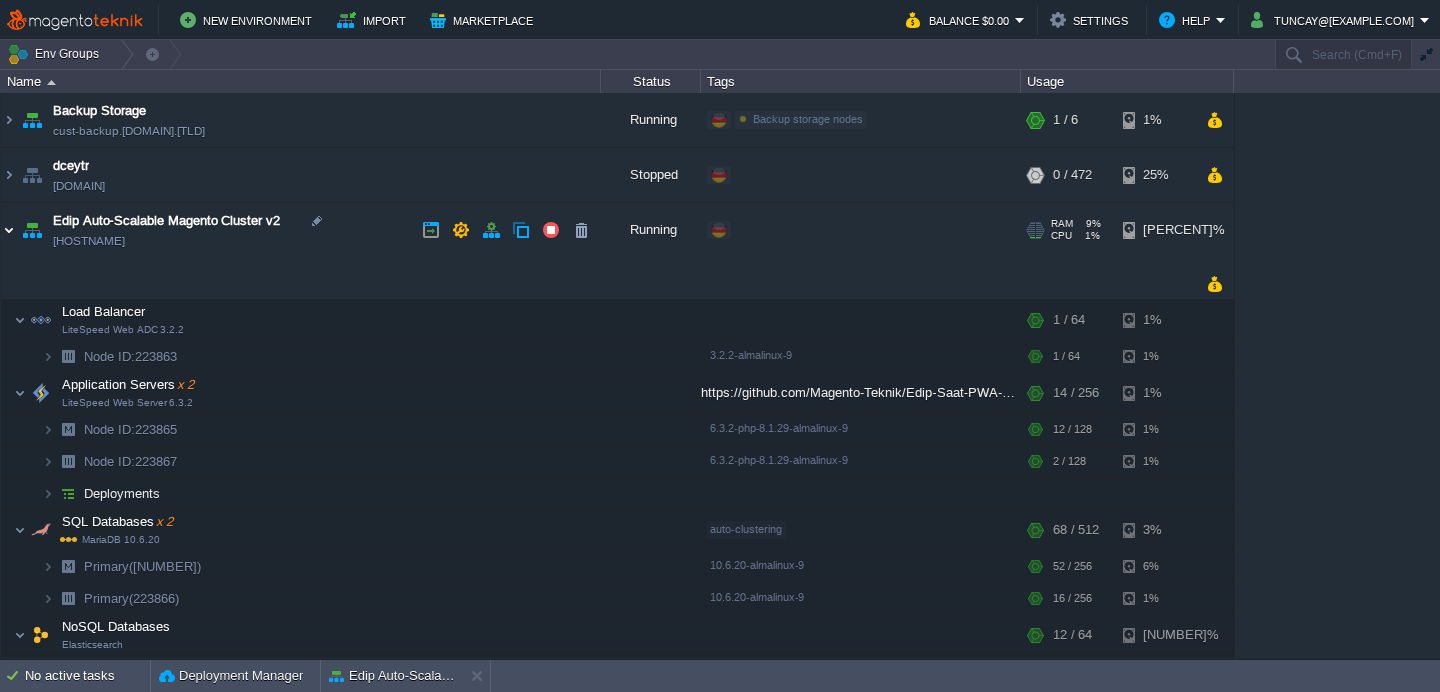 click at bounding box center (9, 230) 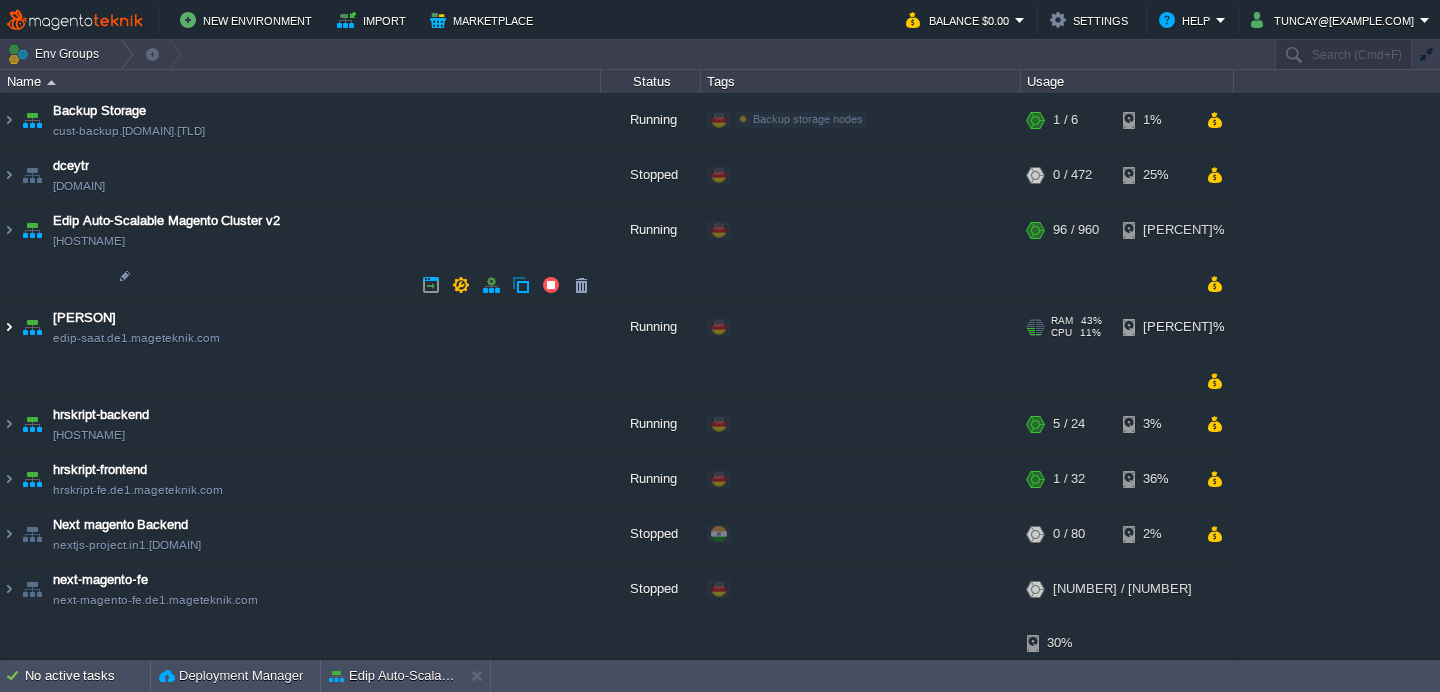 click at bounding box center [9, 327] 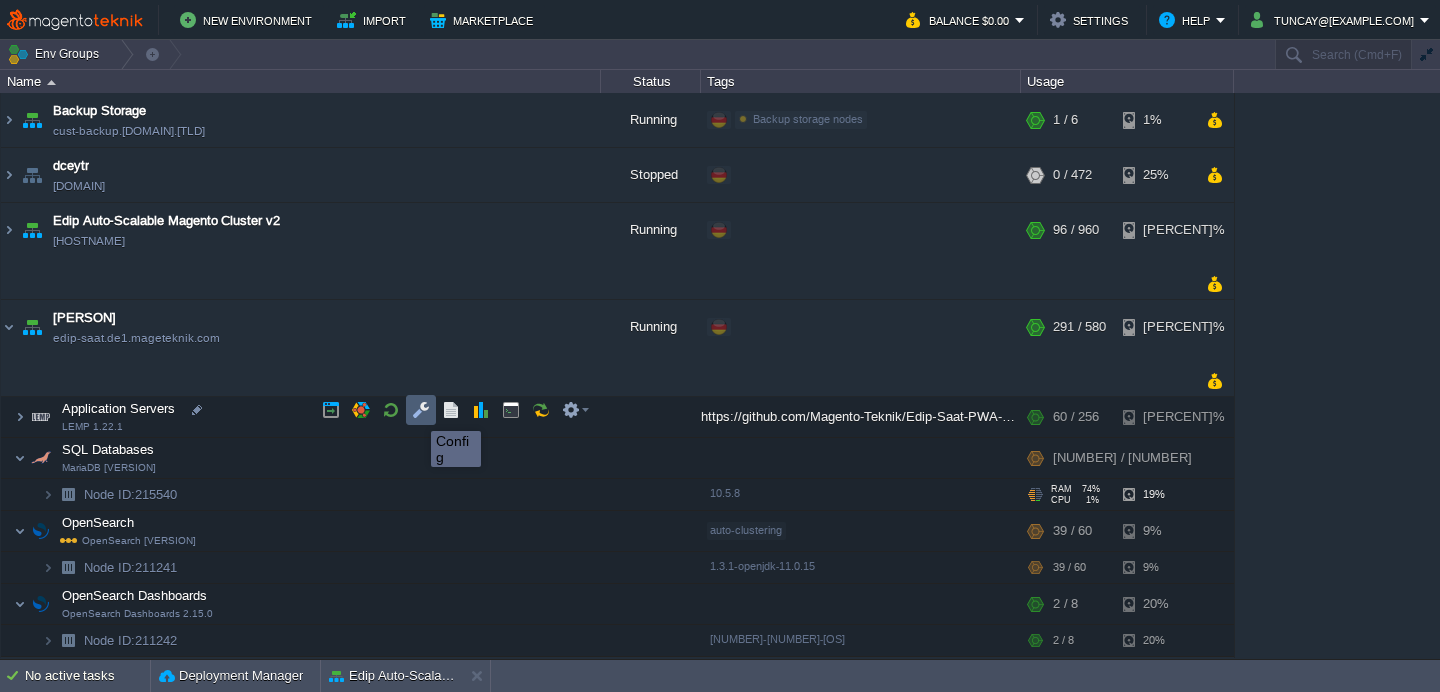 click at bounding box center (421, 410) 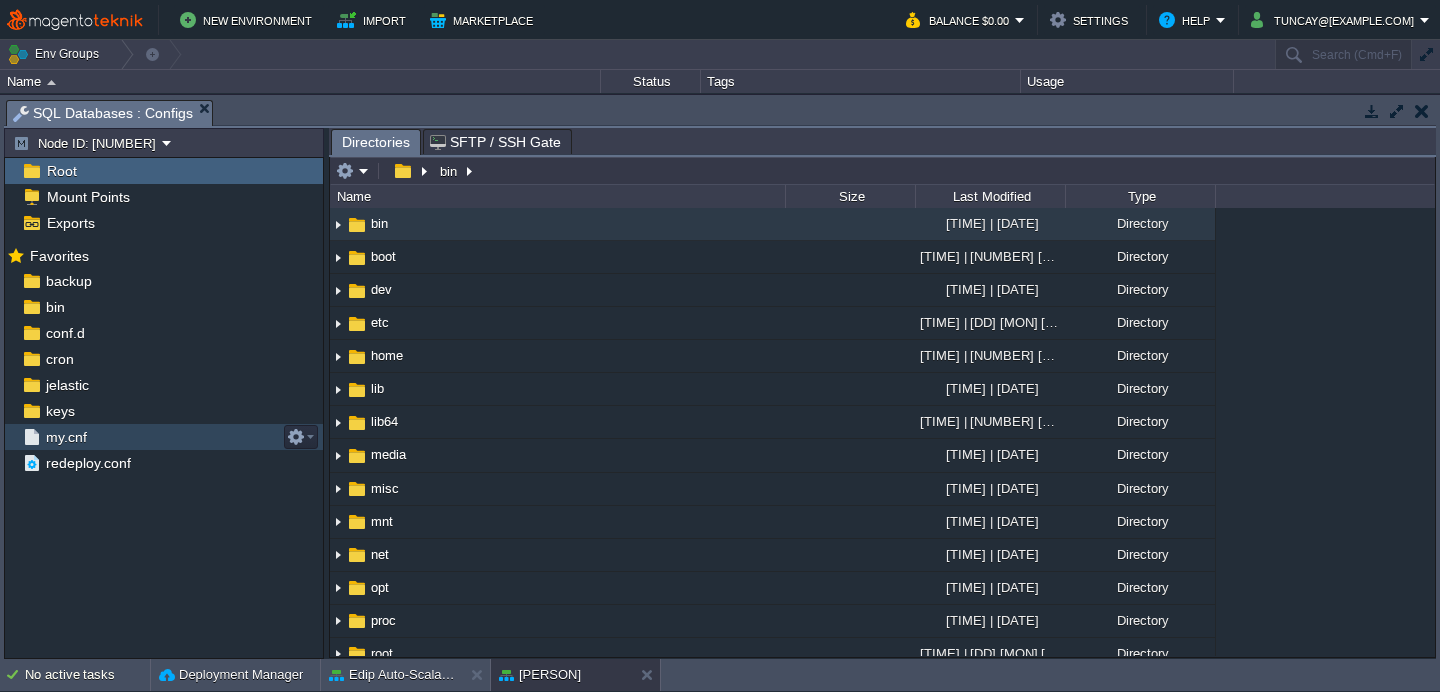 click on "my.cnf" at bounding box center (66, 437) 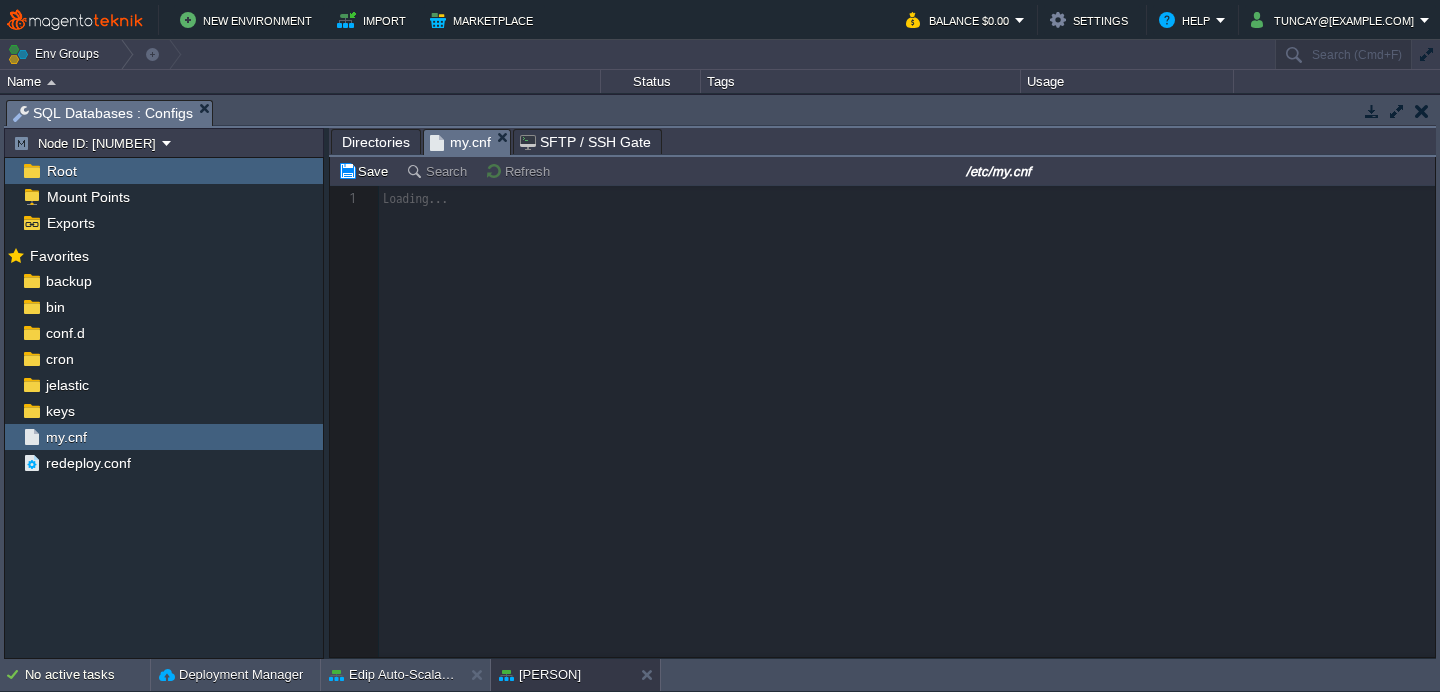scroll, scrollTop: 6, scrollLeft: 0, axis: vertical 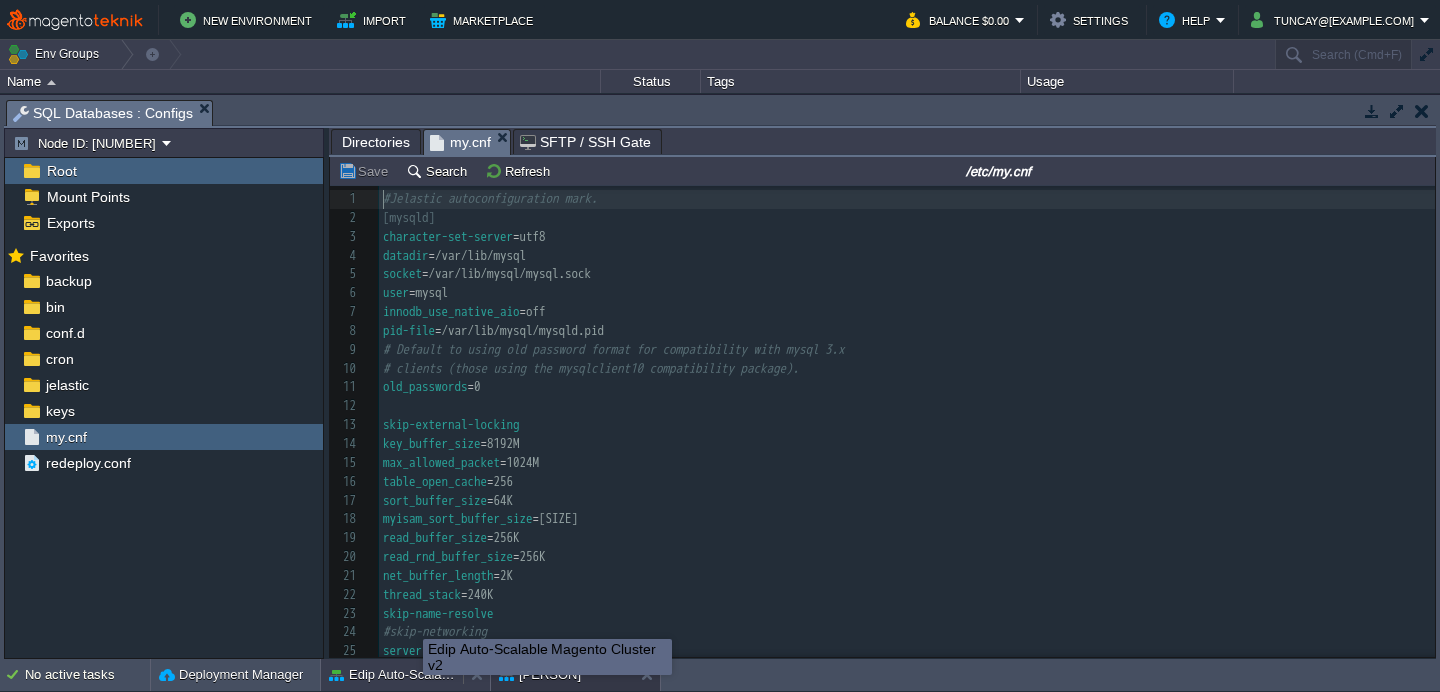 click on "Edip Auto-Scalable Magento Cluster v2" at bounding box center [392, 675] 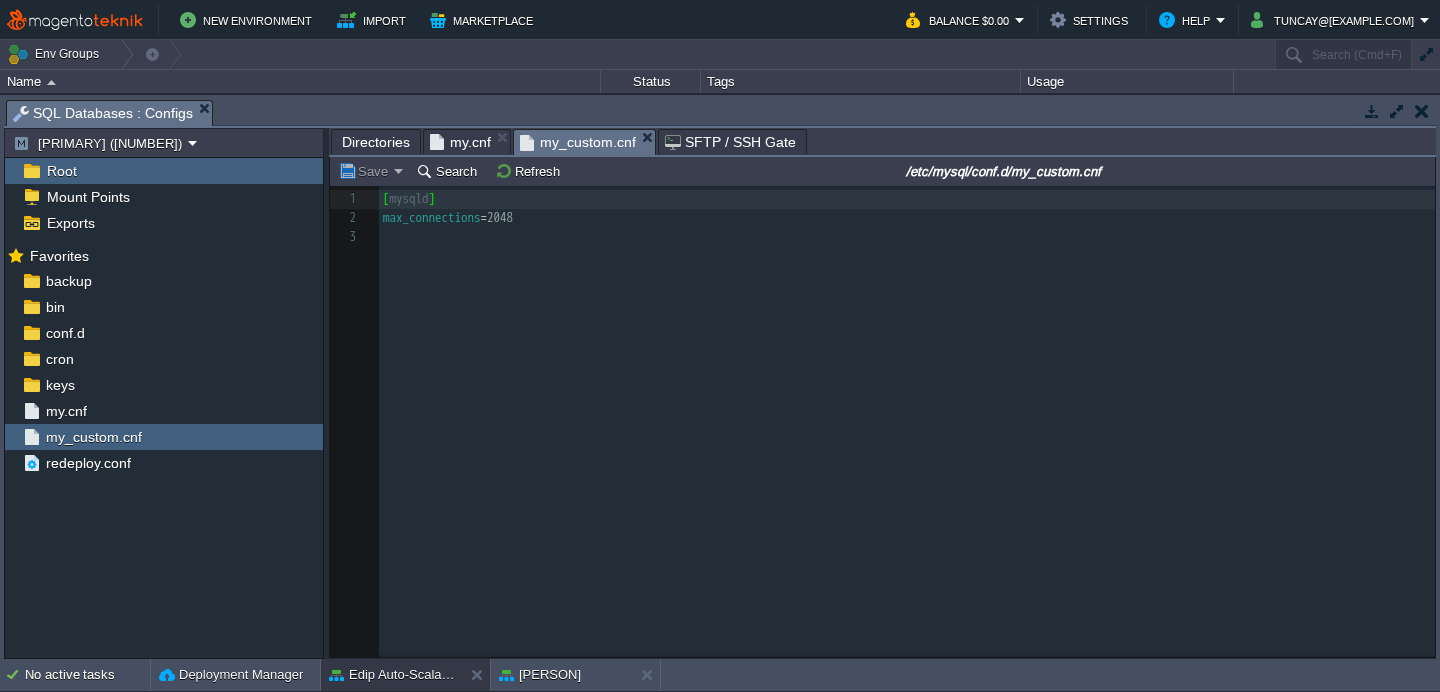 click on "my.cnf" at bounding box center [460, 142] 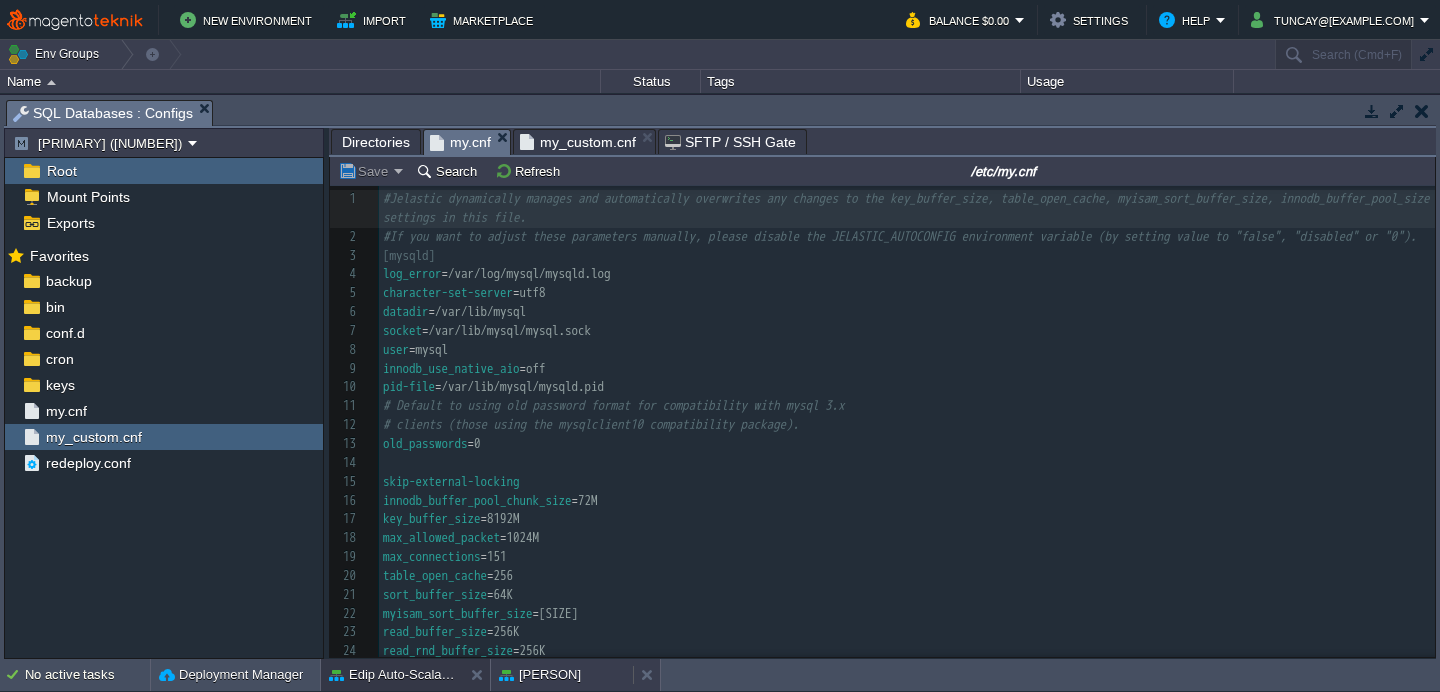 click on "[PERSON]" at bounding box center [540, 675] 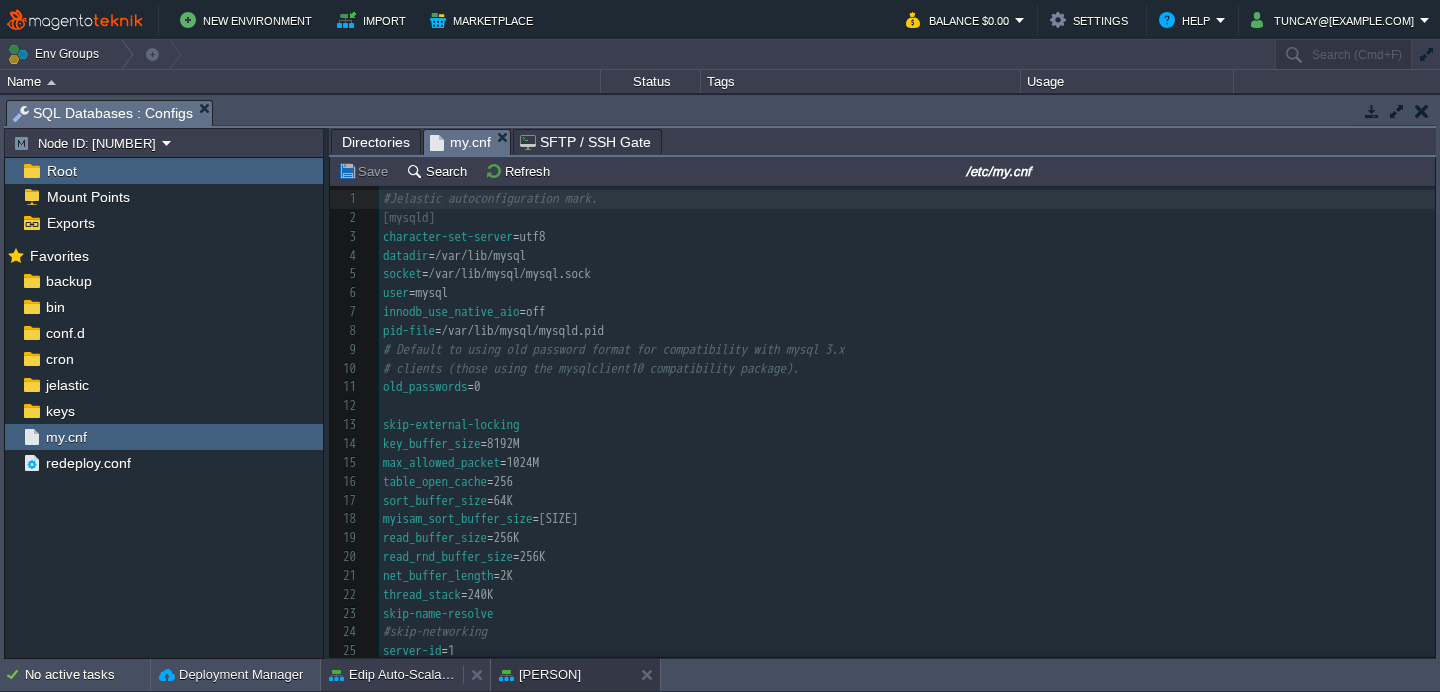 click on "Edip Auto-Scalable Magento Cluster v2" at bounding box center (392, 675) 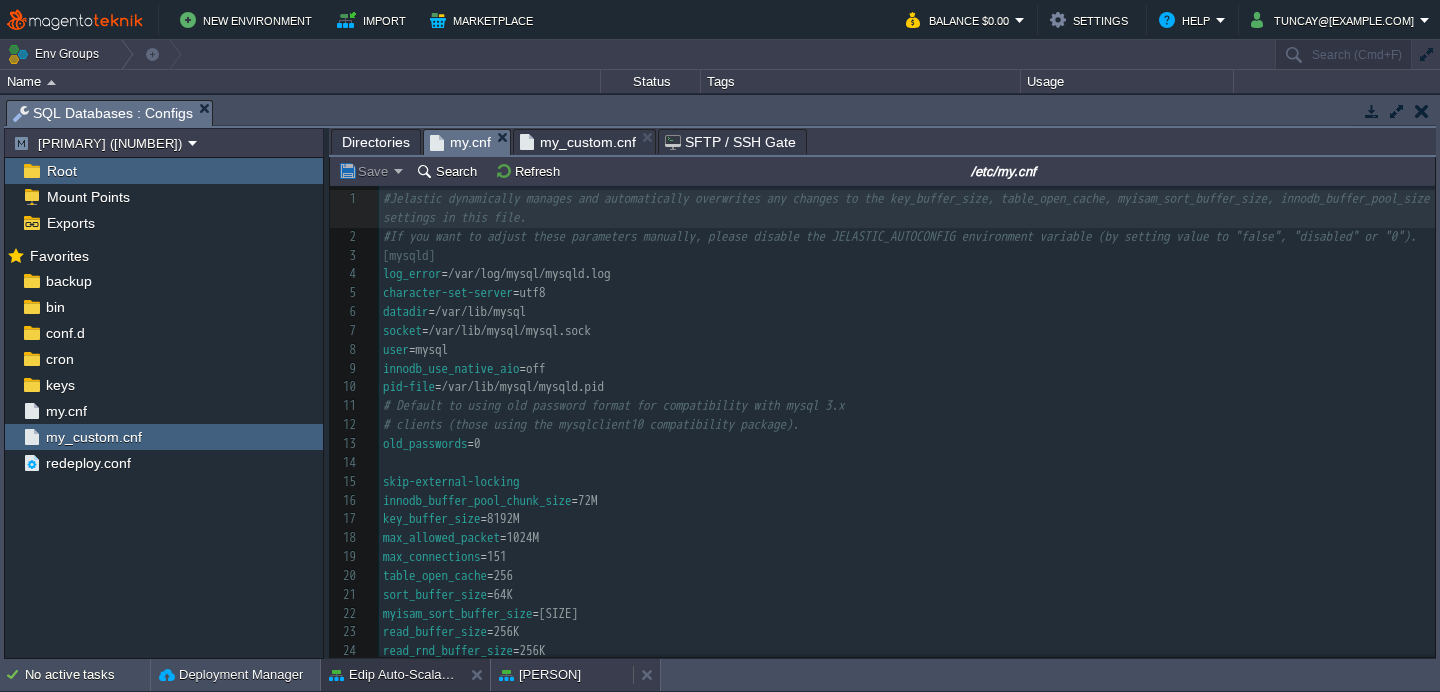 click on "[PERSON]" at bounding box center (540, 675) 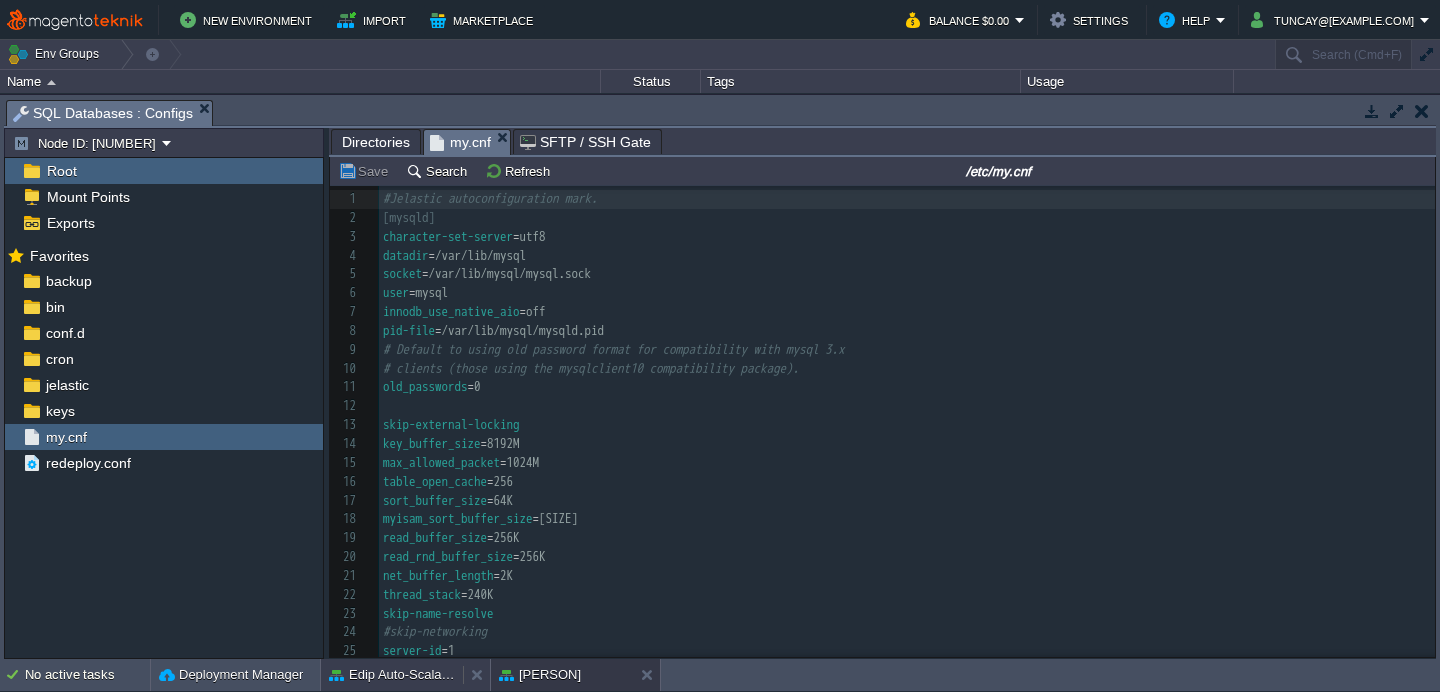 click on "Edip Auto-Scalable Magento Cluster v2" at bounding box center (392, 675) 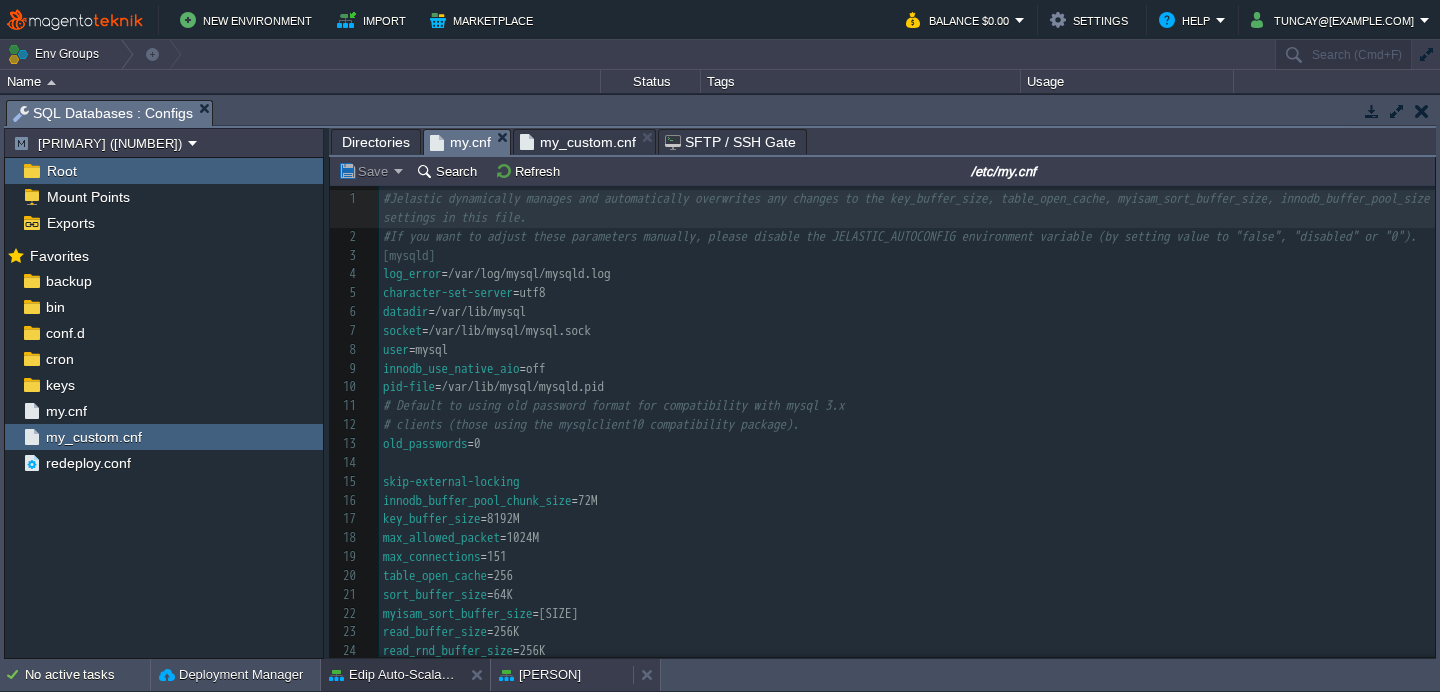 click on "[PERSON]" at bounding box center [540, 675] 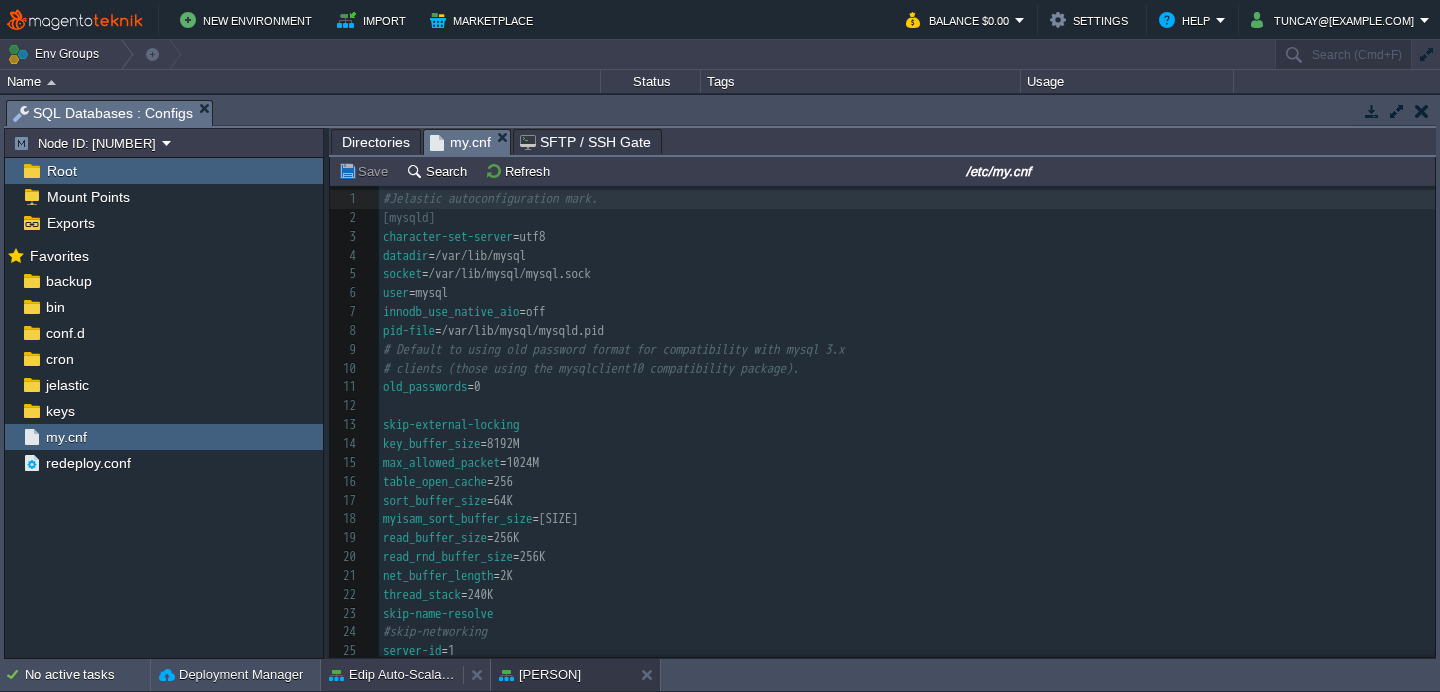 click on "Edip Auto-Scalable Magento Cluster v2" at bounding box center (392, 675) 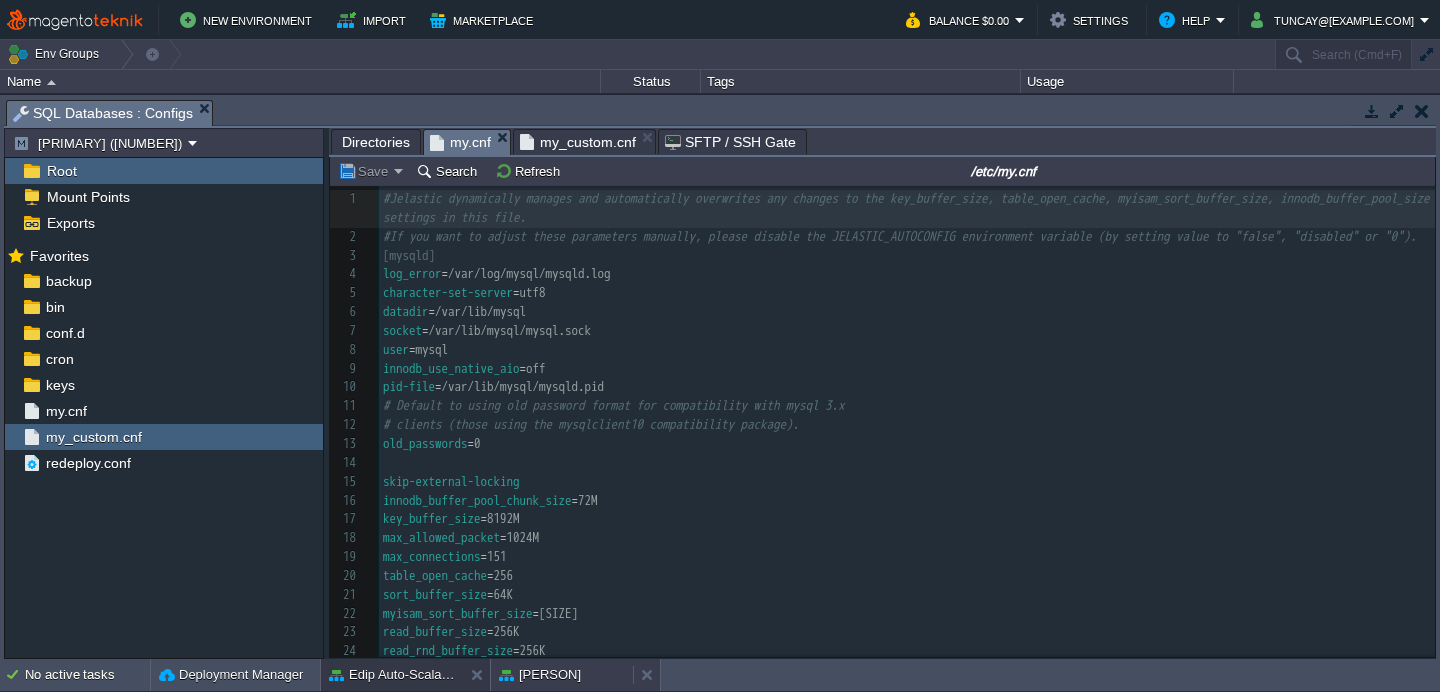 click on "[PERSON]" at bounding box center [540, 675] 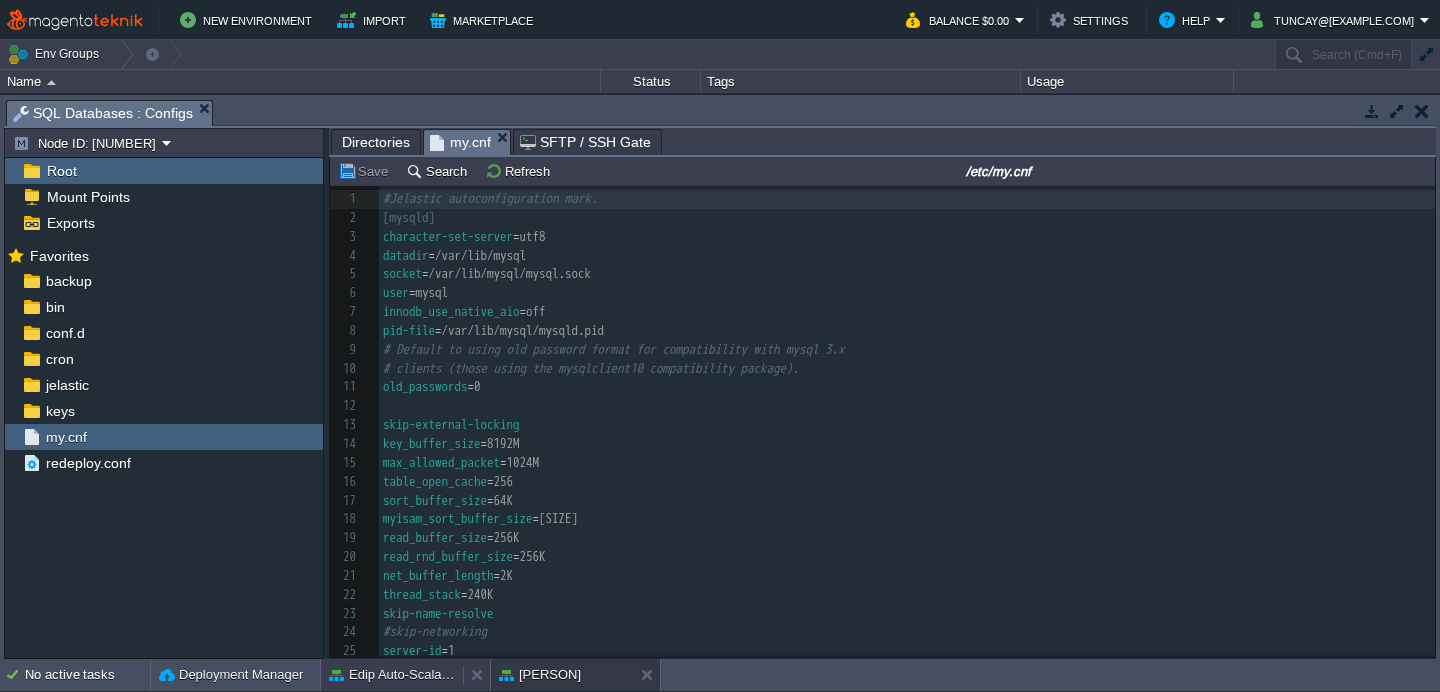 click on "Edip Auto-Scalable Magento Cluster v2" at bounding box center (392, 675) 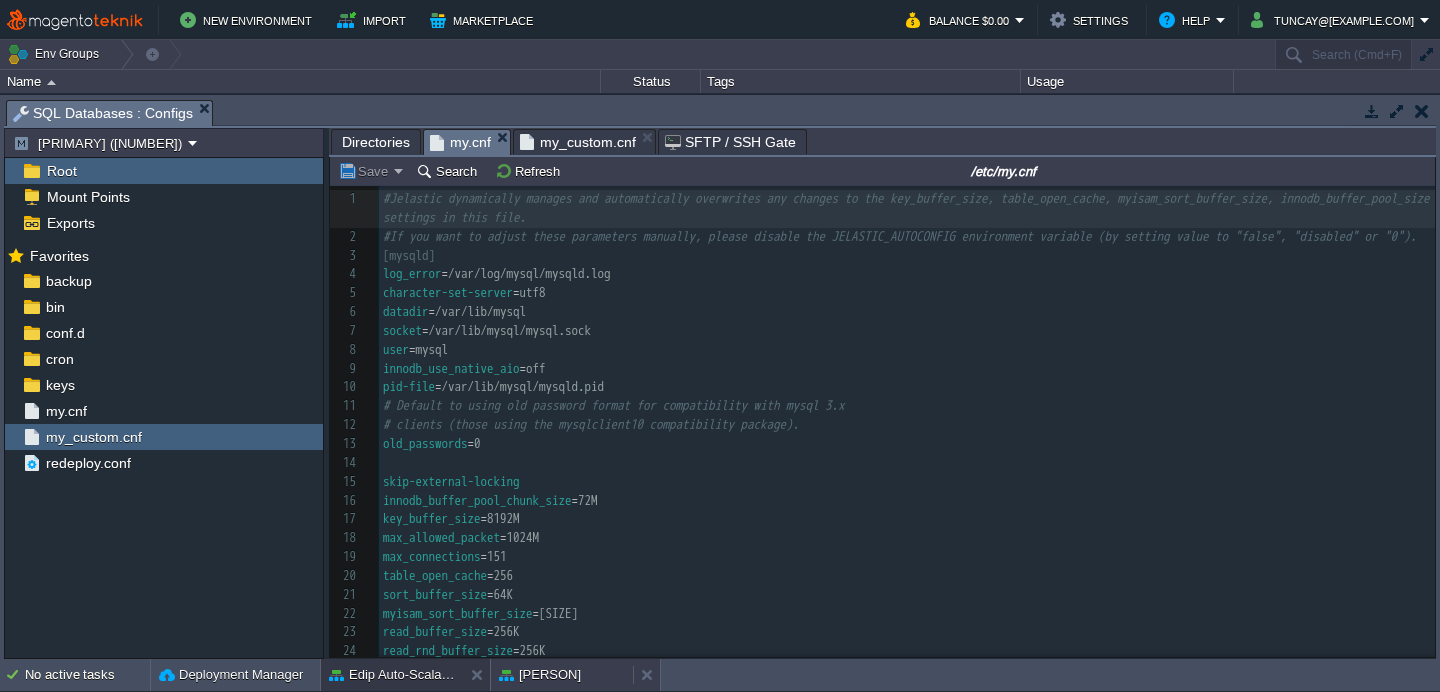 click on "[PERSON]" at bounding box center [540, 675] 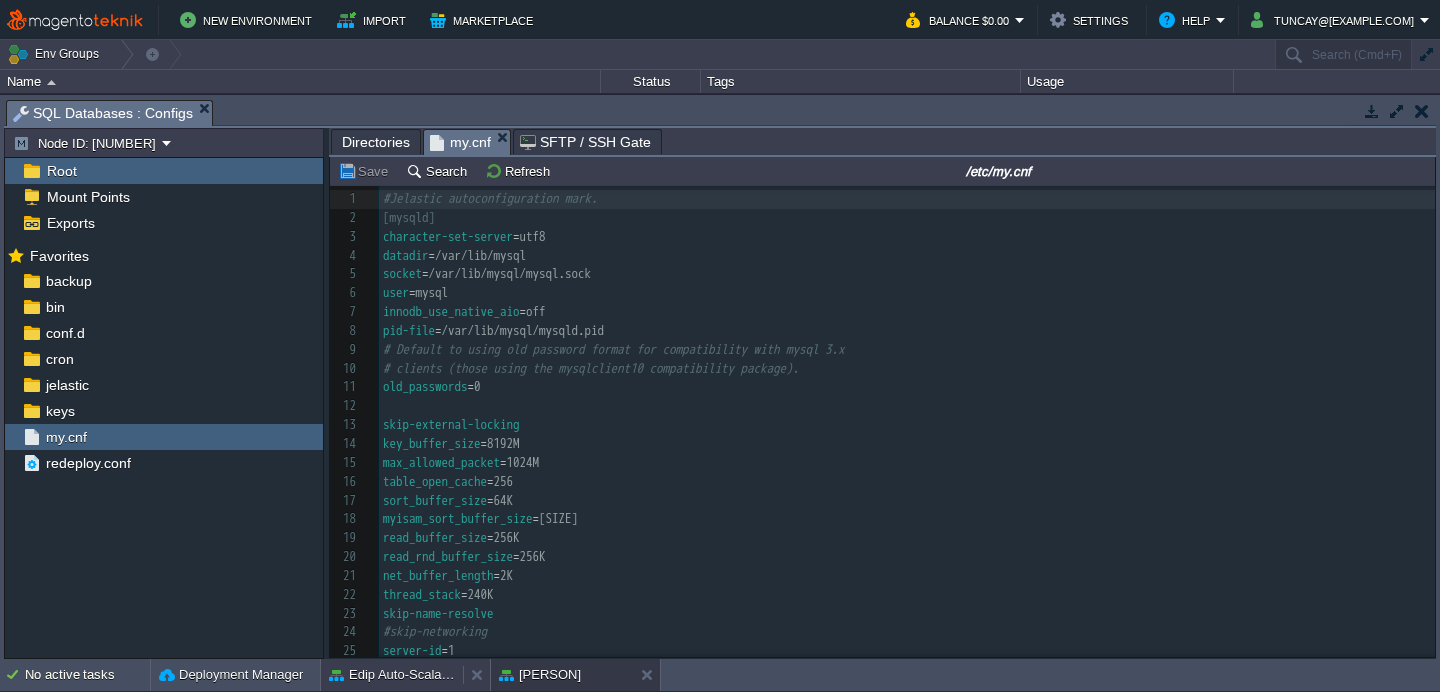 click on "Edip Auto-Scalable Magento Cluster v2" at bounding box center (392, 675) 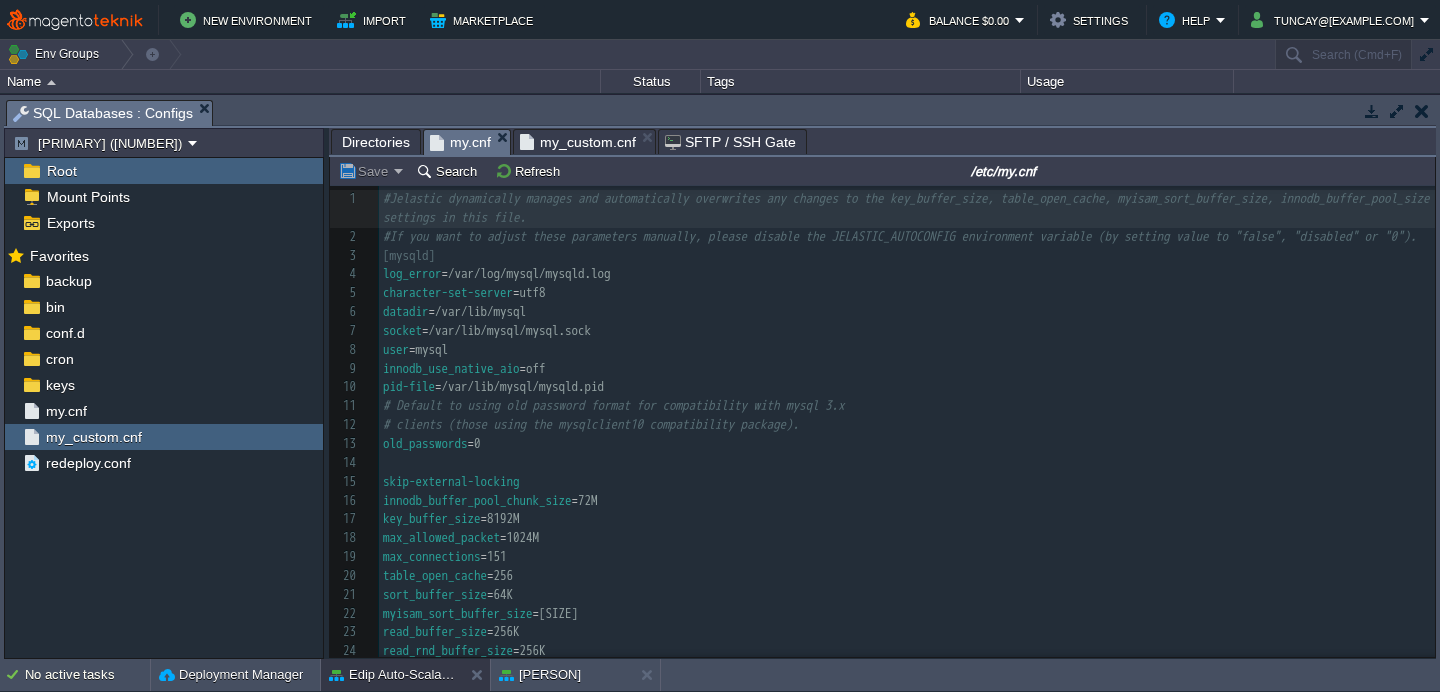 scroll, scrollTop: 144, scrollLeft: 0, axis: vertical 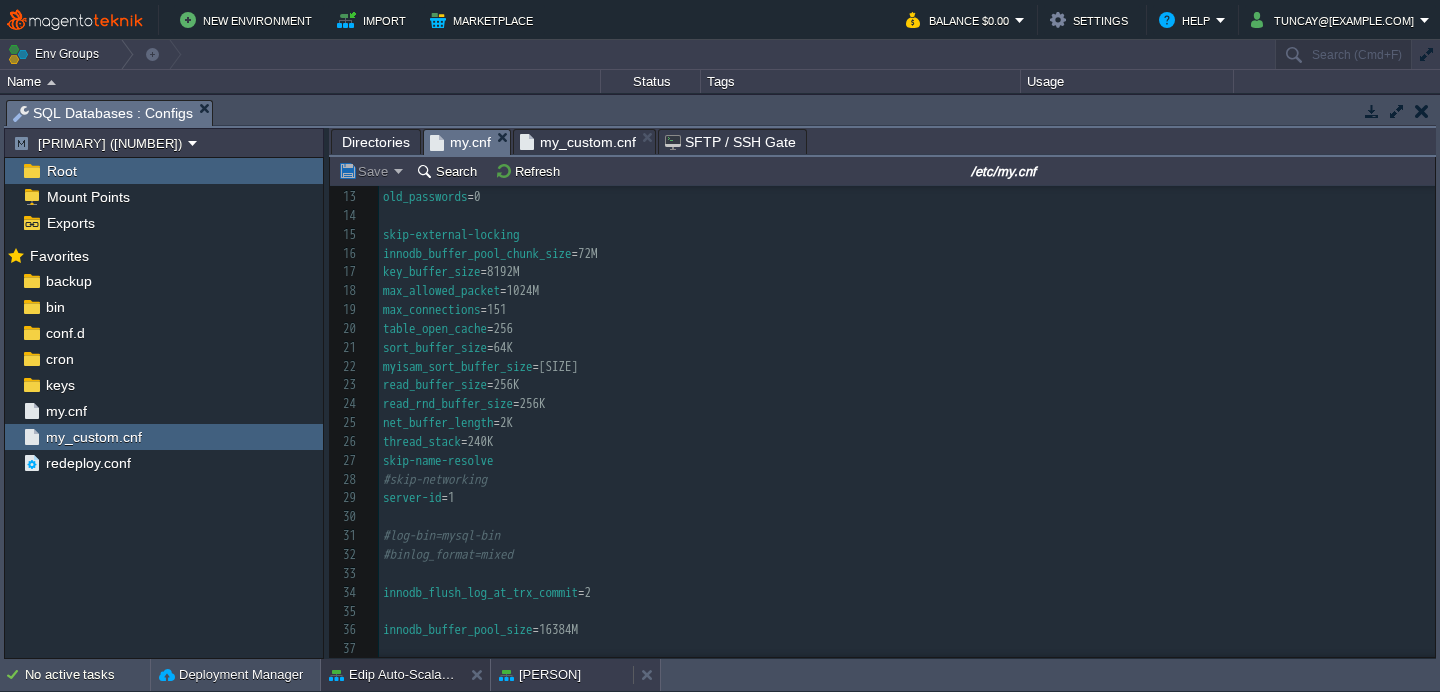 click on "[PERSON]" at bounding box center (540, 675) 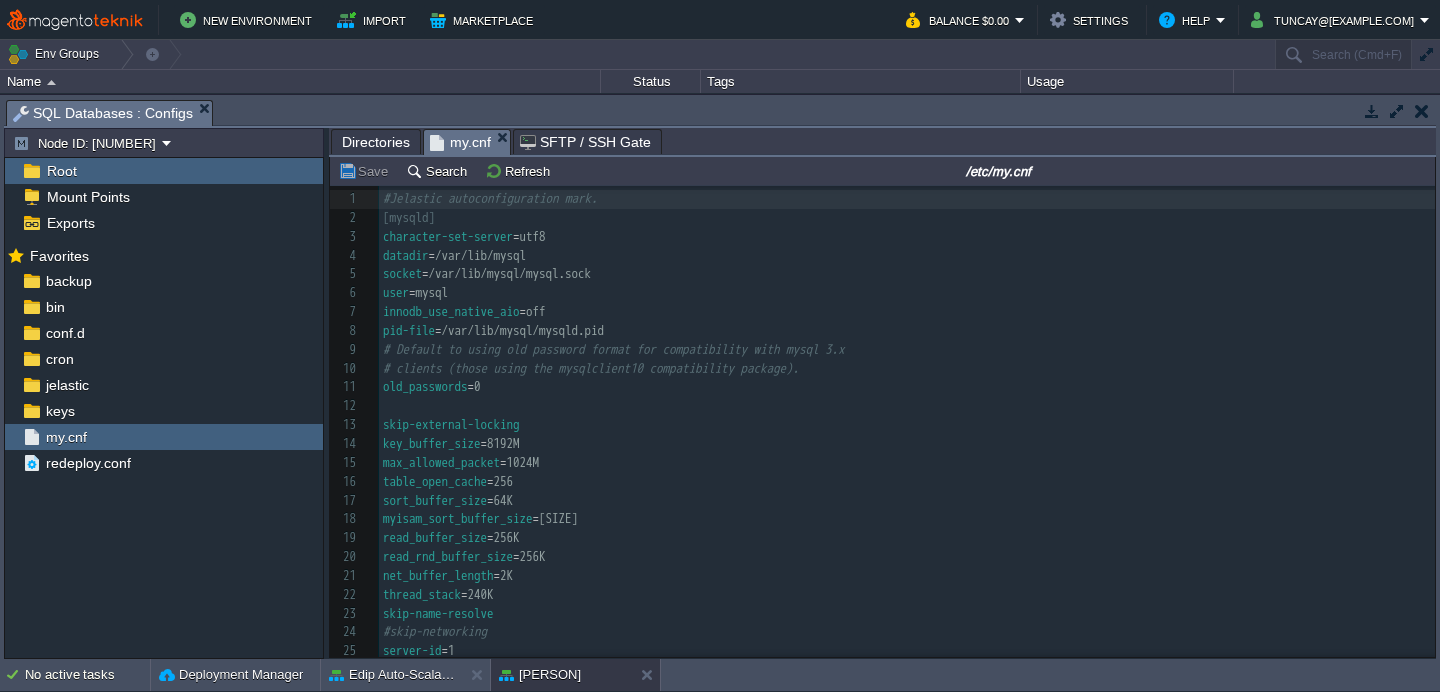 scroll, scrollTop: 41, scrollLeft: 0, axis: vertical 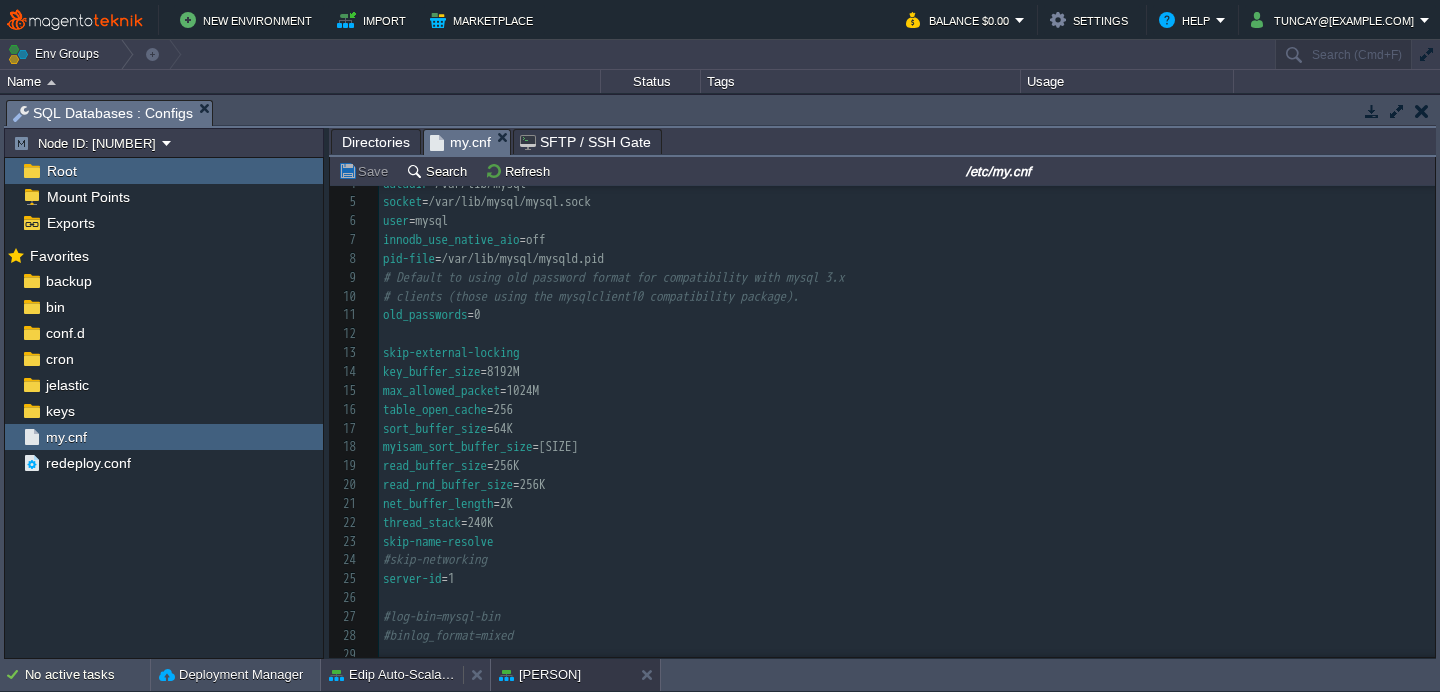 click on "Edip Auto-Scalable Magento Cluster v2" at bounding box center (392, 675) 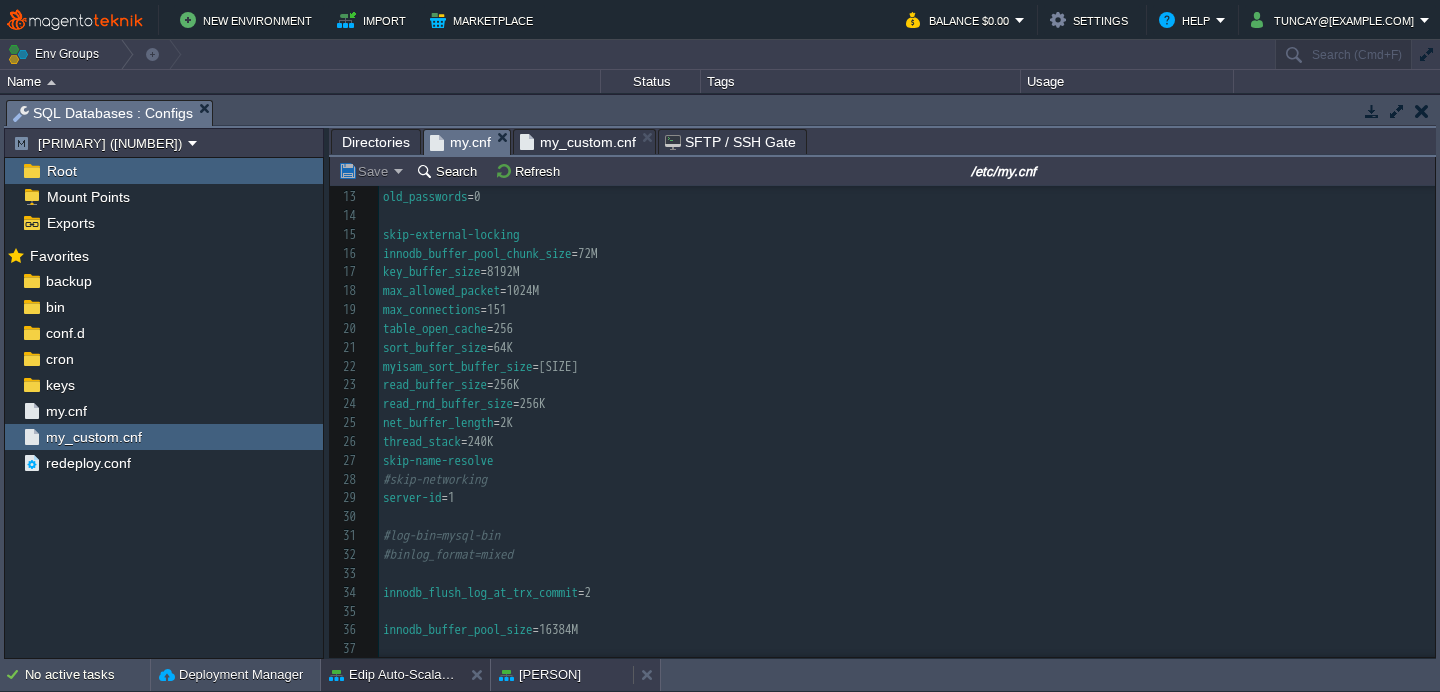 click on "[PERSON]" at bounding box center [540, 675] 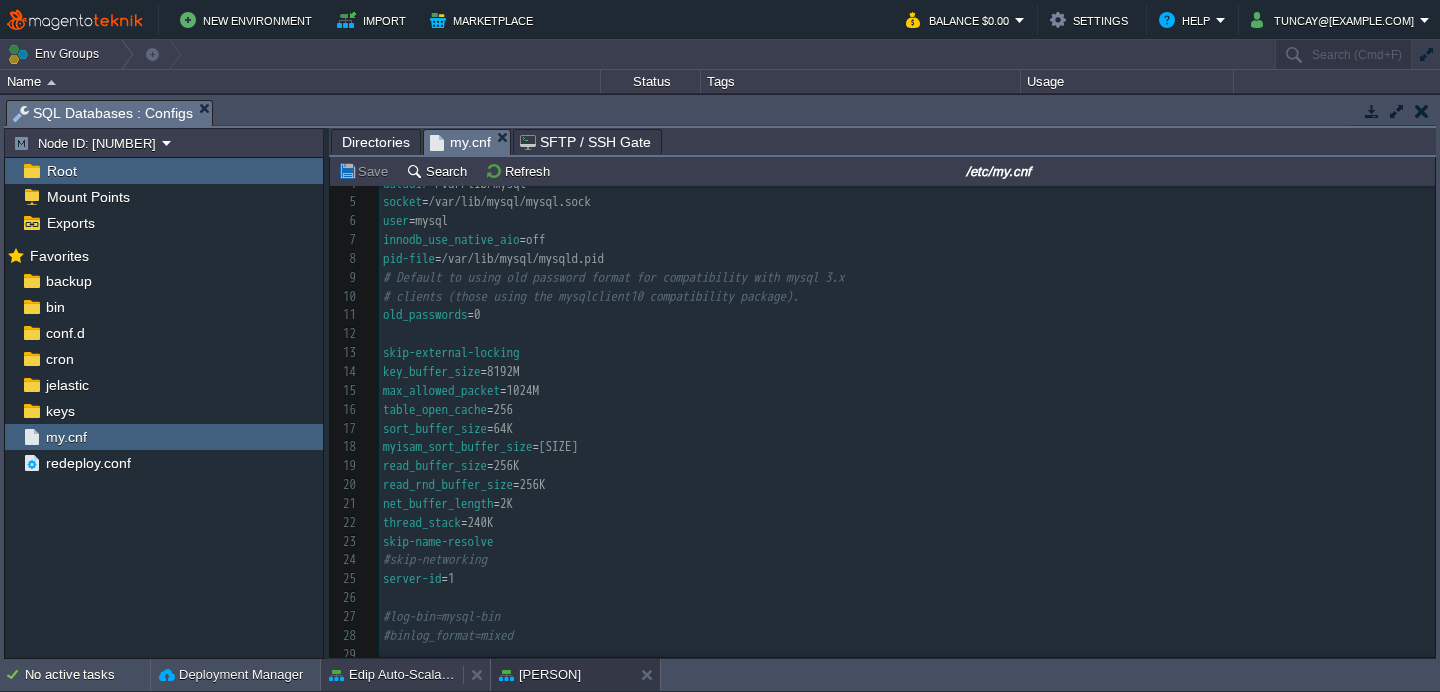 click on "Edip Auto-Scalable Magento Cluster v2" at bounding box center [392, 675] 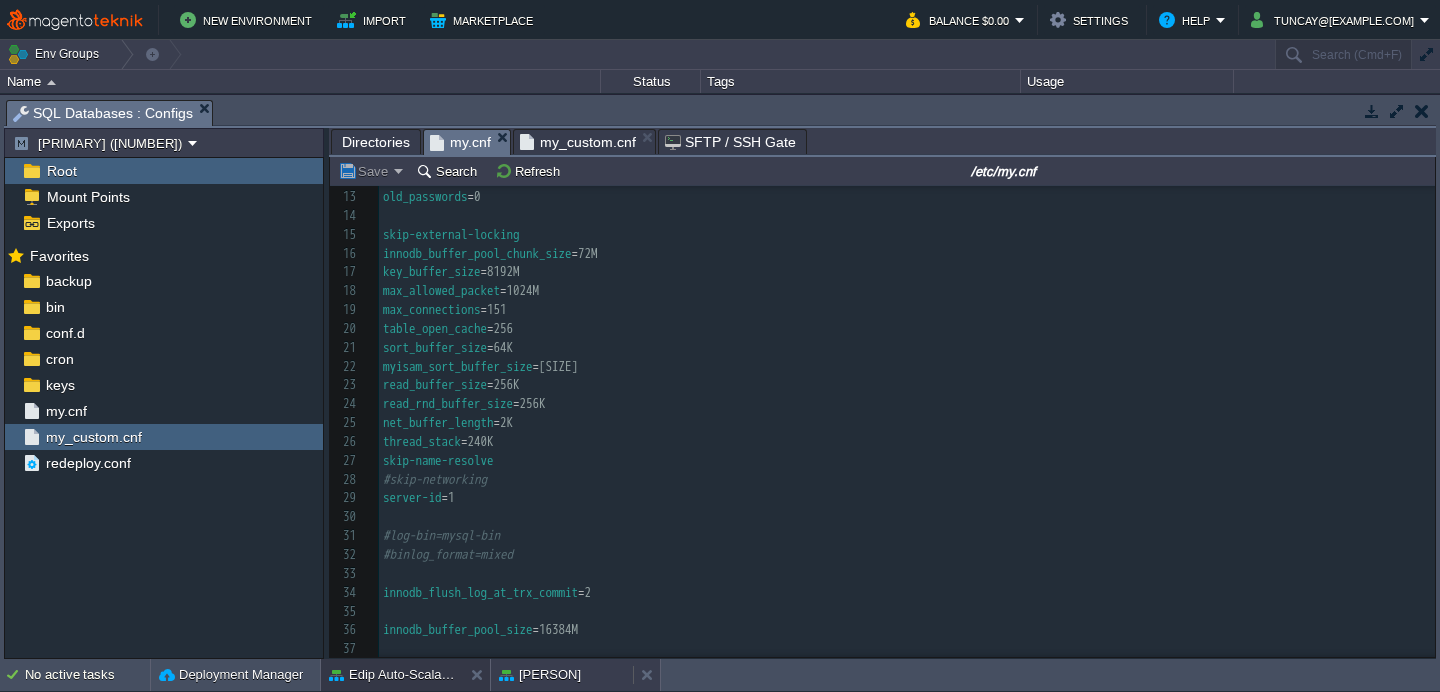 click on "[PERSON]" at bounding box center [540, 675] 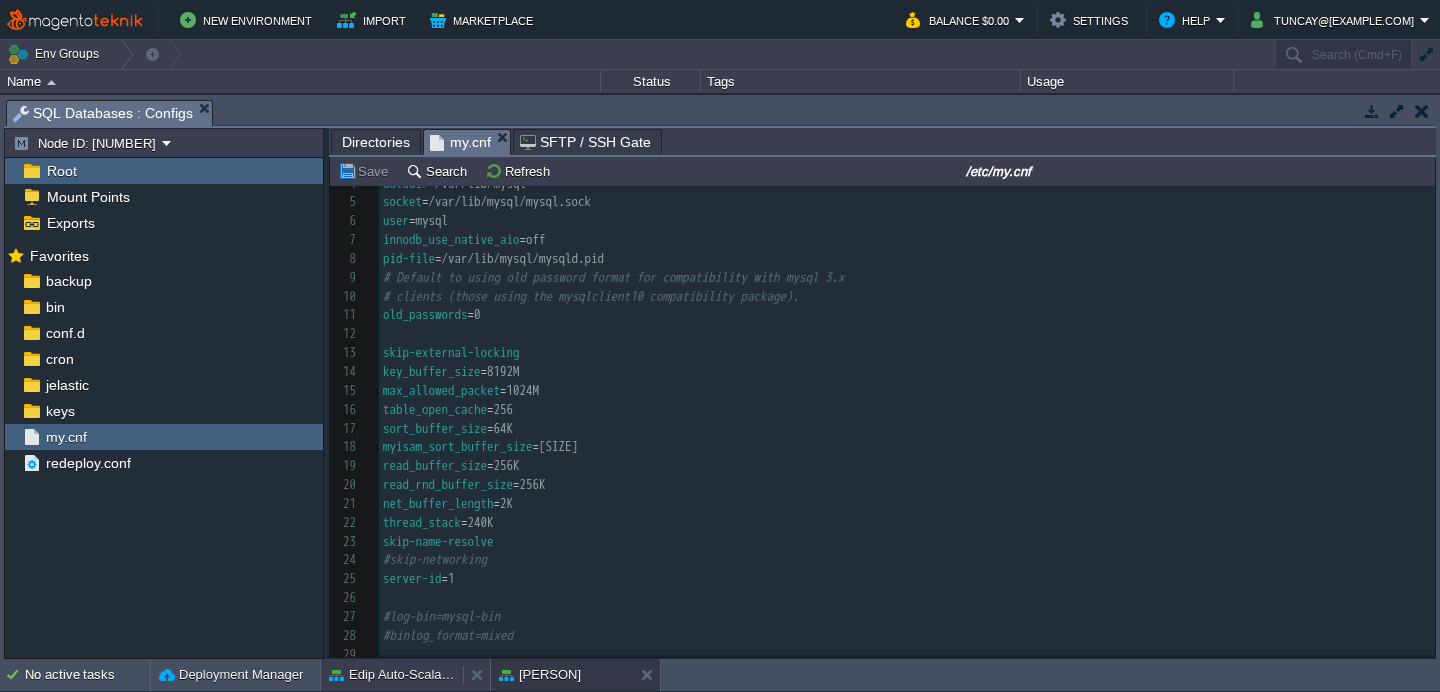 click on "Edip Auto-Scalable Magento Cluster v2" at bounding box center [392, 675] 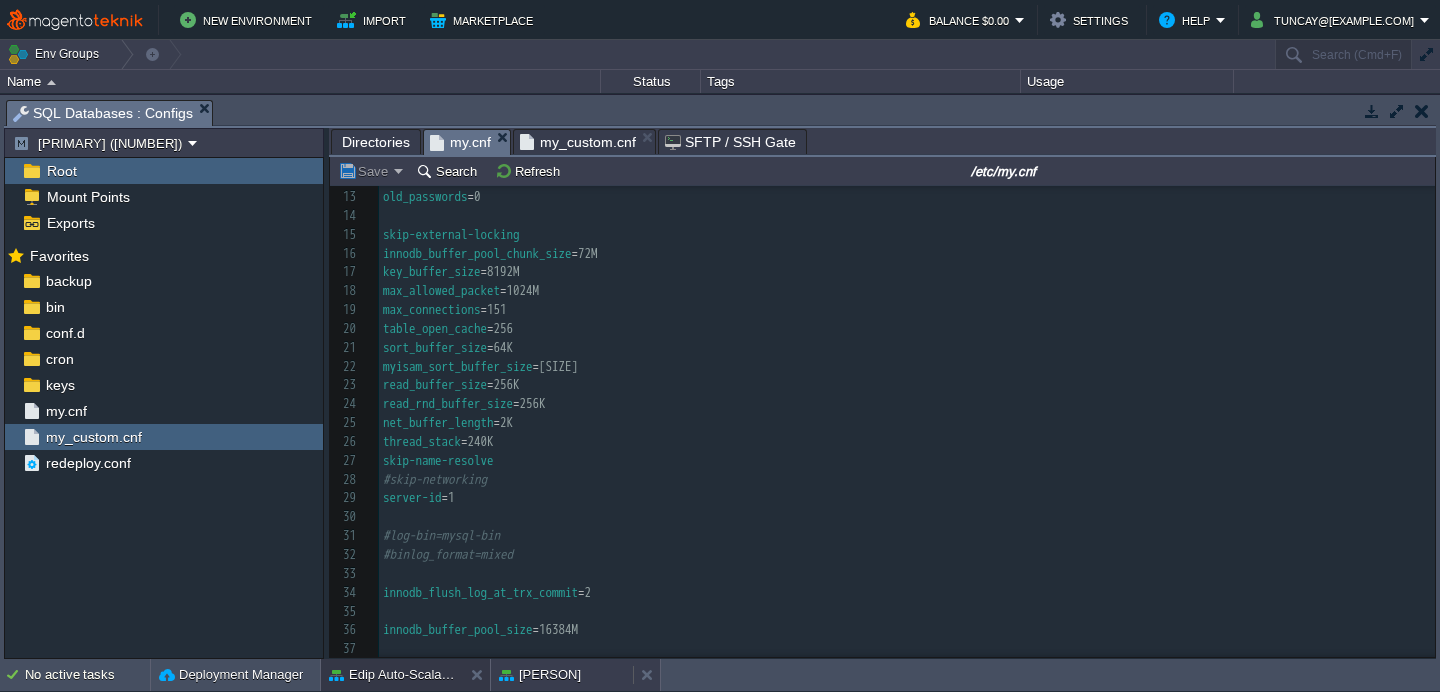 click on "[PERSON]" at bounding box center (540, 675) 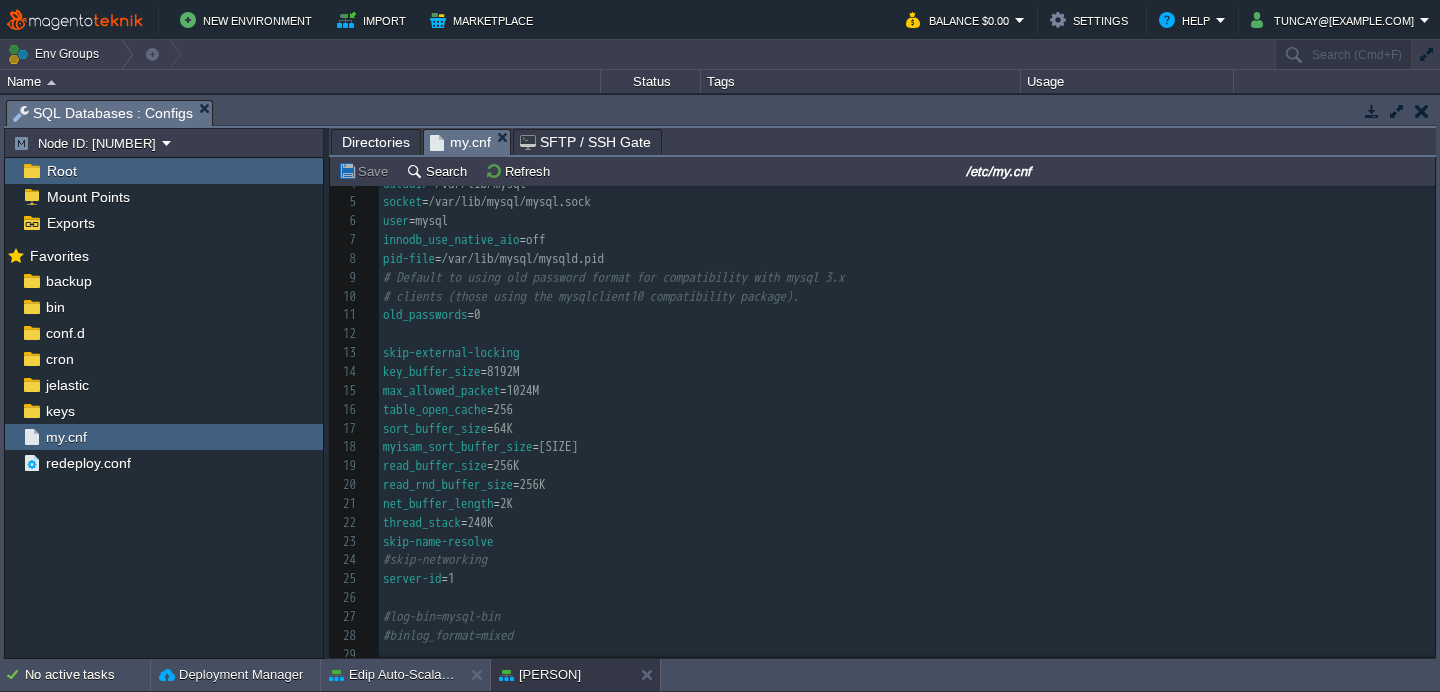scroll, scrollTop: 139, scrollLeft: 0, axis: vertical 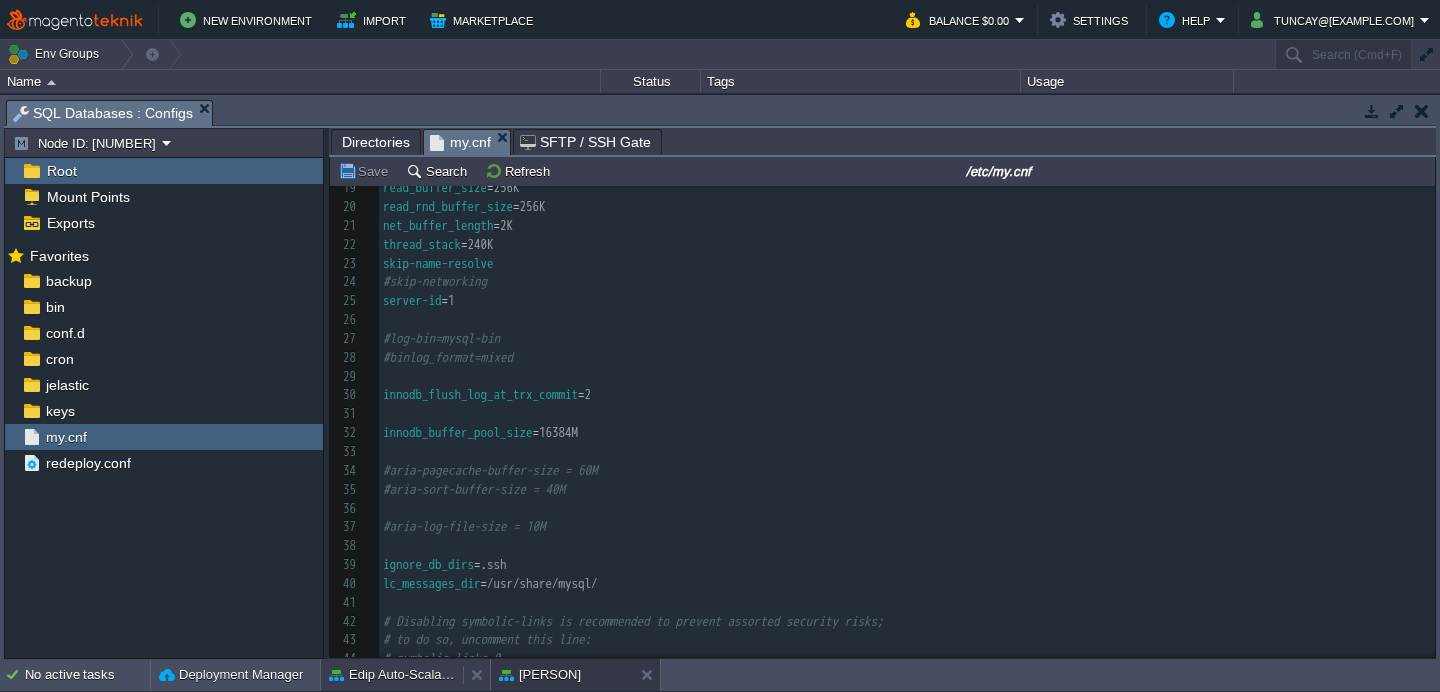 click on "Edip Auto-Scalable Magento Cluster v2" at bounding box center [392, 675] 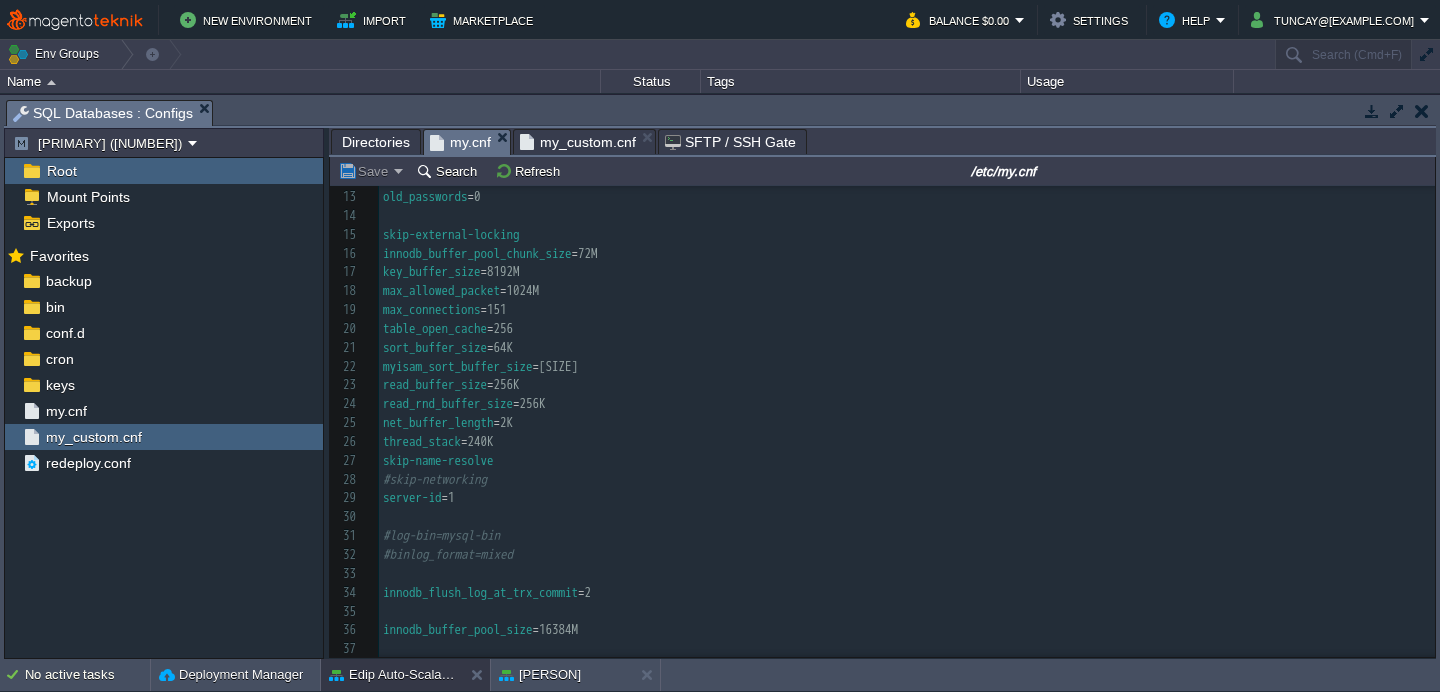 scroll, scrollTop: 294, scrollLeft: 0, axis: vertical 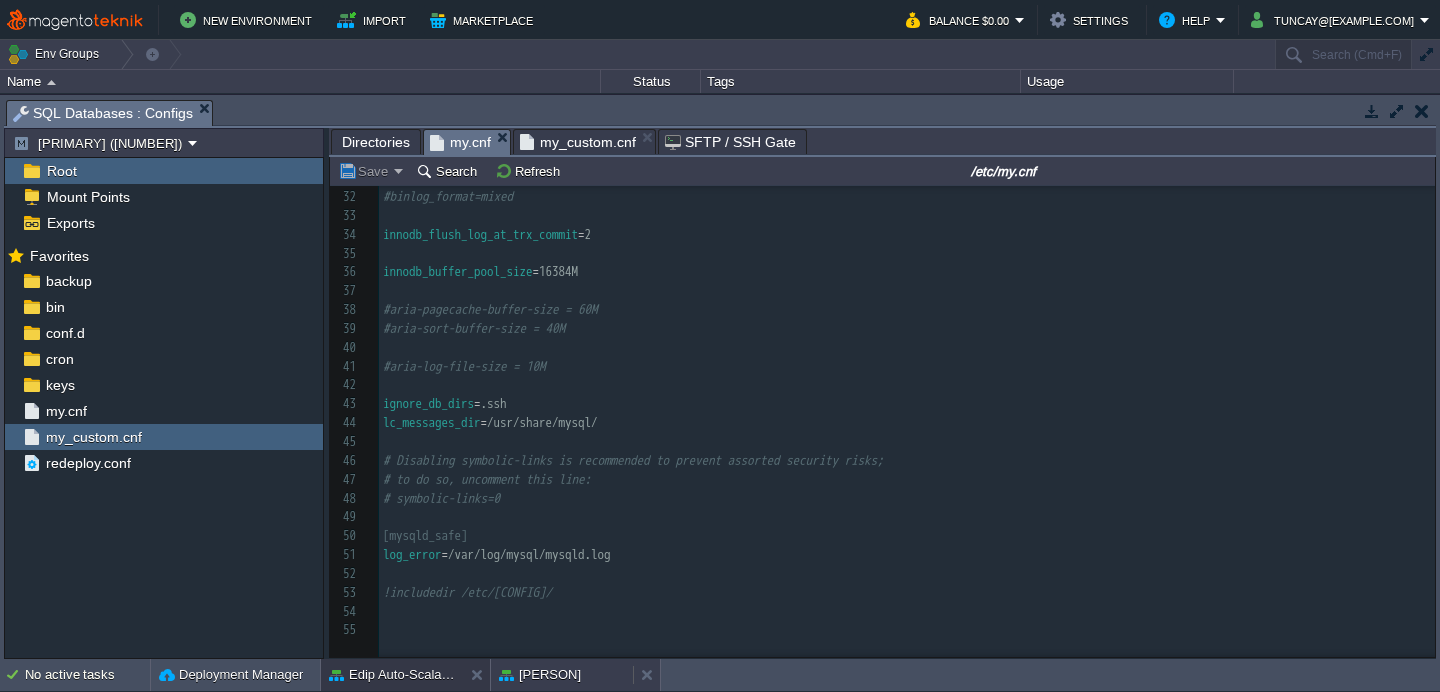 click on "[PERSON]" at bounding box center [540, 675] 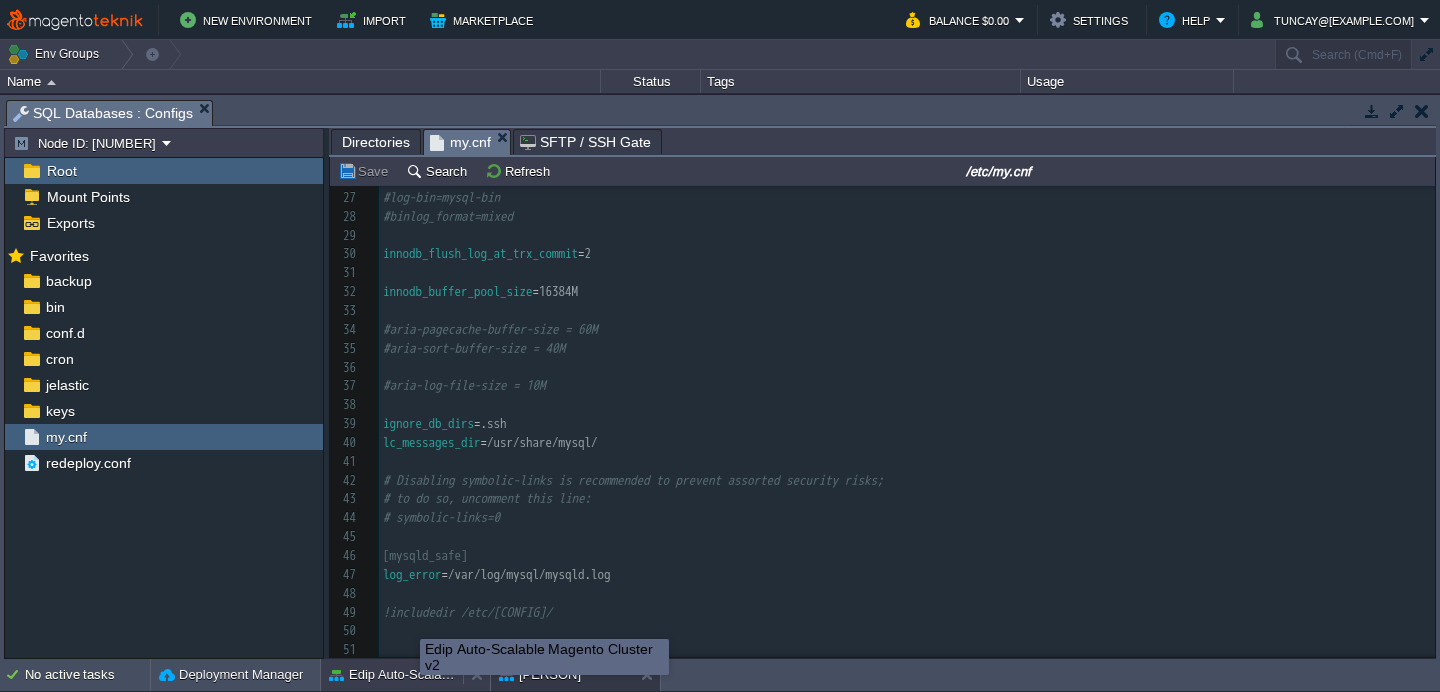 click on "Edip Auto-Scalable Magento Cluster v2" at bounding box center [392, 675] 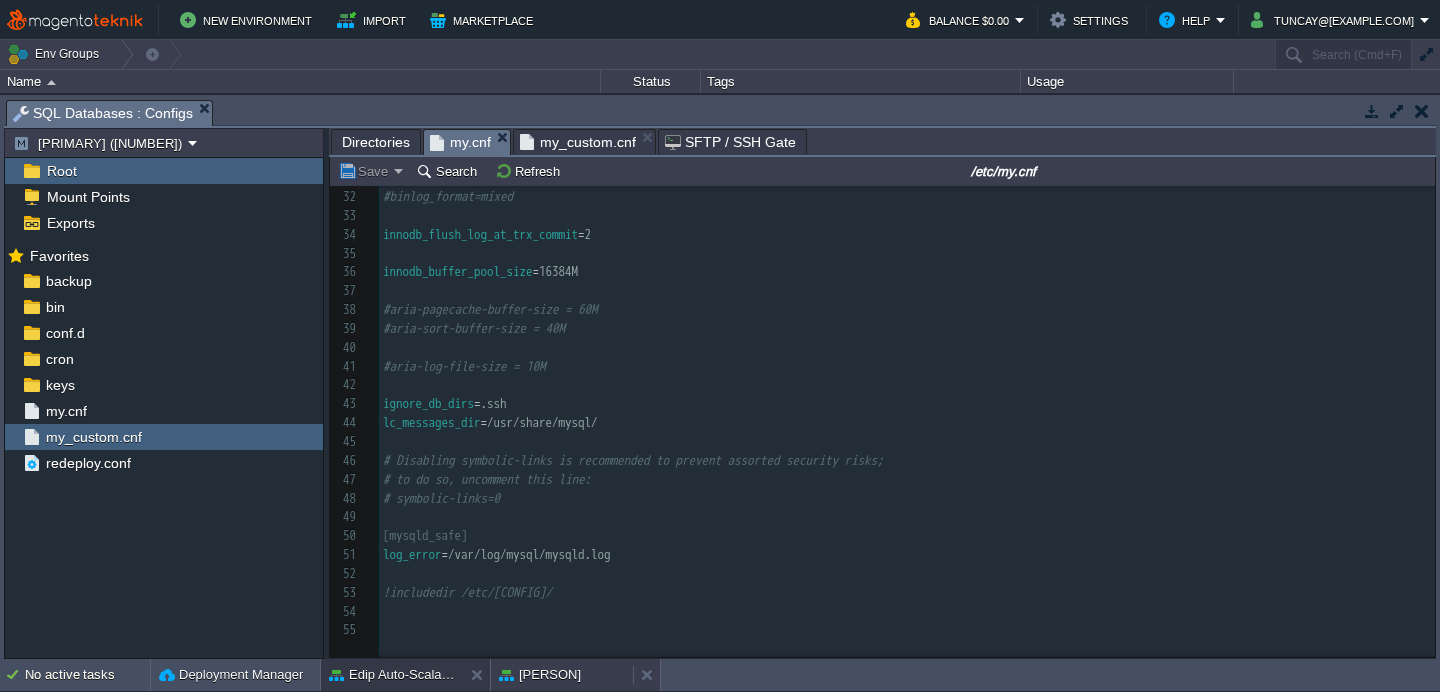 click on "[PERSON]" at bounding box center [540, 675] 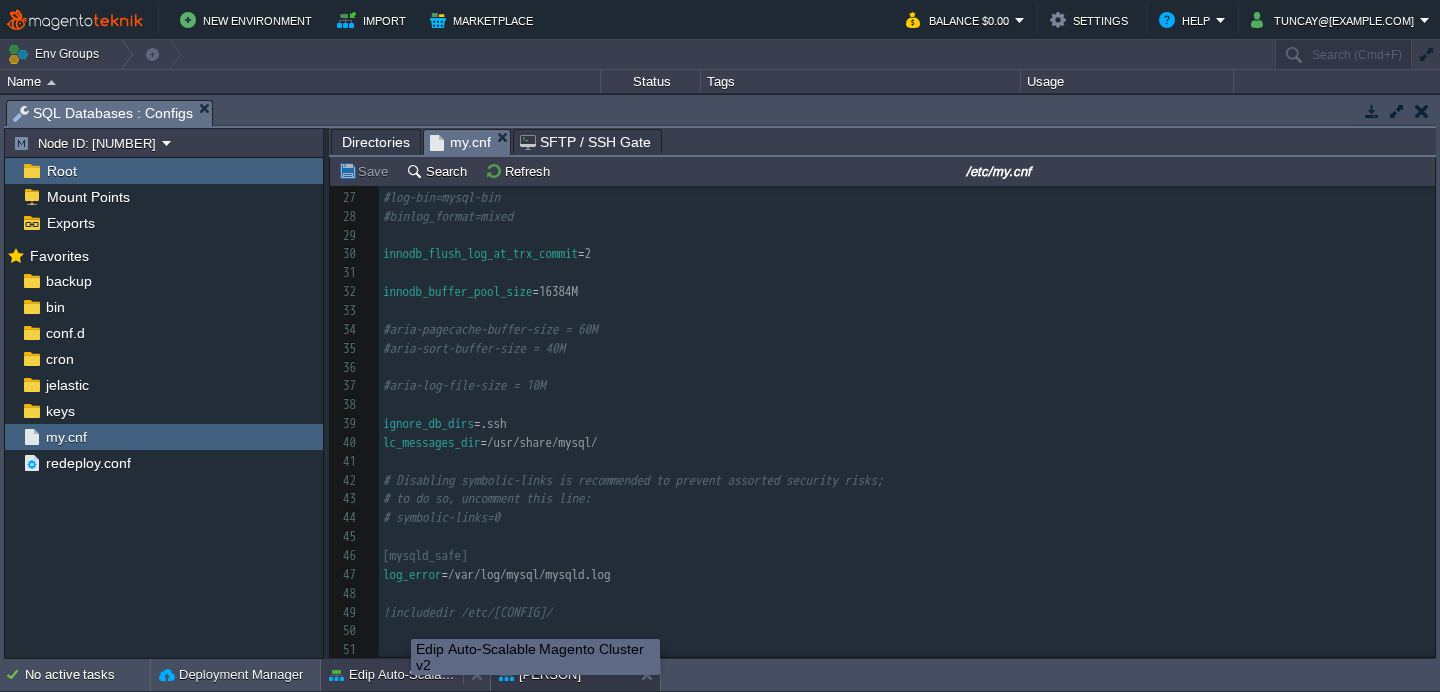 click on "Edip Auto-Scalable Magento Cluster v2" at bounding box center [392, 675] 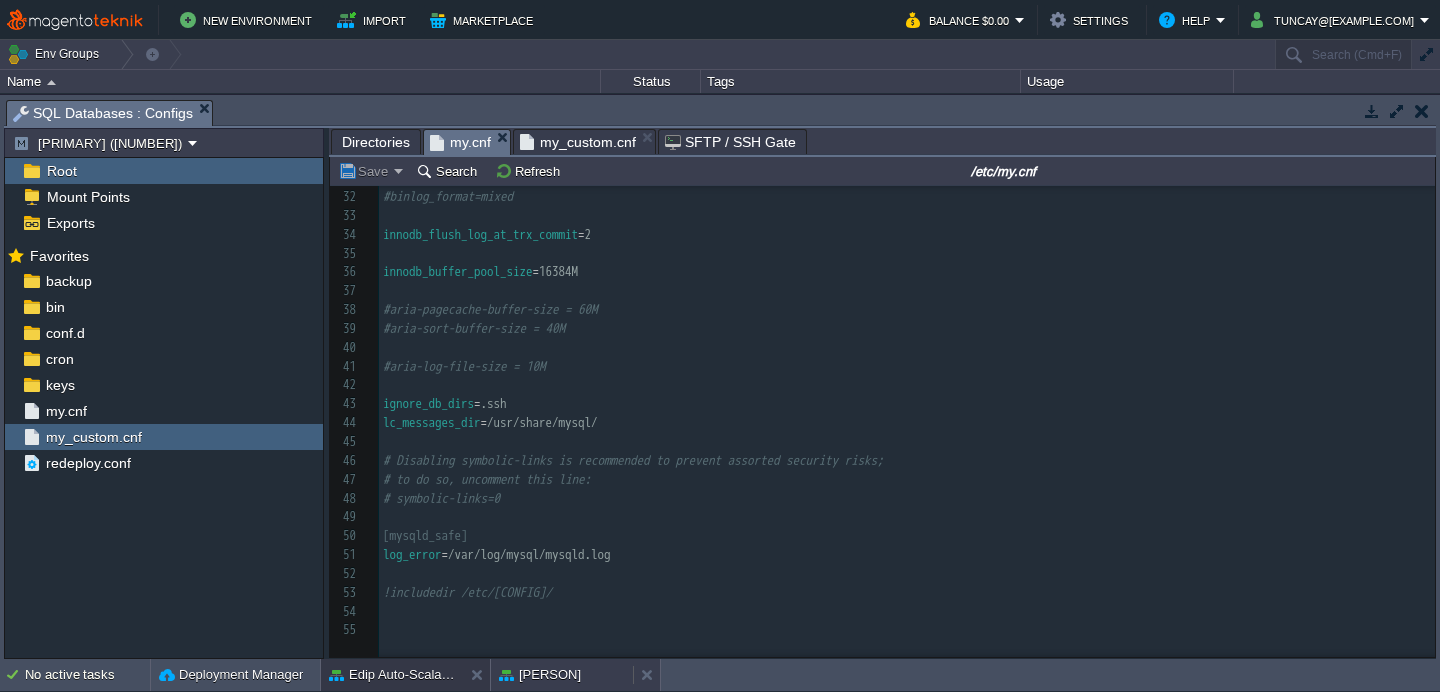 click on "[PERSON]" at bounding box center [540, 675] 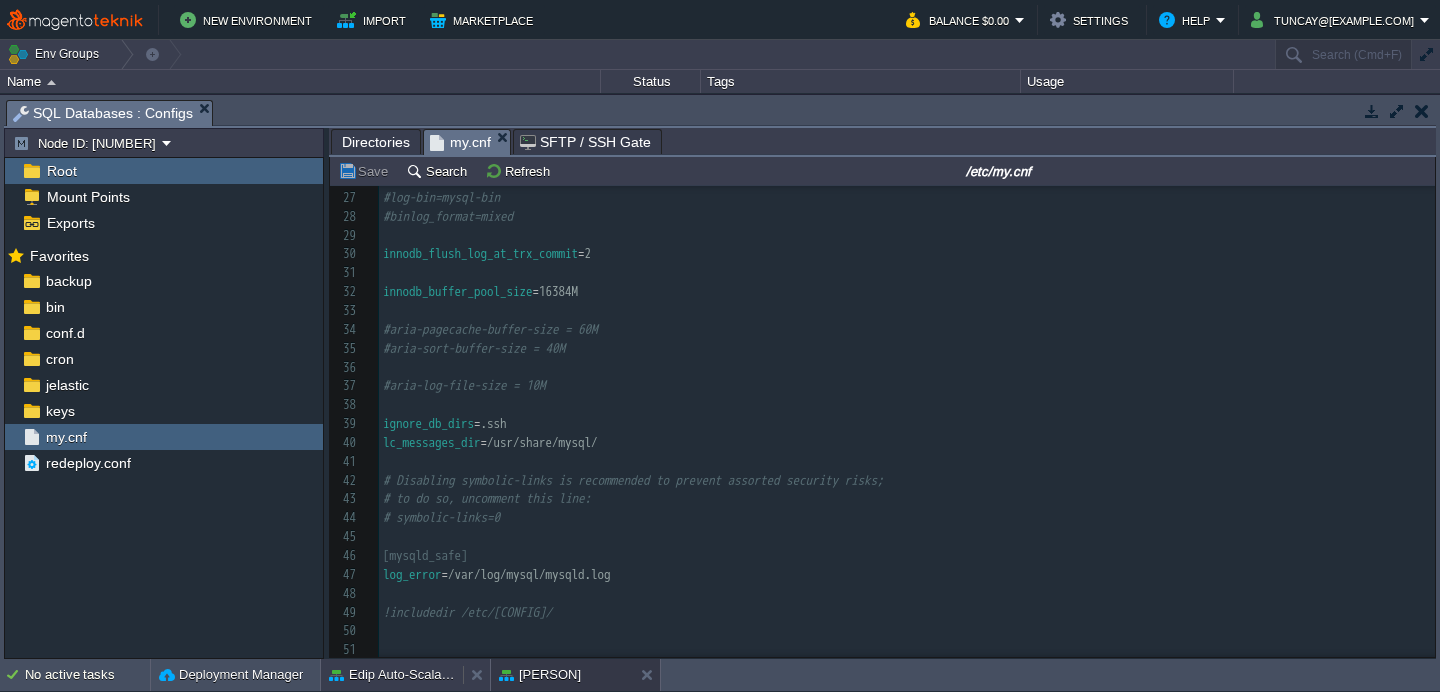 click on "Edip Auto-Scalable Magento Cluster v2" at bounding box center (392, 675) 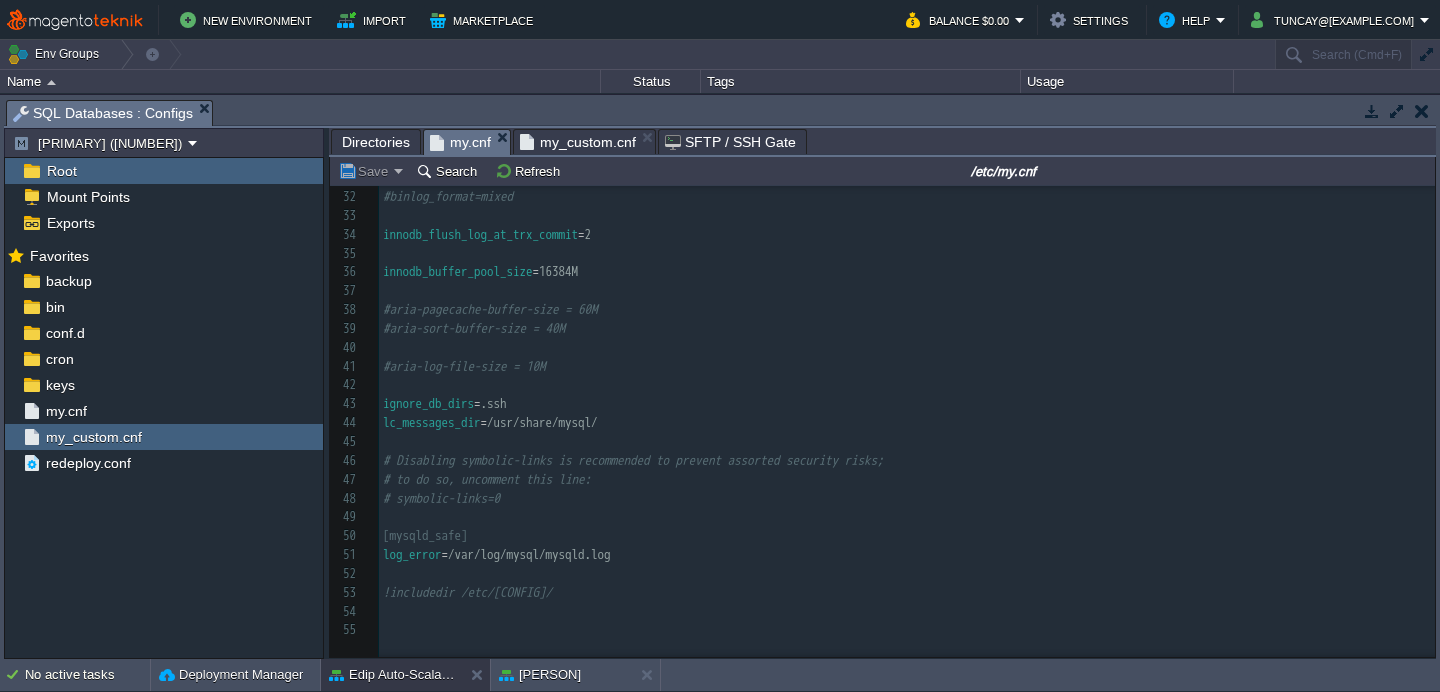 click on "my_custom.cnf" at bounding box center (578, 142) 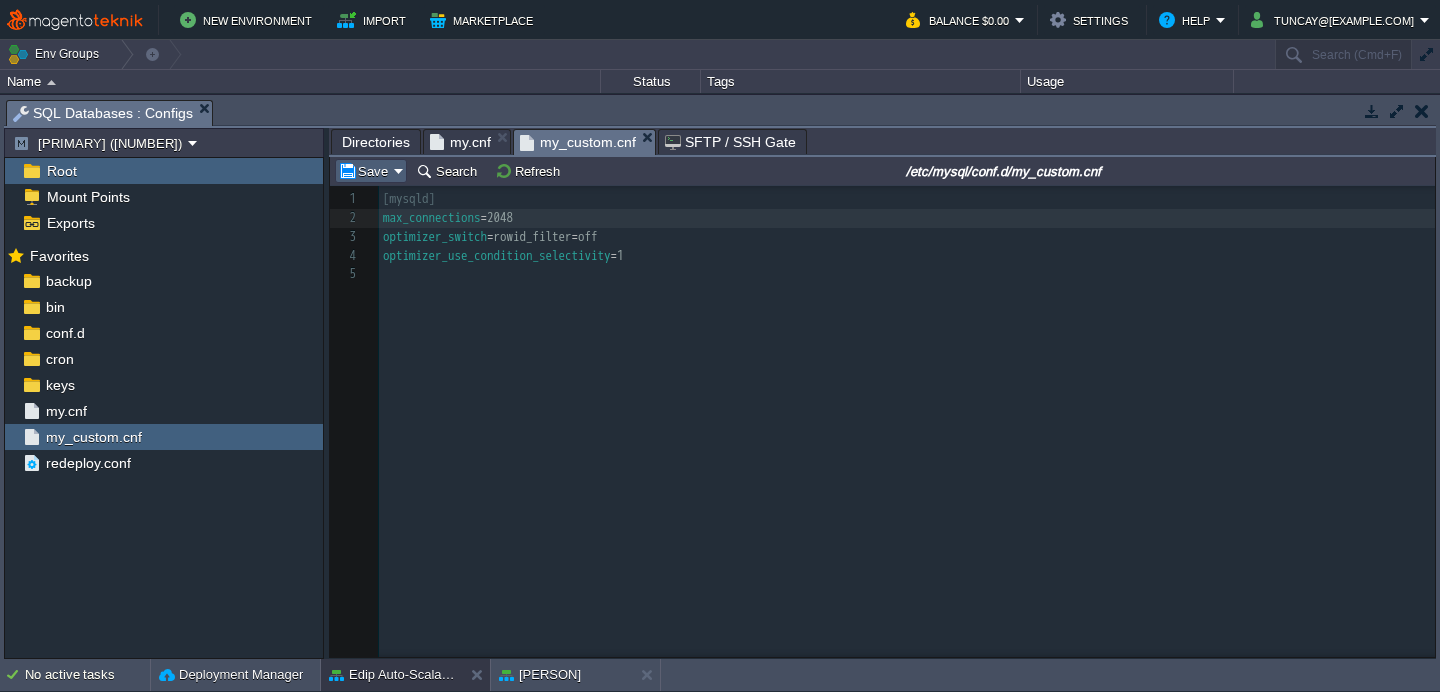 click on "Save" at bounding box center [371, 171] 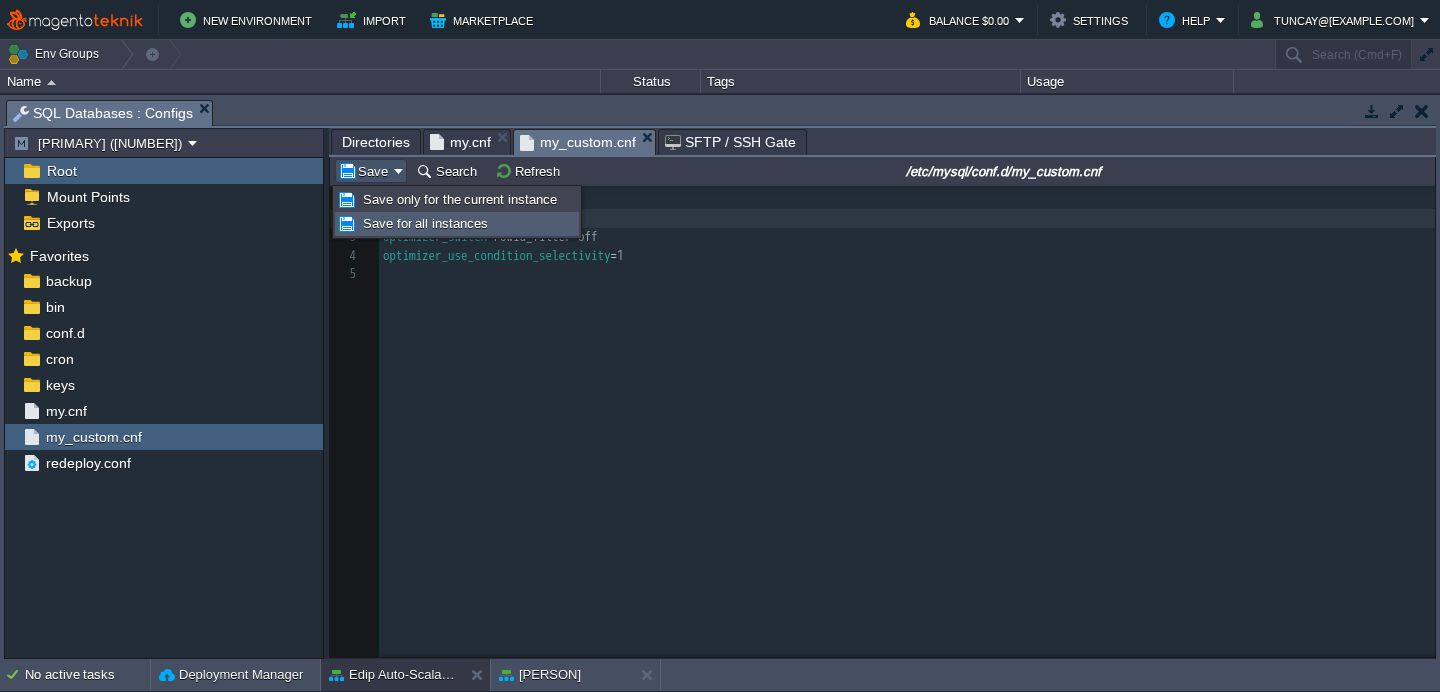 click on "Save for all instances" at bounding box center [425, 223] 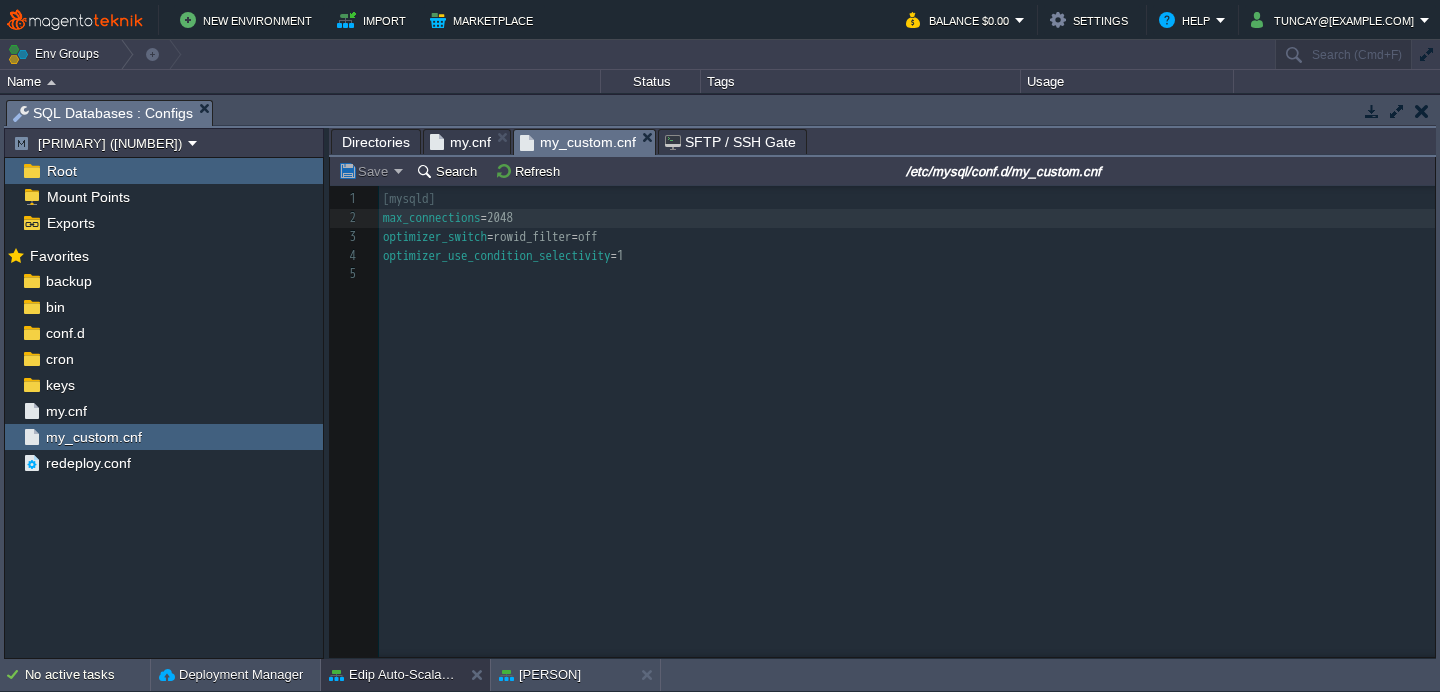 click at bounding box center (1372, 111) 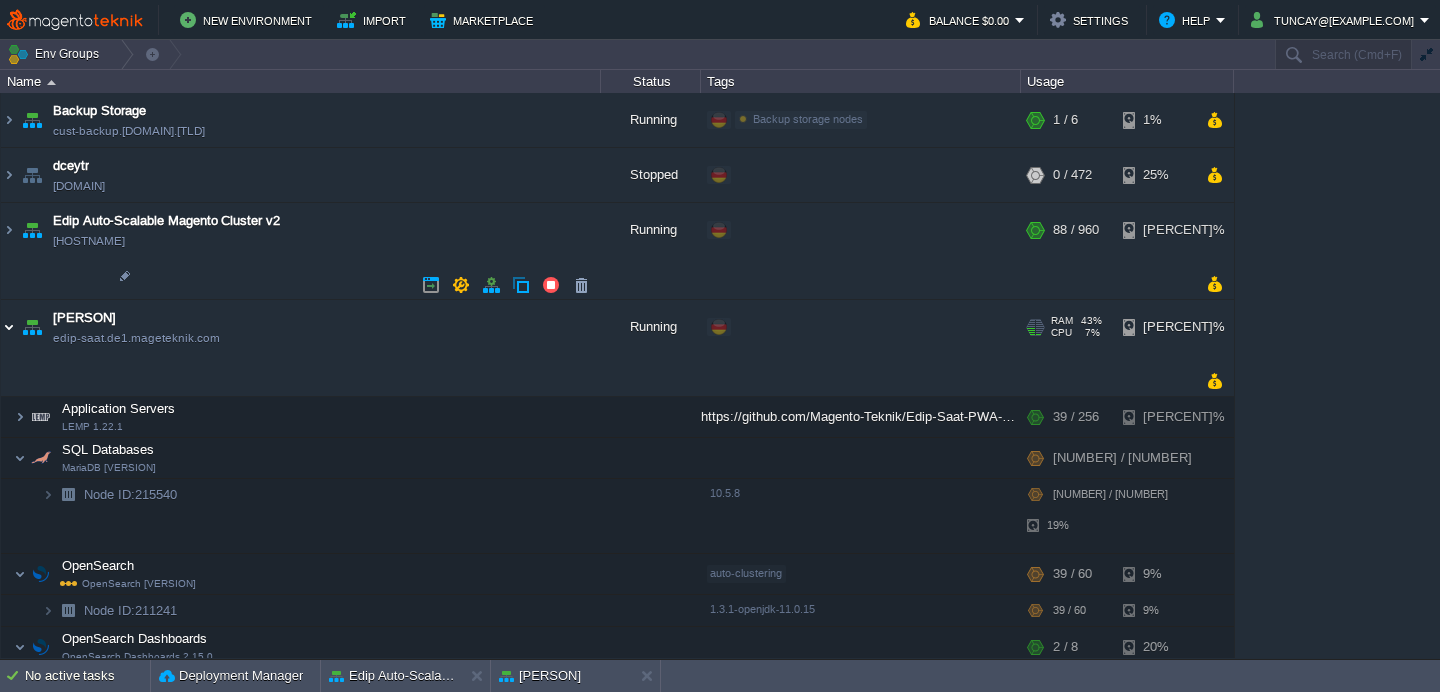 click at bounding box center [9, 327] 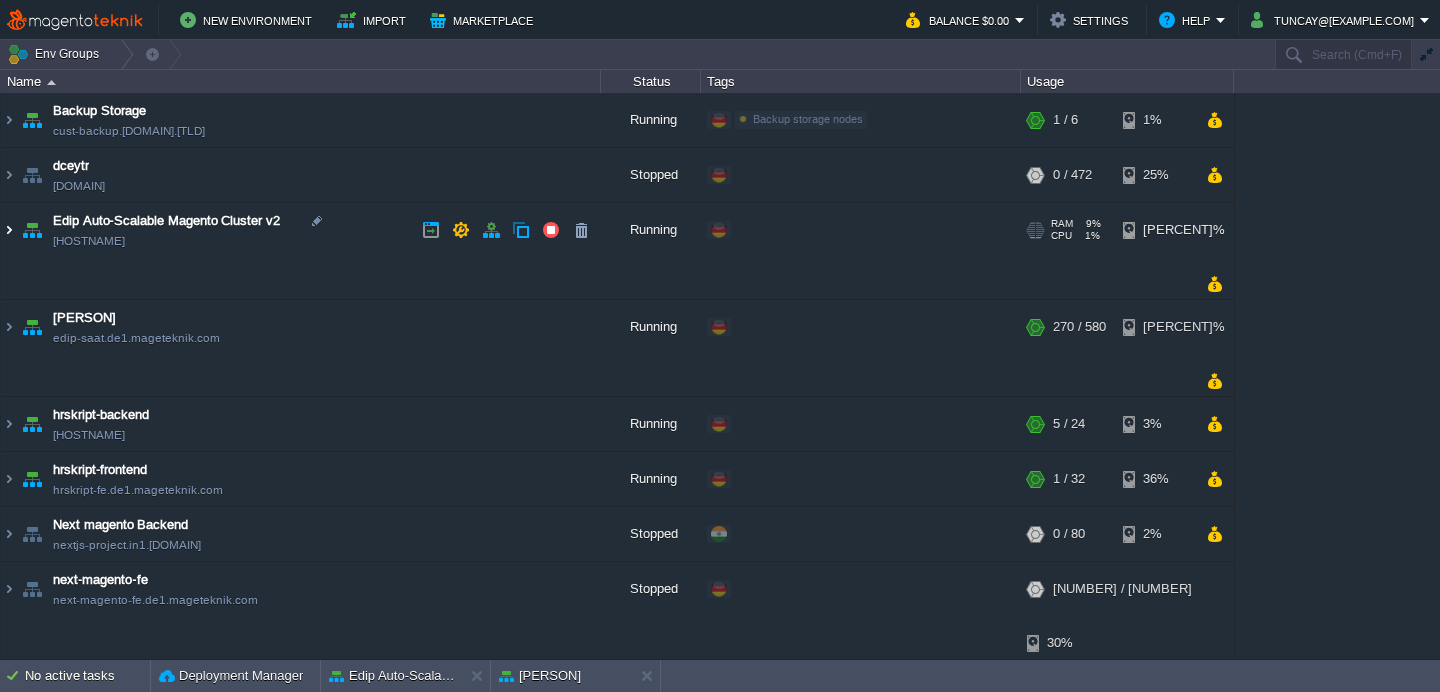 click at bounding box center [9, 230] 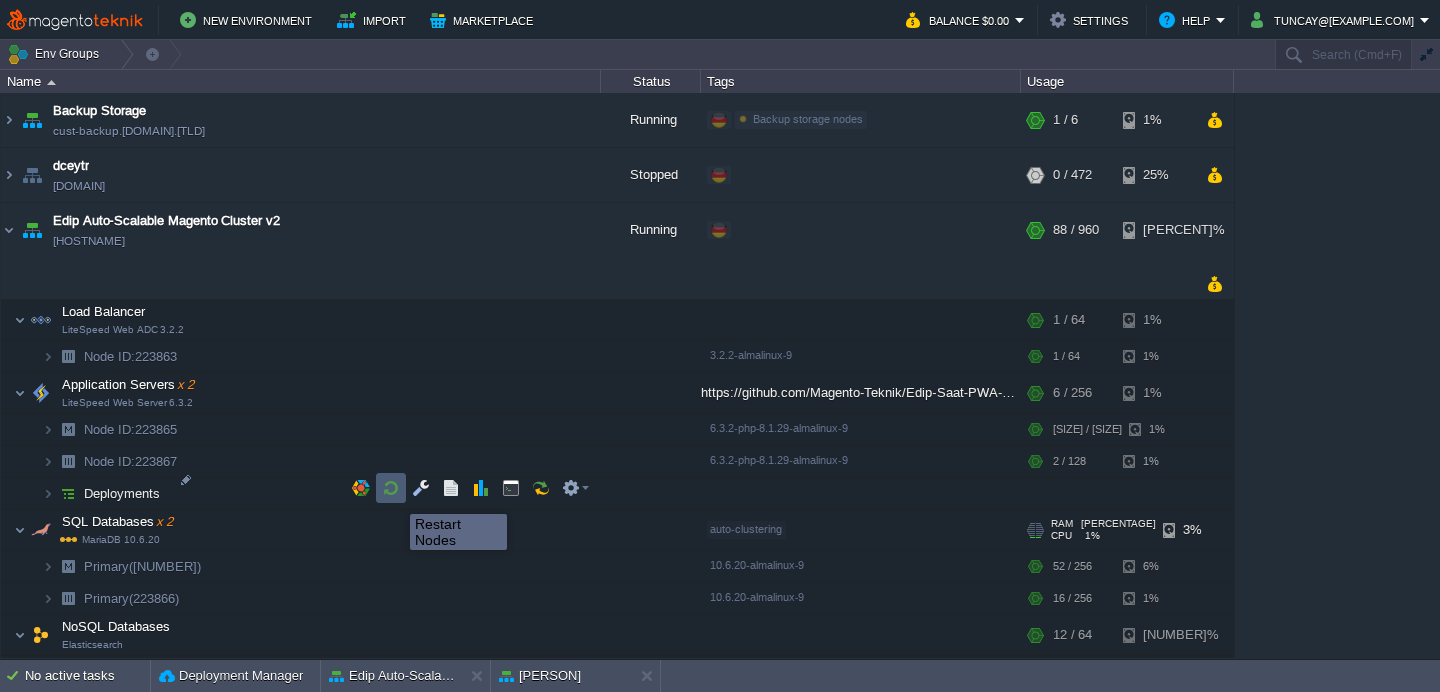 click at bounding box center (391, 488) 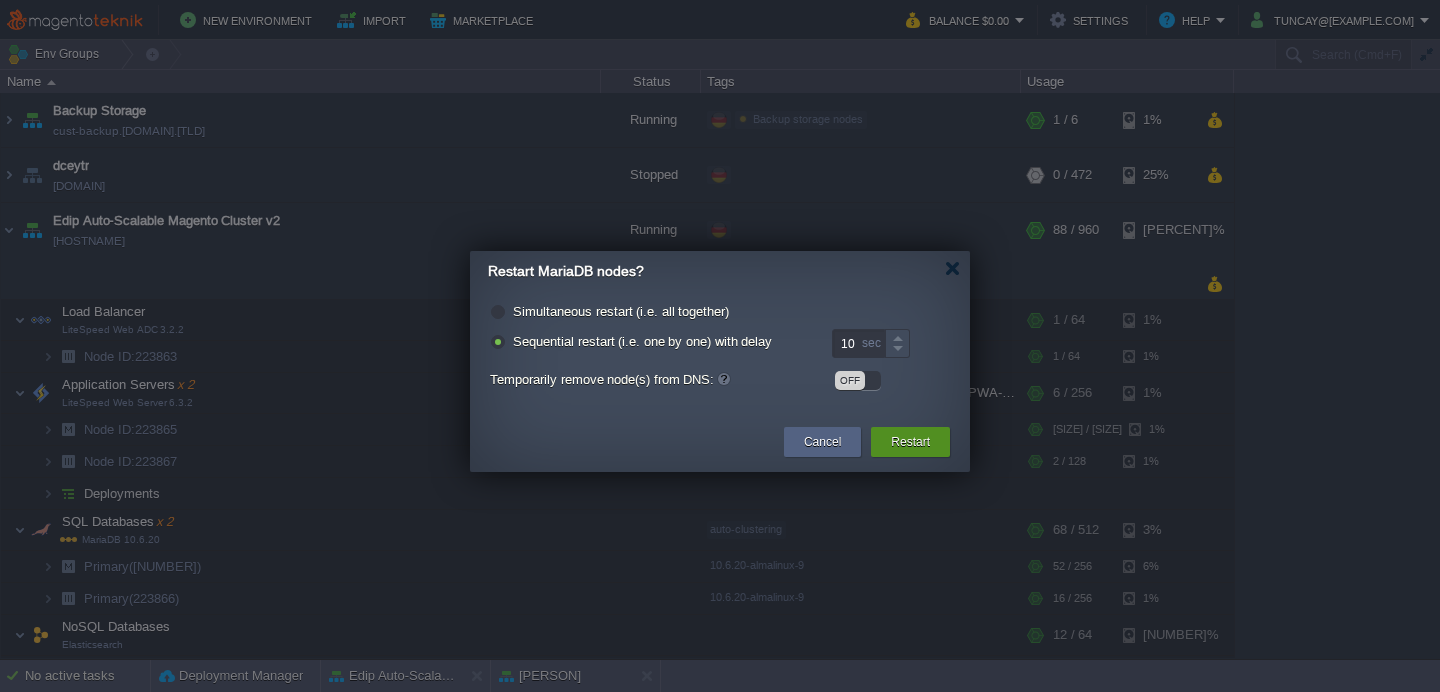 click on "Restart" at bounding box center (910, 442) 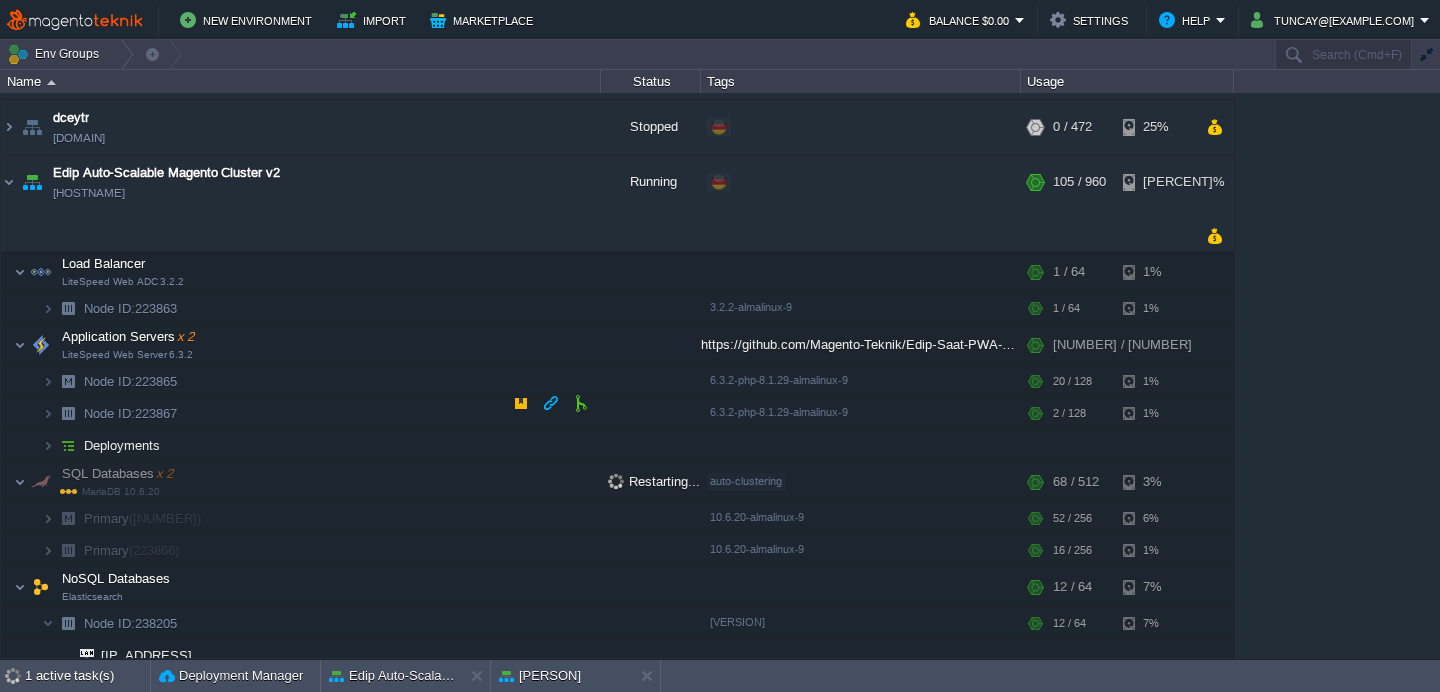 scroll, scrollTop: 47, scrollLeft: 0, axis: vertical 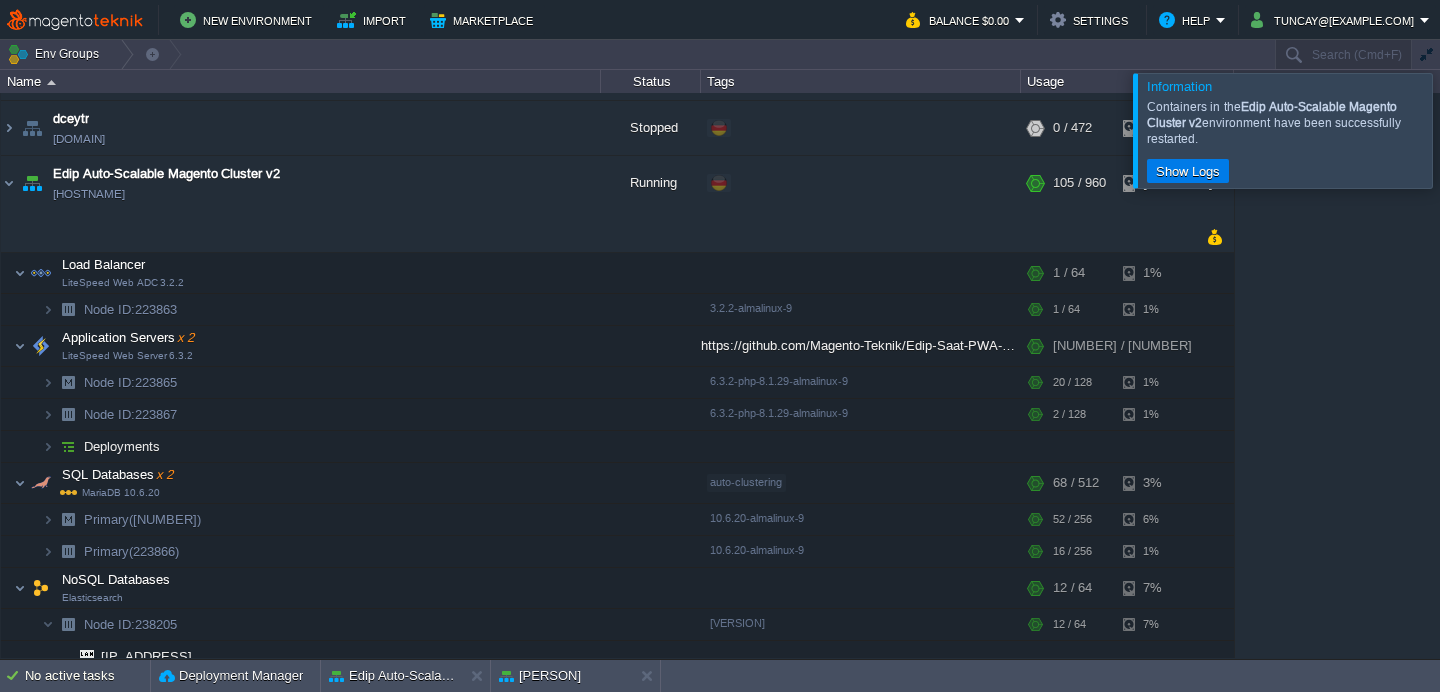 click at bounding box center (1464, 130) 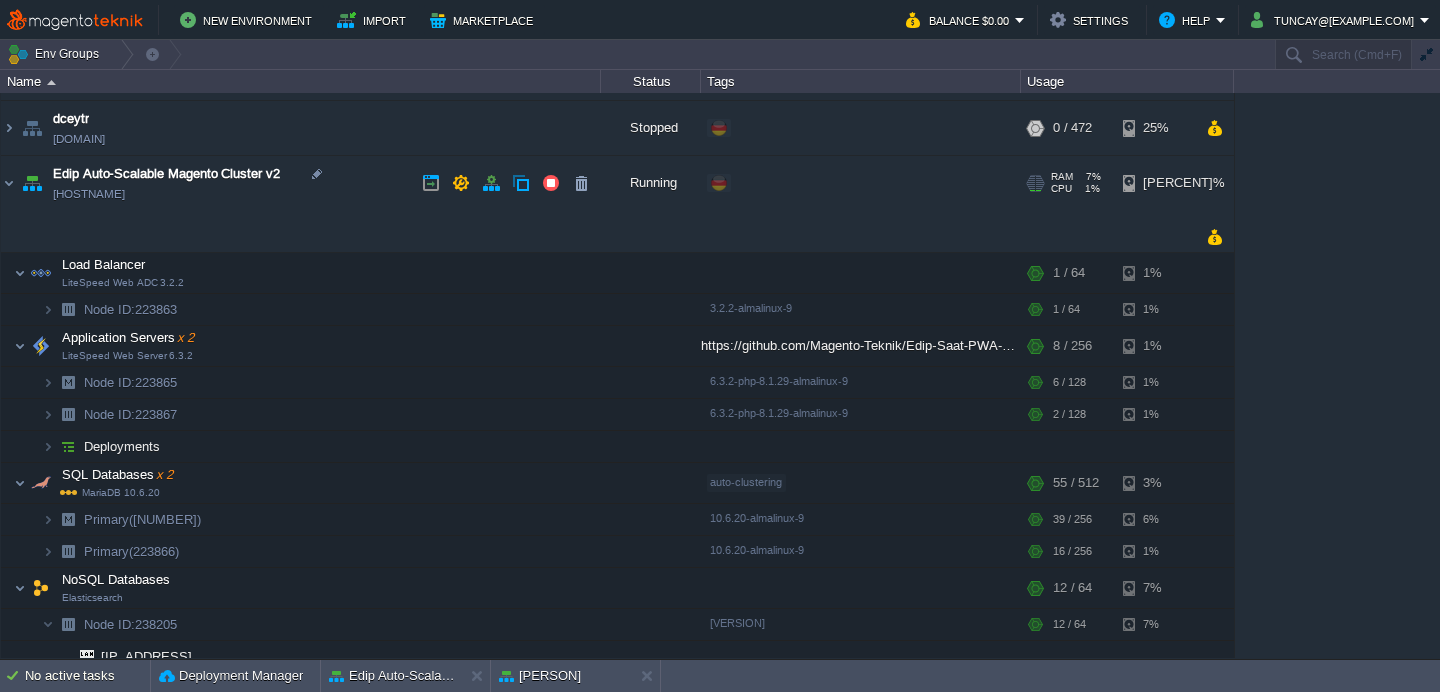 click on "[HOSTNAME]" at bounding box center (89, 194) 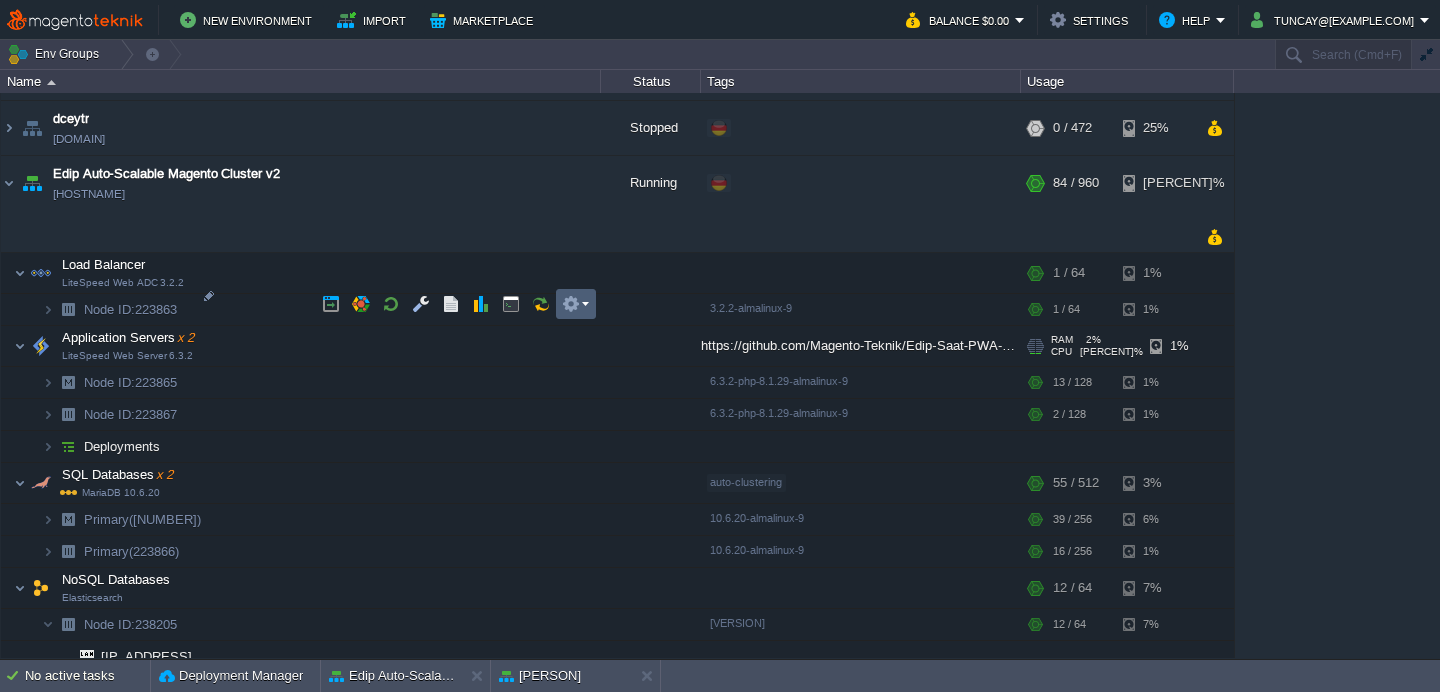 click at bounding box center [575, 304] 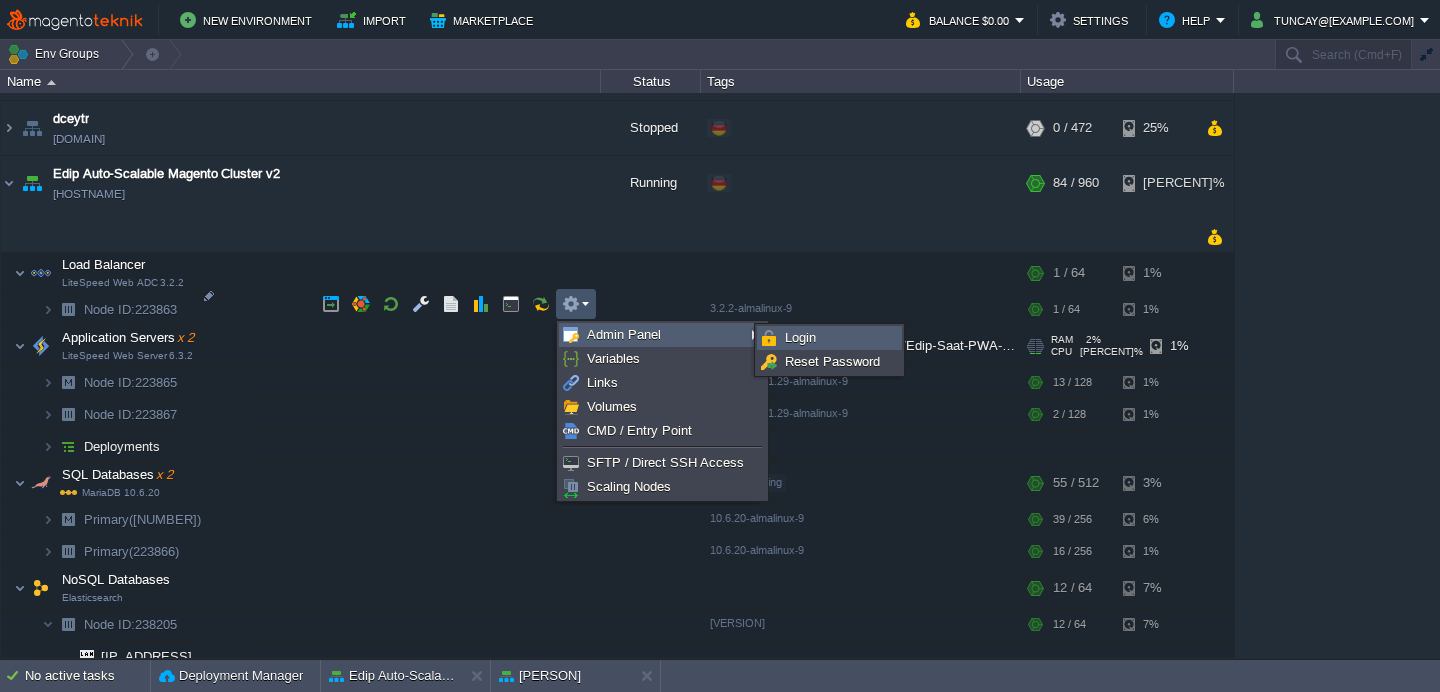 click on "Login" at bounding box center (800, 337) 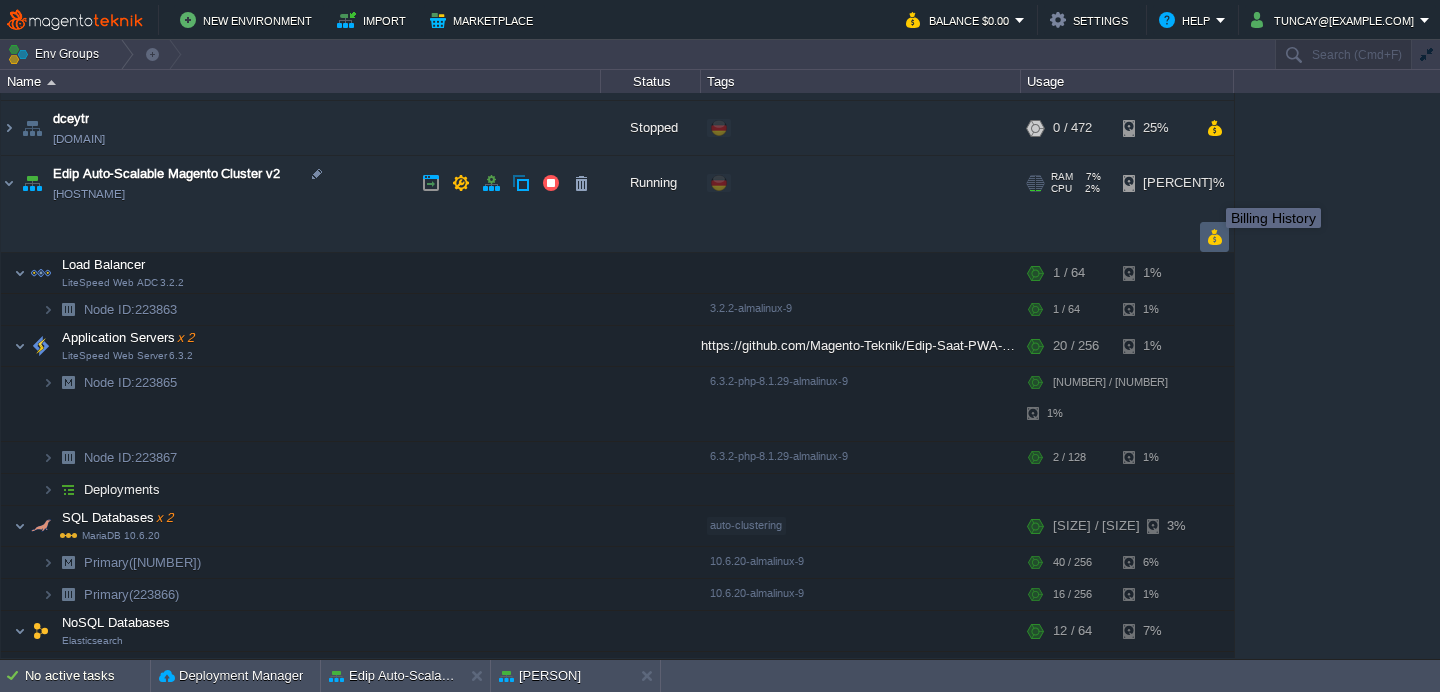 click at bounding box center (1214, 237) 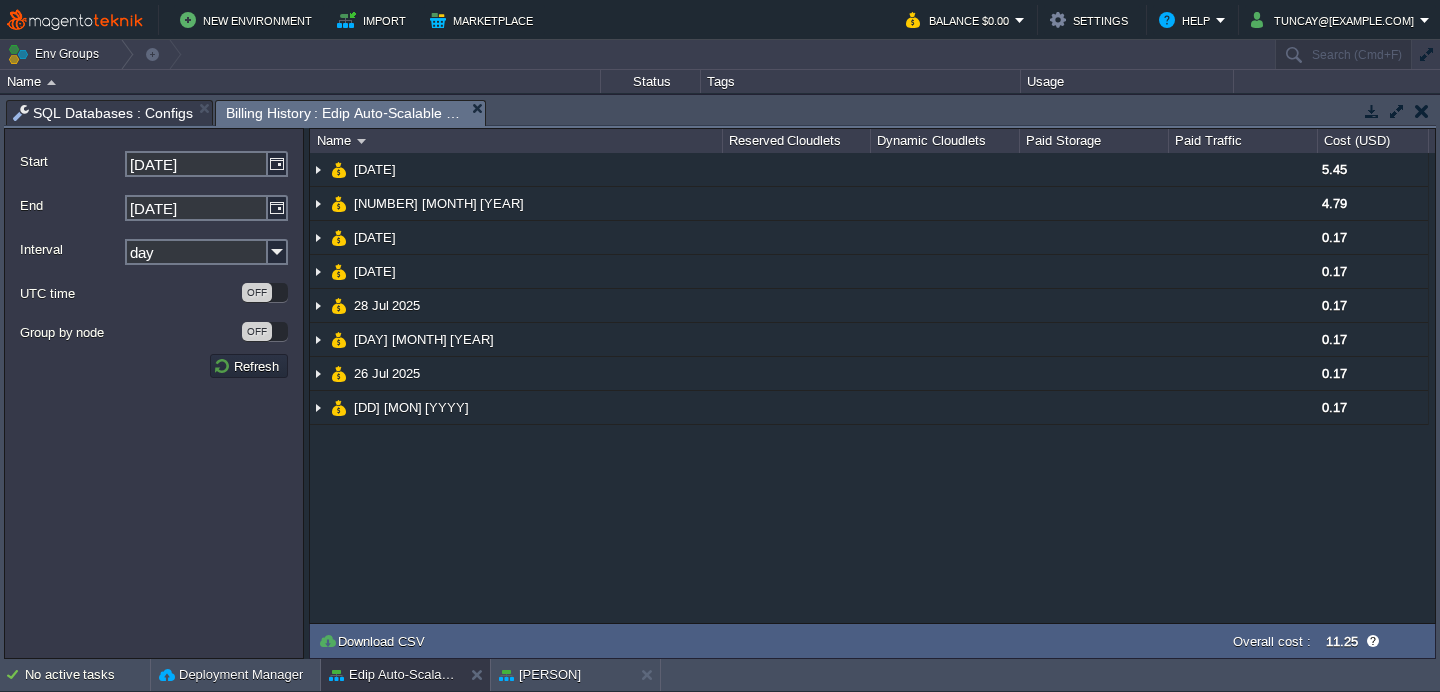 click at bounding box center [1422, 111] 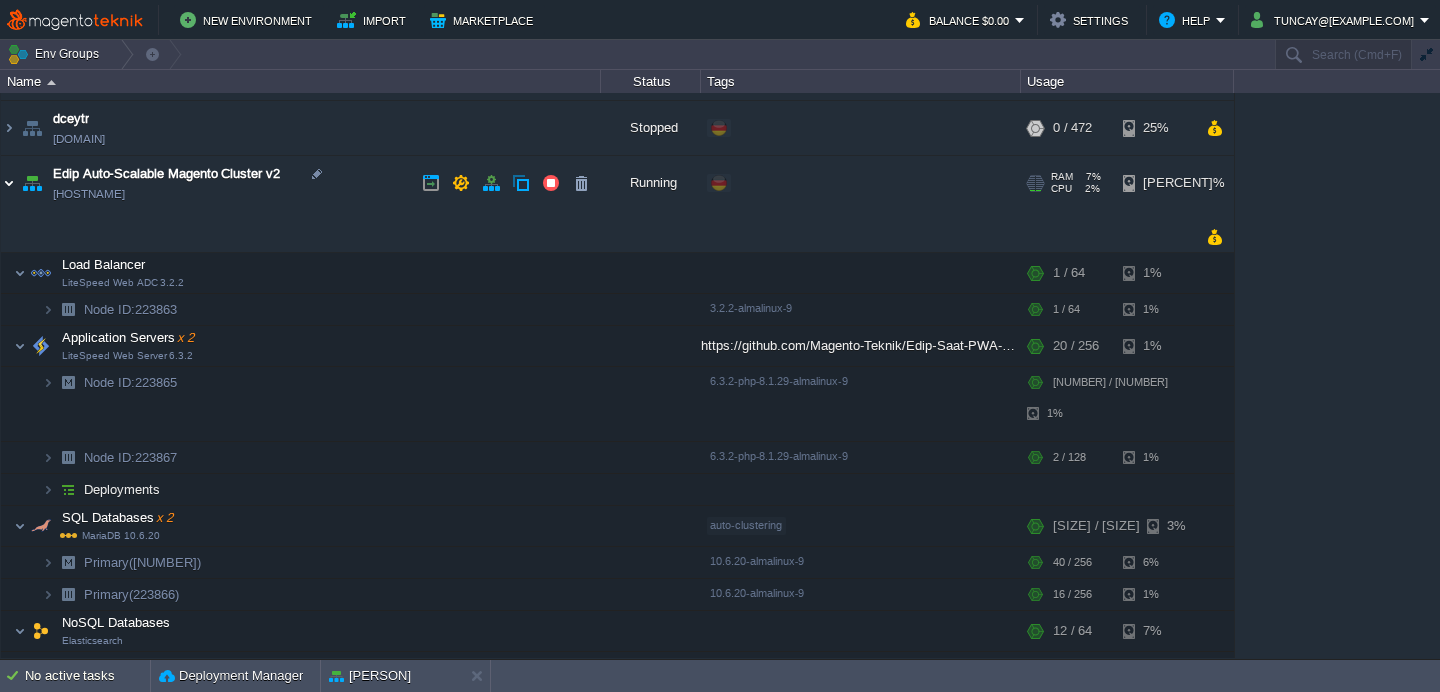 click at bounding box center [9, 183] 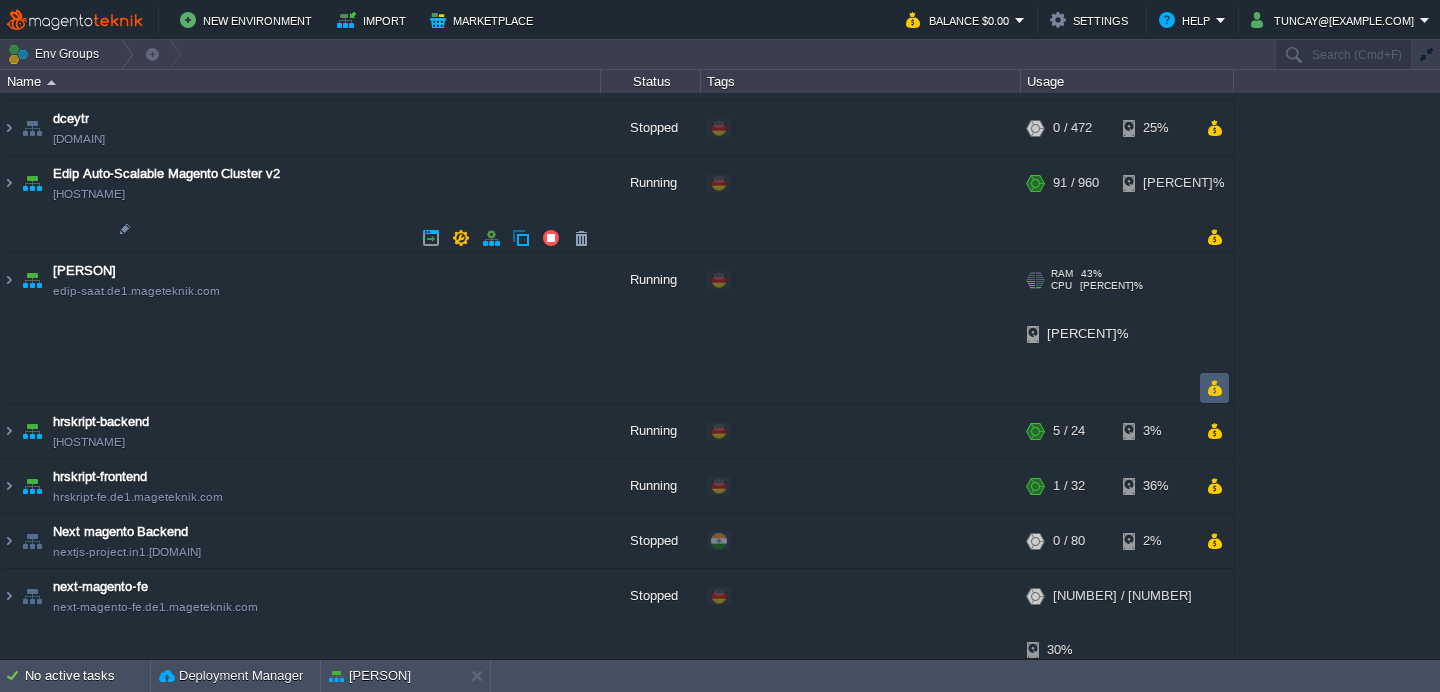 click at bounding box center [1214, 388] 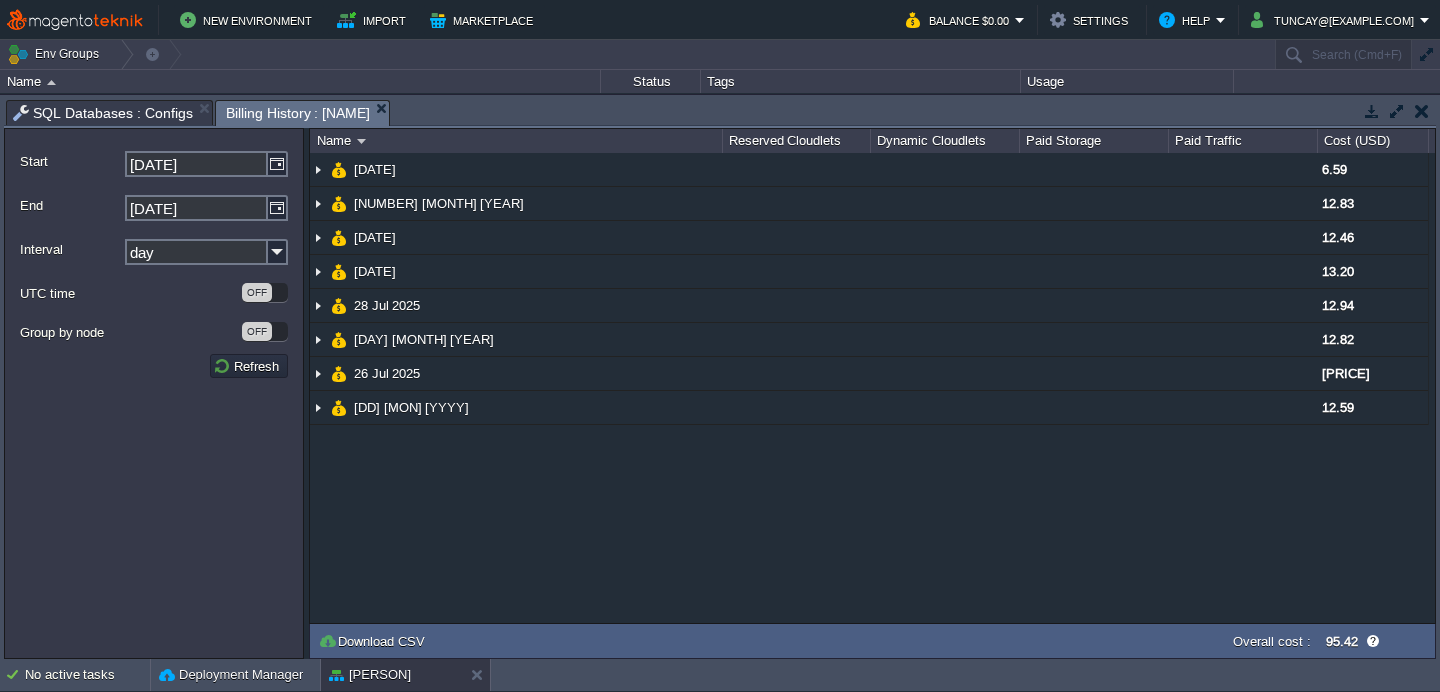 click at bounding box center [1422, 111] 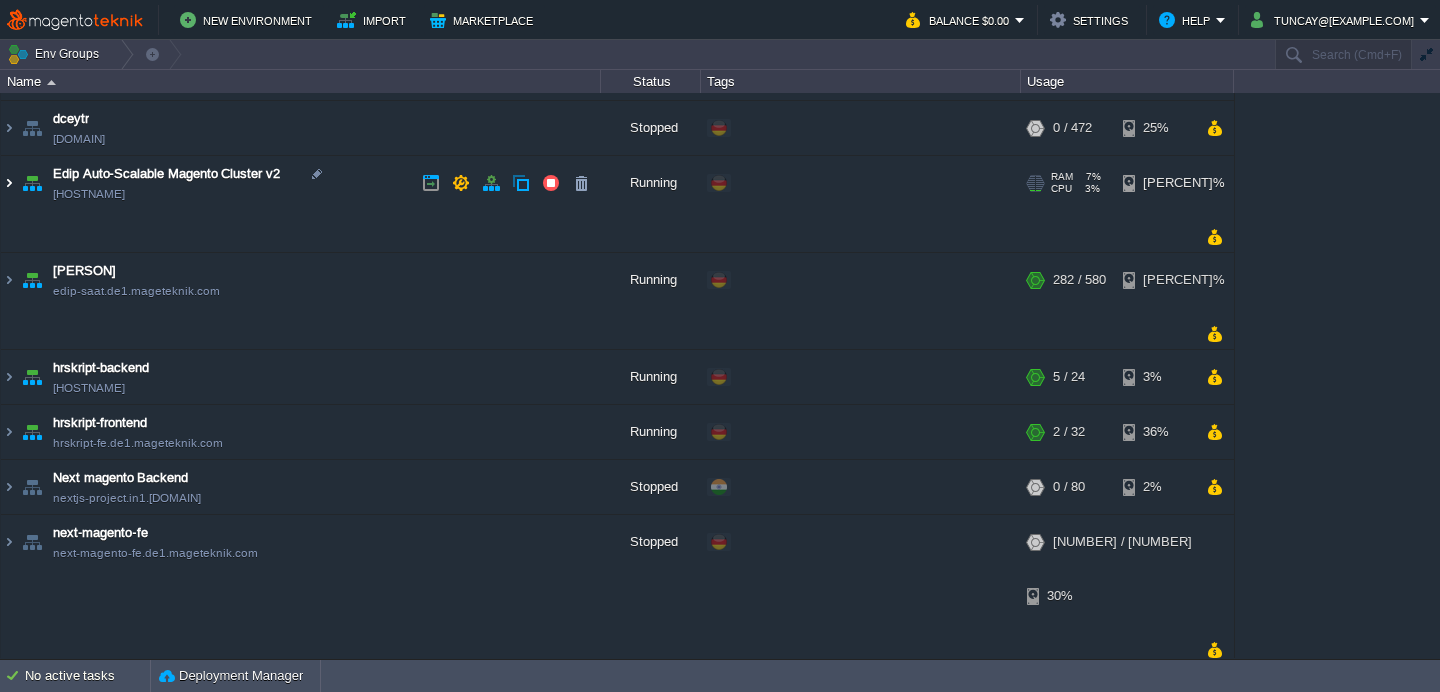 click at bounding box center [9, 183] 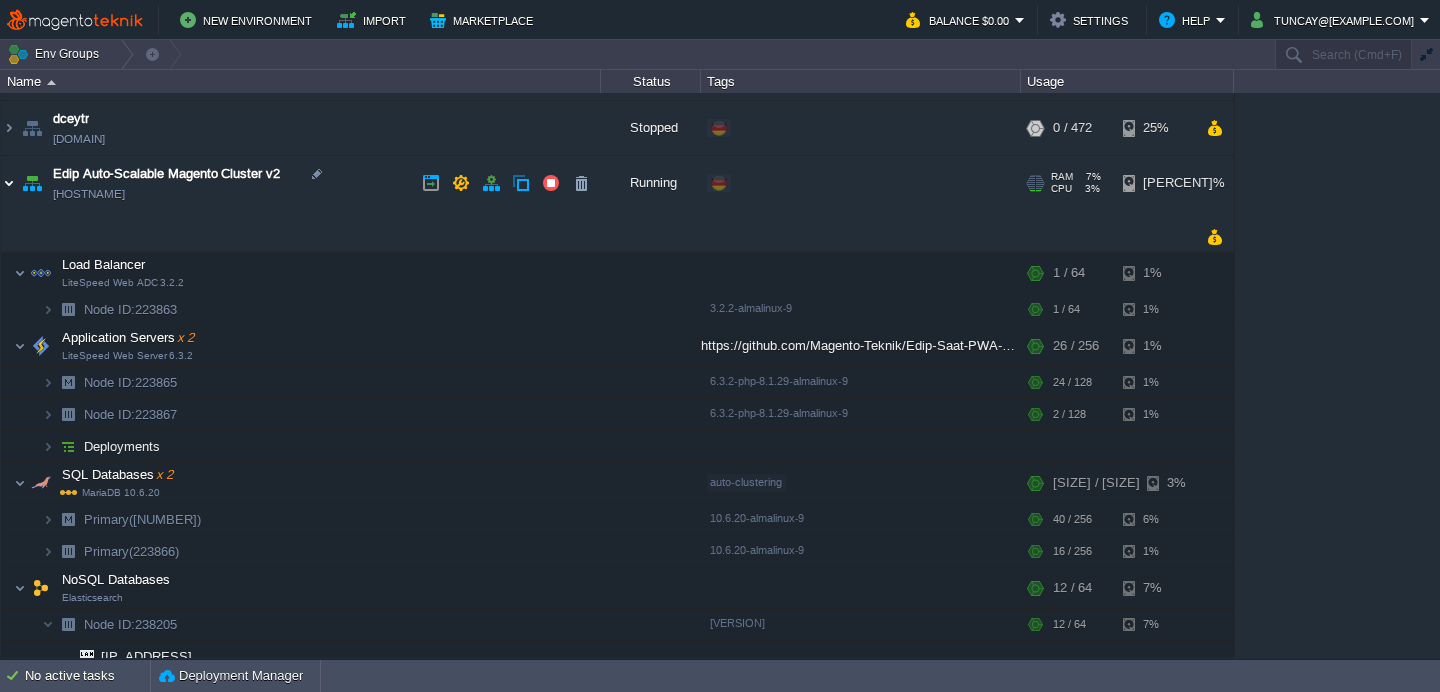 click at bounding box center [9, 183] 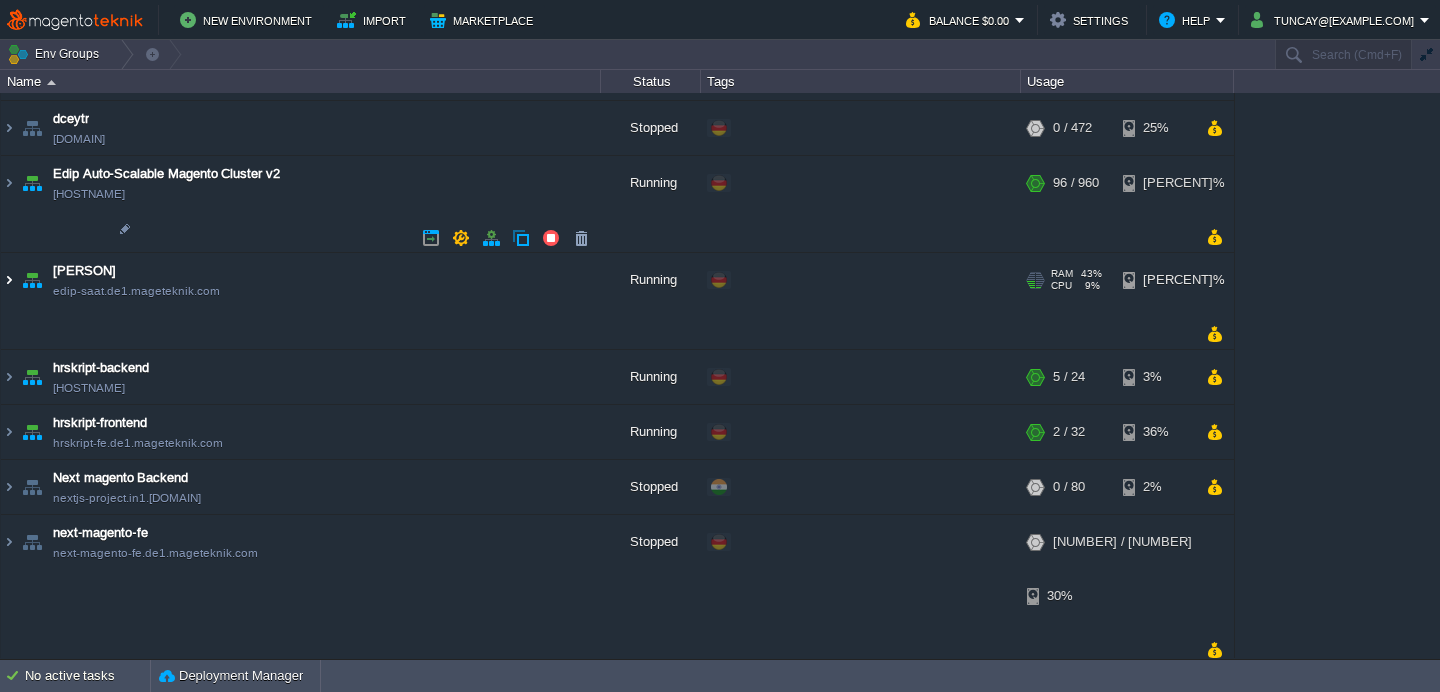 click at bounding box center (9, 280) 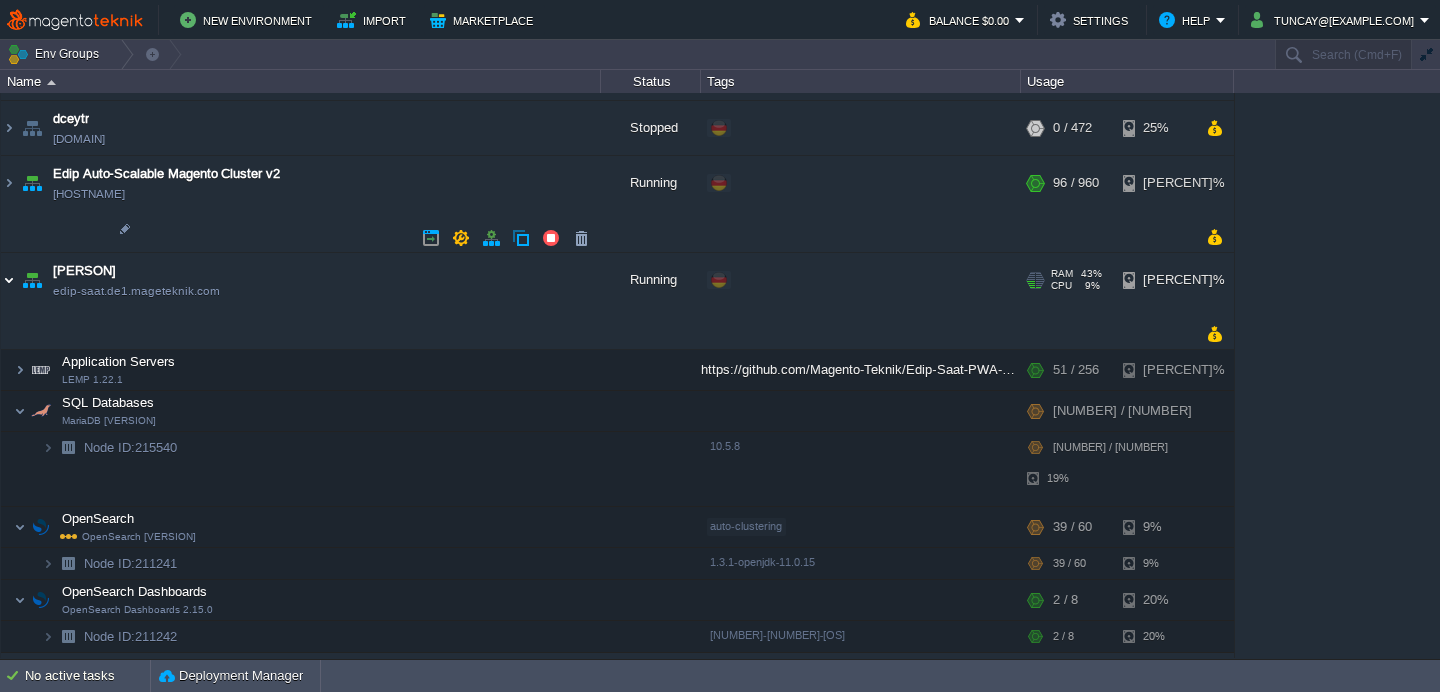 click at bounding box center (9, 280) 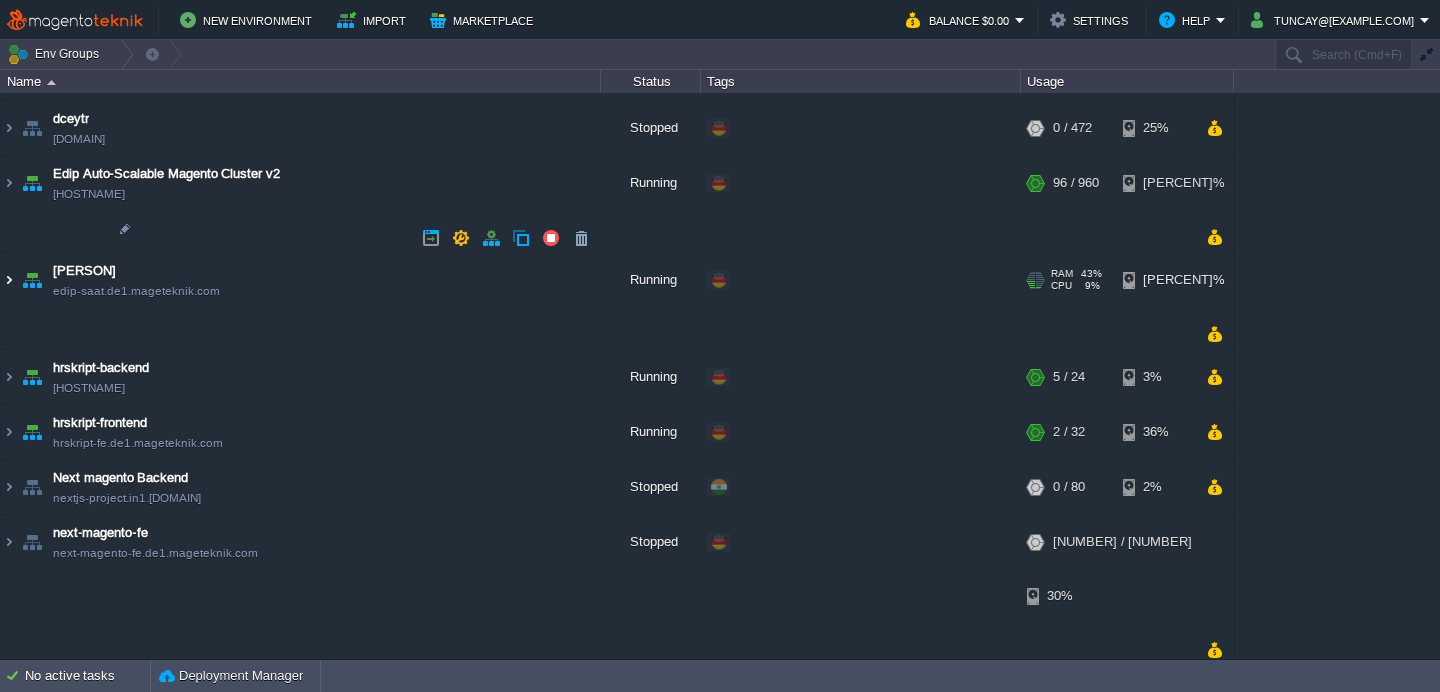 click at bounding box center (9, 280) 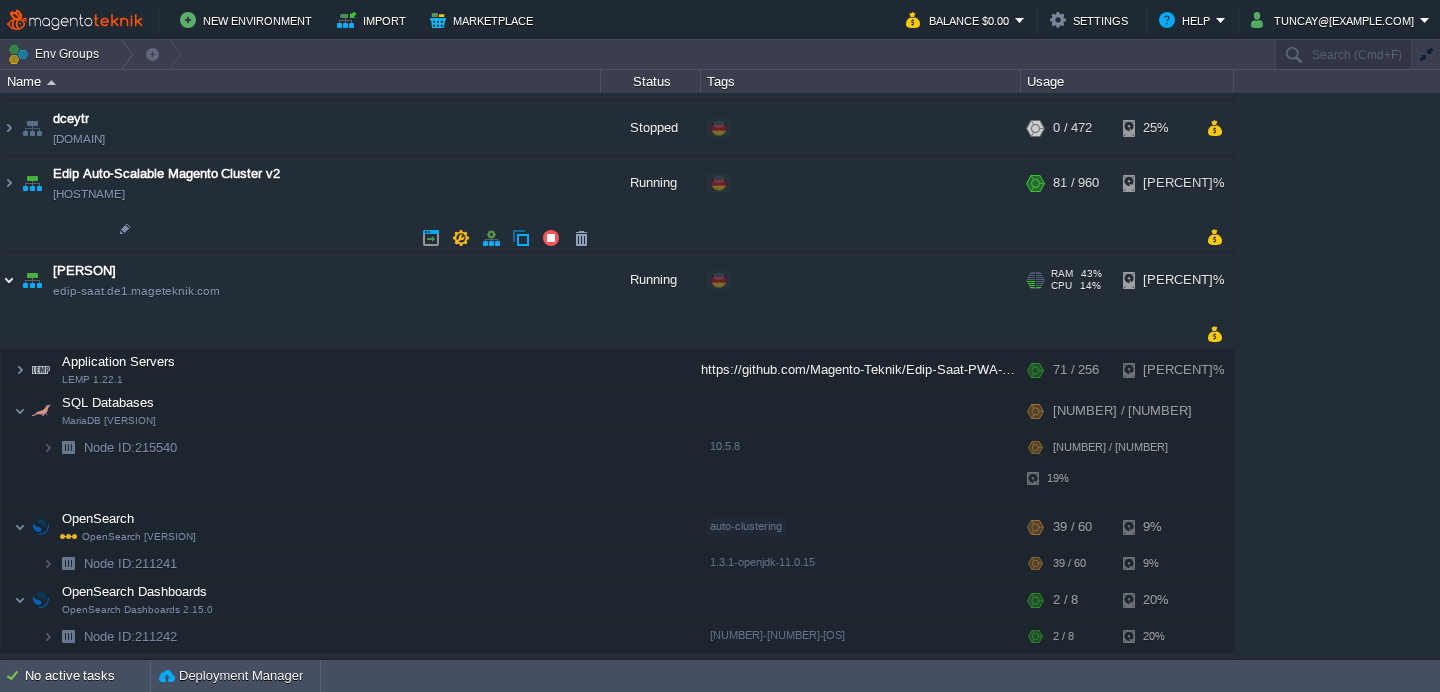 click at bounding box center (9, 280) 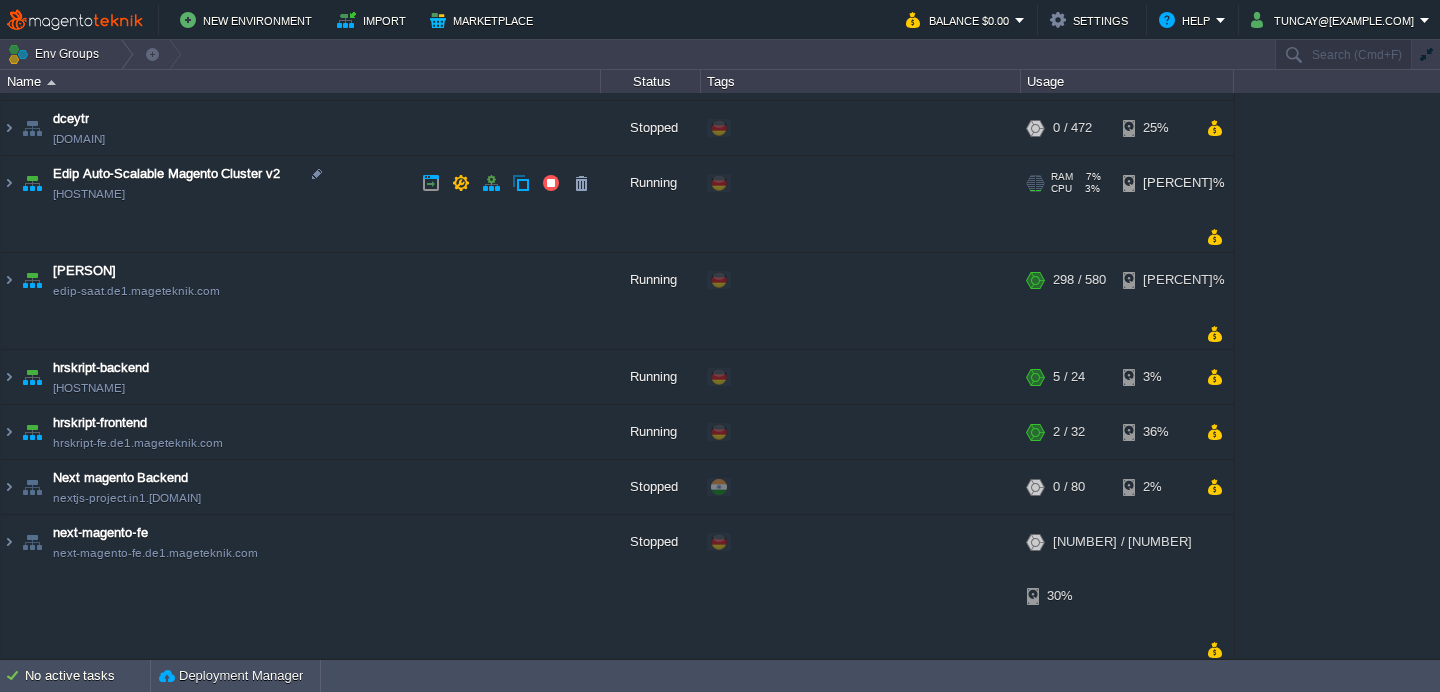 click on "[HOSTNAME]" at bounding box center [89, 194] 